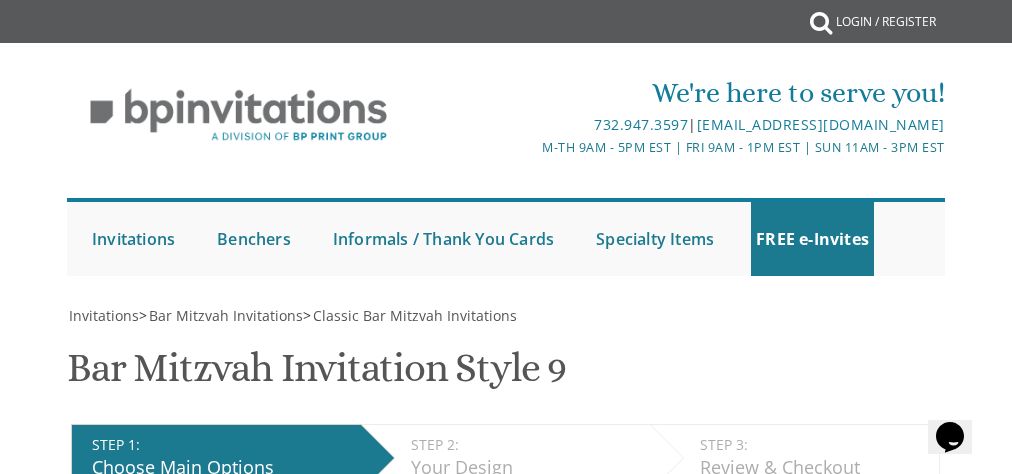 scroll, scrollTop: 772, scrollLeft: 0, axis: vertical 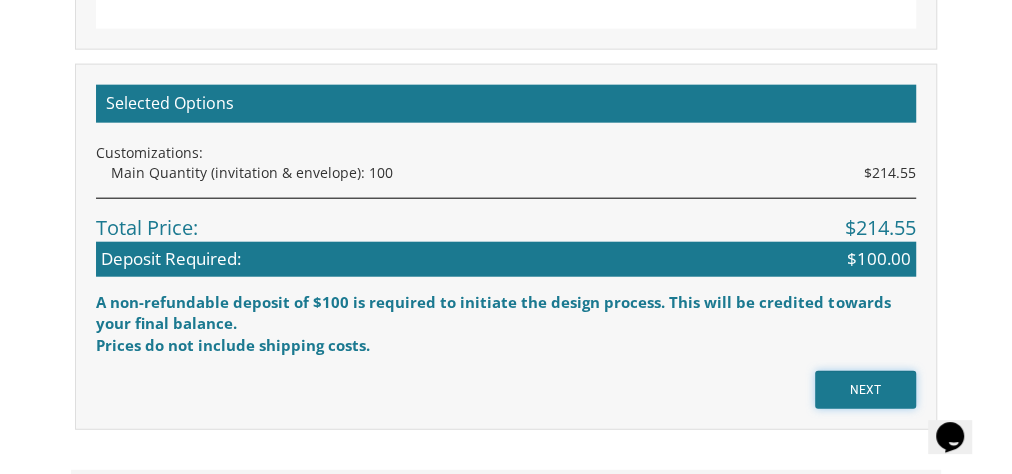 click on "NEXT" at bounding box center (865, 390) 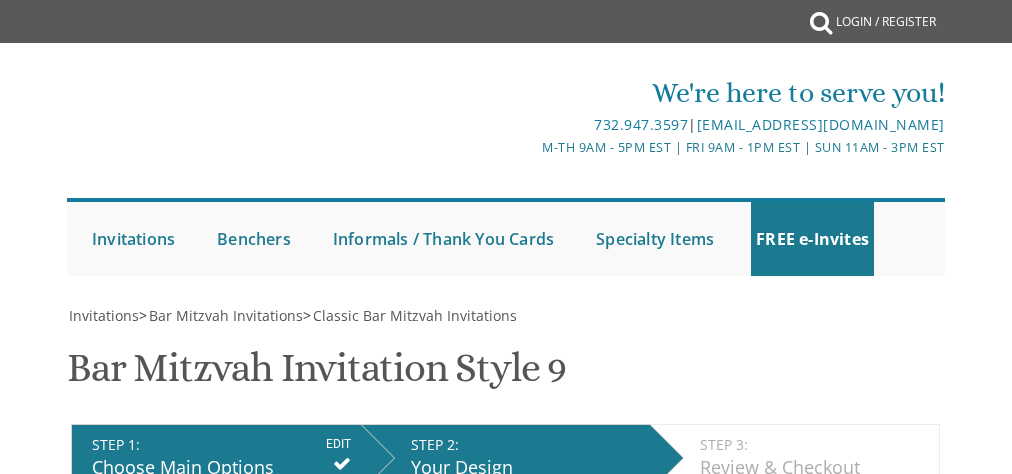 scroll, scrollTop: 0, scrollLeft: 0, axis: both 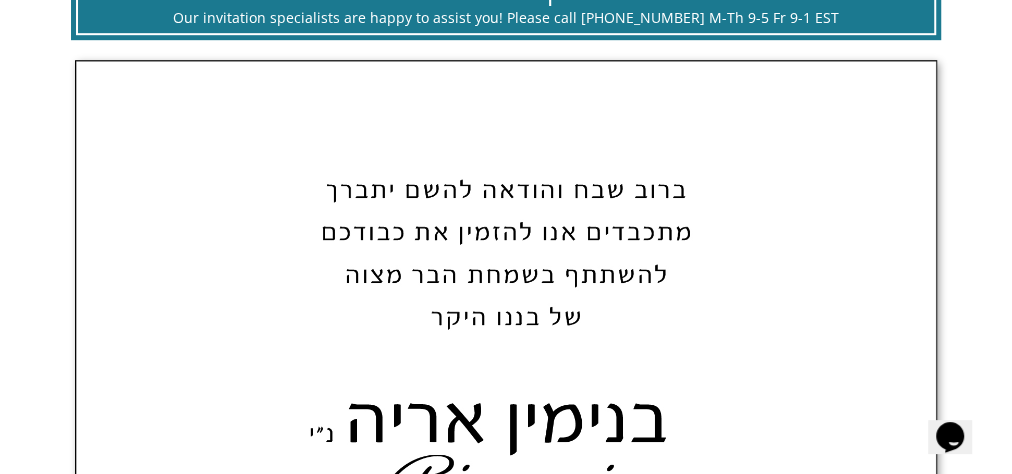 click at bounding box center [505, 725] 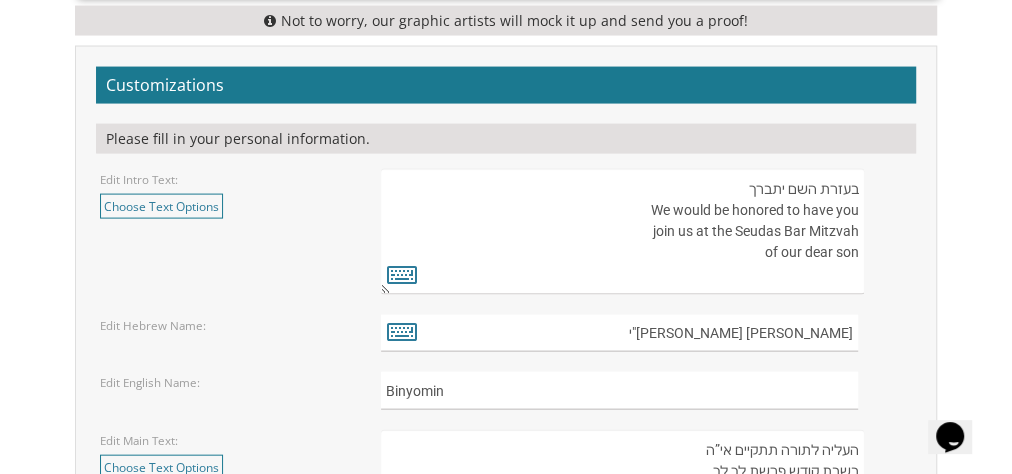scroll, scrollTop: 2044, scrollLeft: 0, axis: vertical 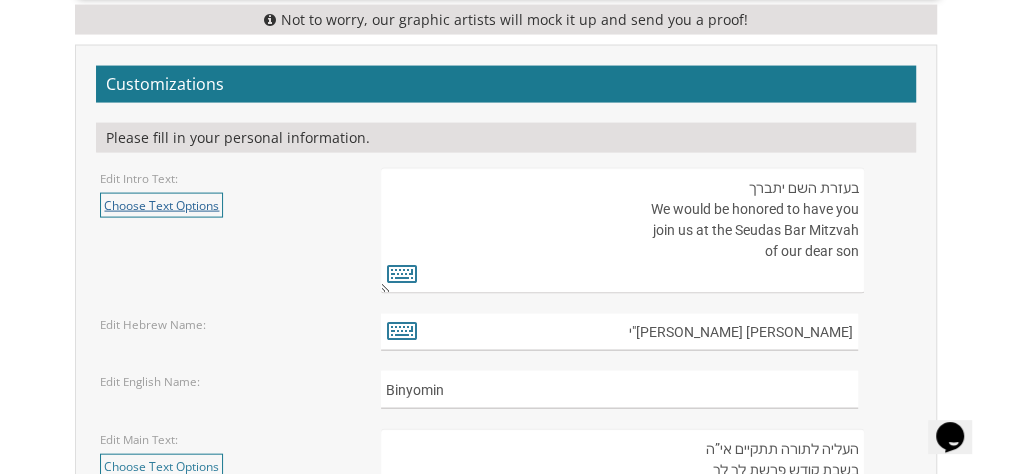 click on "Choose Text Options" at bounding box center [161, 205] 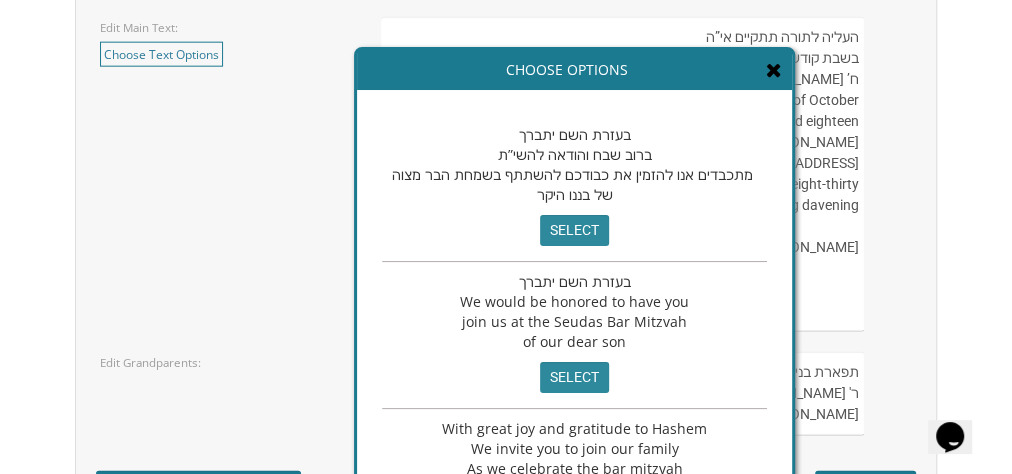scroll, scrollTop: 2455, scrollLeft: 0, axis: vertical 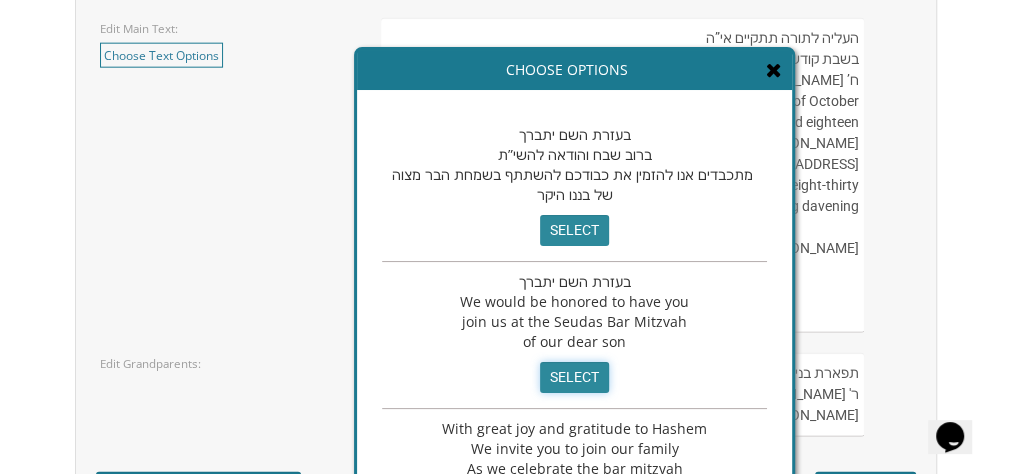 click on "select" at bounding box center (574, 377) 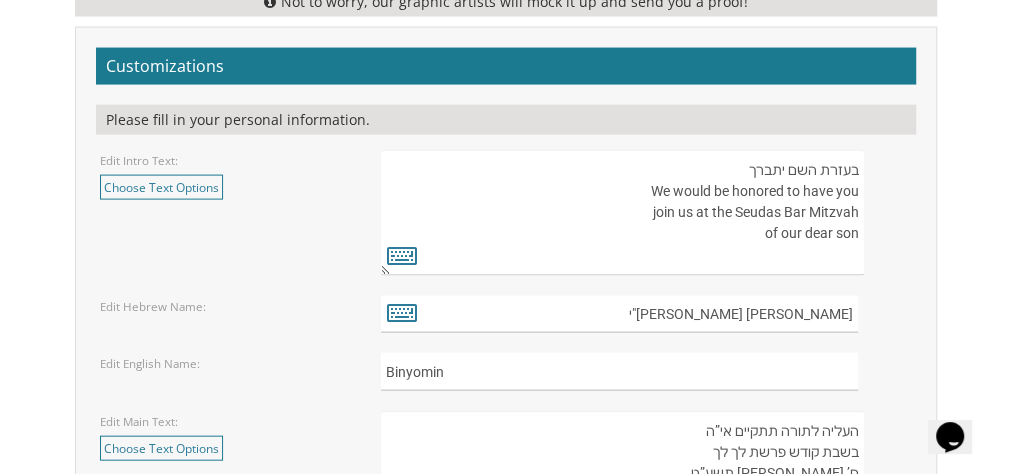 scroll, scrollTop: 2063, scrollLeft: 0, axis: vertical 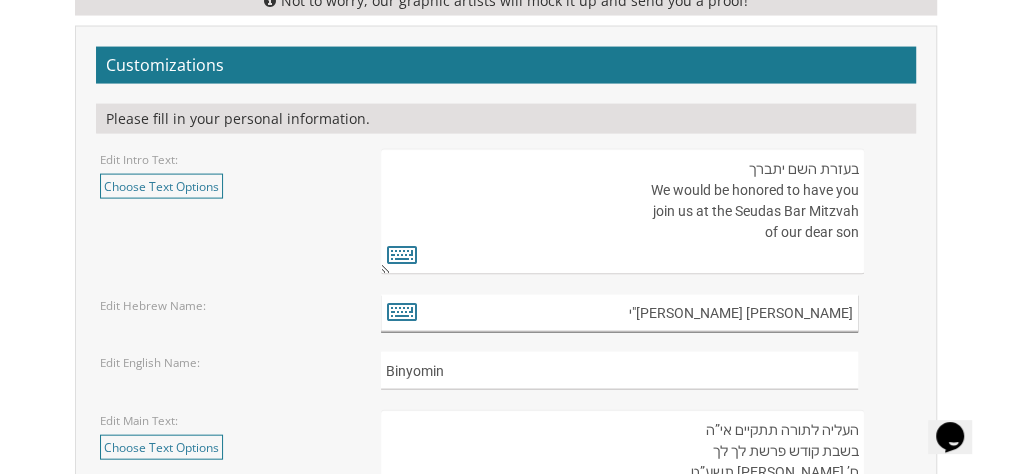 drag, startPoint x: 852, startPoint y: 309, endPoint x: 786, endPoint y: 305, distance: 66.1211 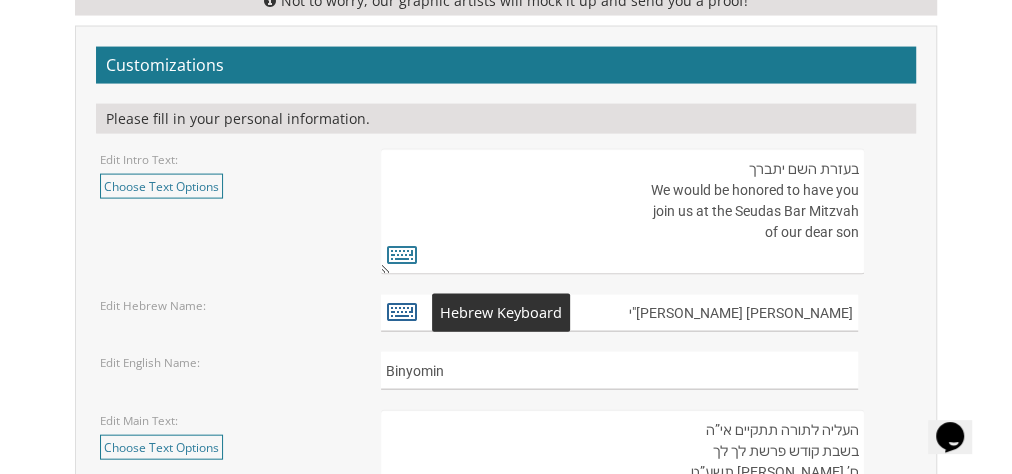 click at bounding box center (402, 311) 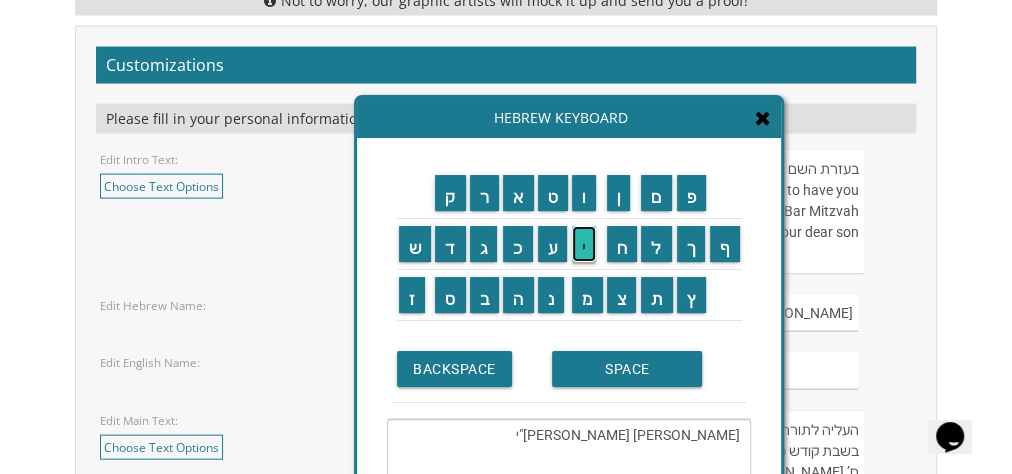click on "י" at bounding box center [584, 244] 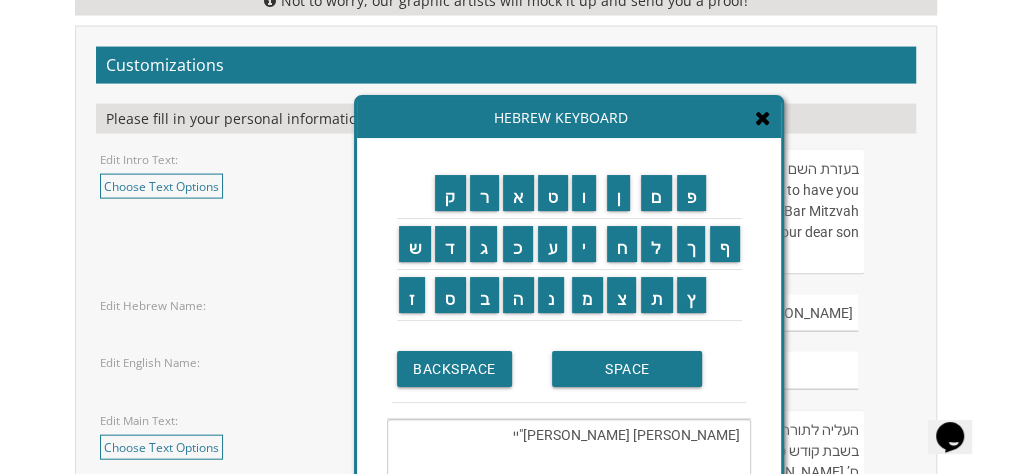click on "בנימין אריה נ"יי" at bounding box center [569, 488] 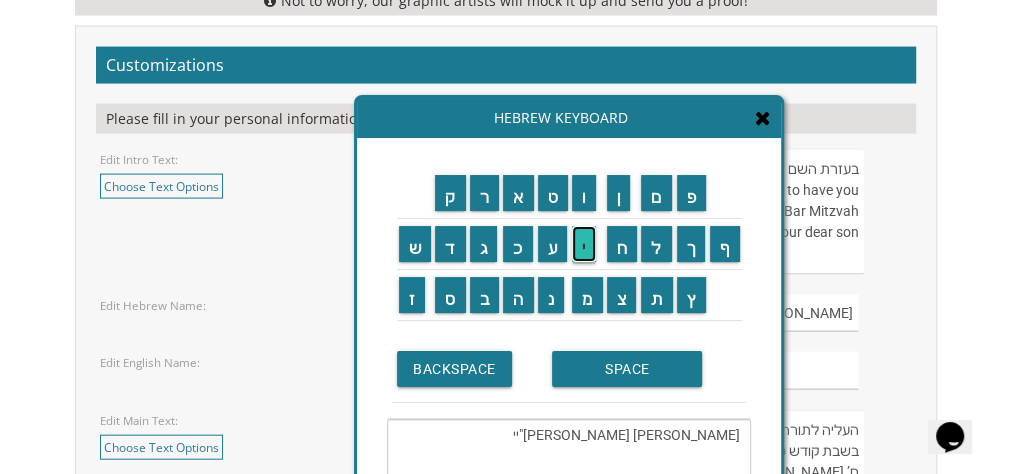 click on "י" at bounding box center (584, 244) 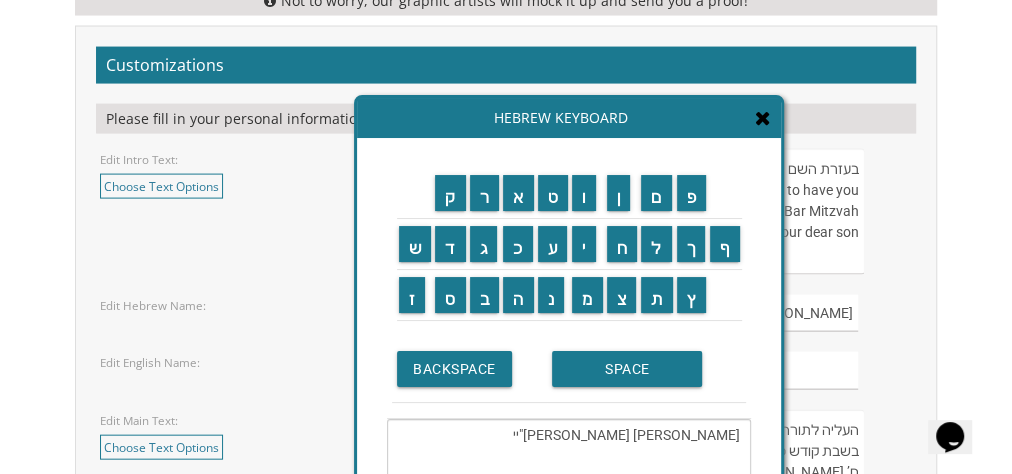 click on "יבנימין אריה נ"יי" at bounding box center (569, 488) 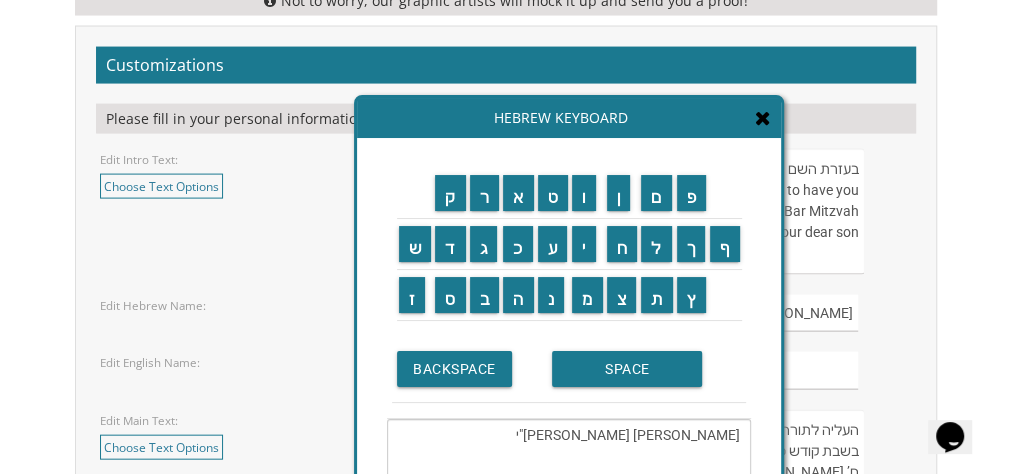 click on "יבנימין אריה נ"י" at bounding box center [569, 488] 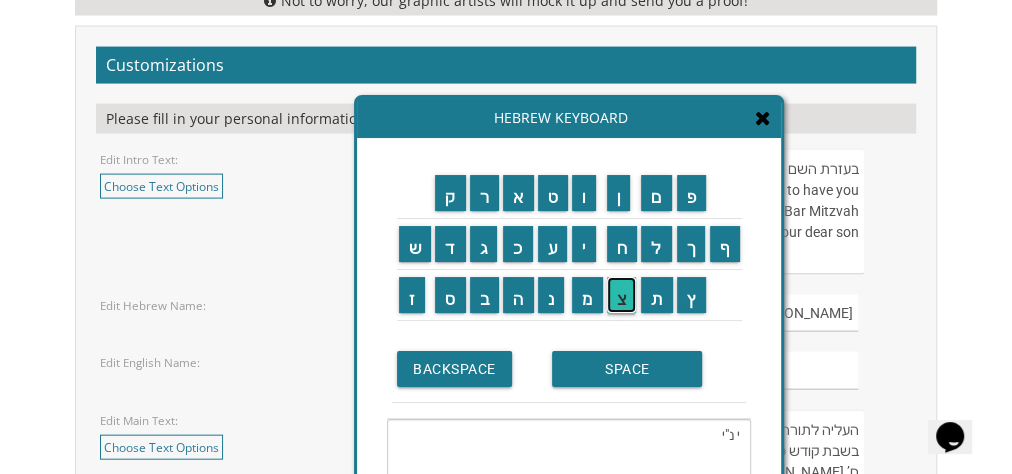 click on "צ" at bounding box center [622, 295] 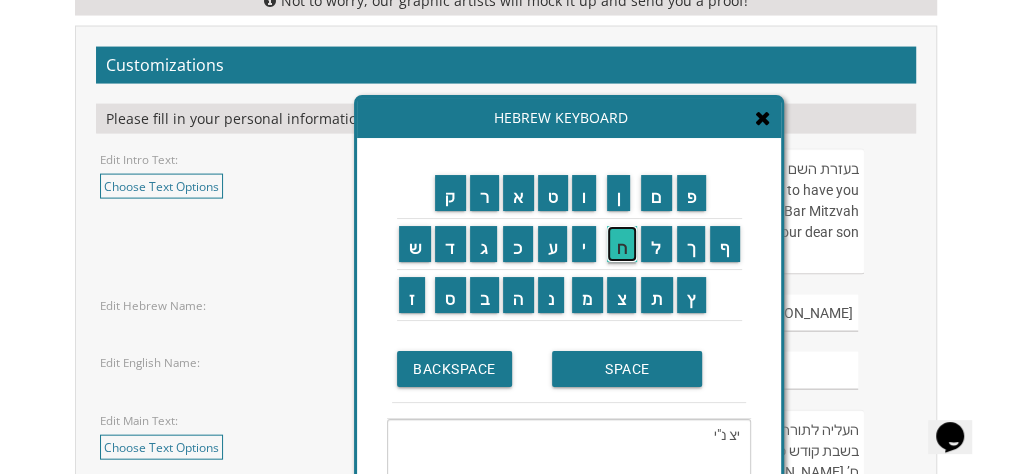 click on "ח" at bounding box center (622, 244) 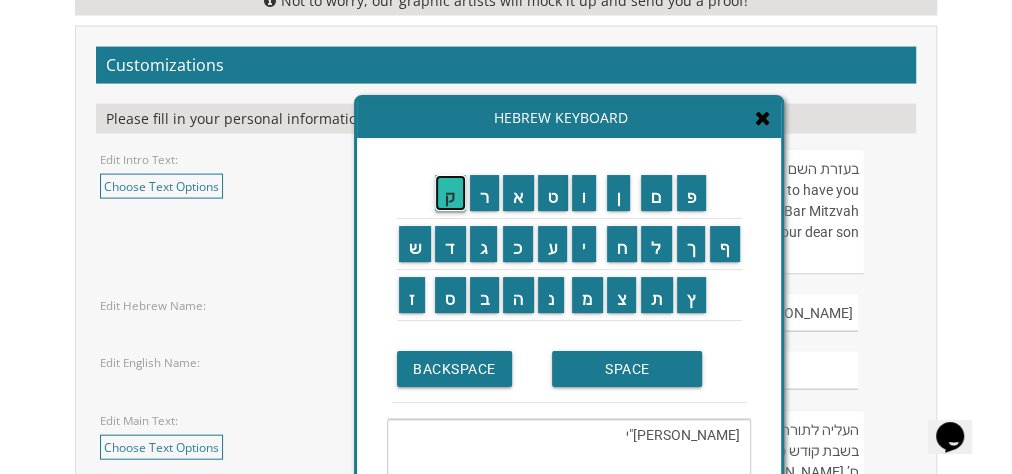 click on "ק" at bounding box center (450, 193) 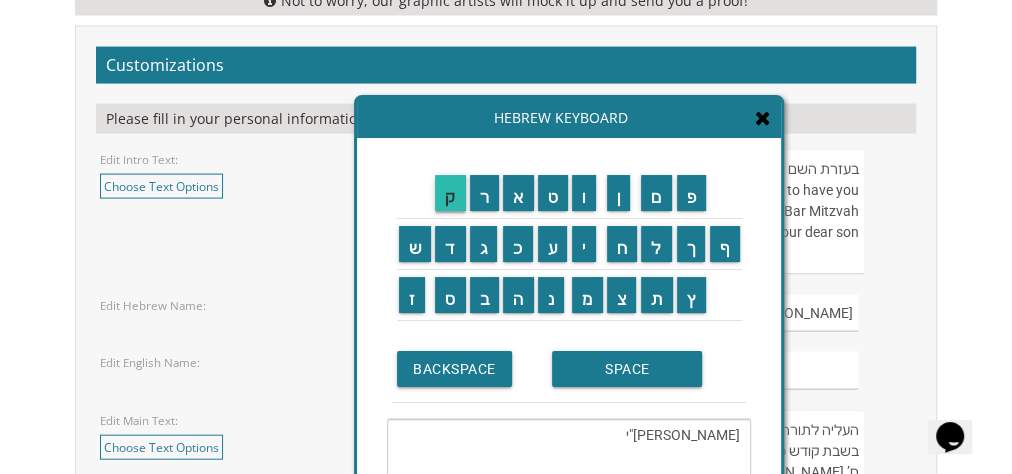 type on "יצחק נ"י" 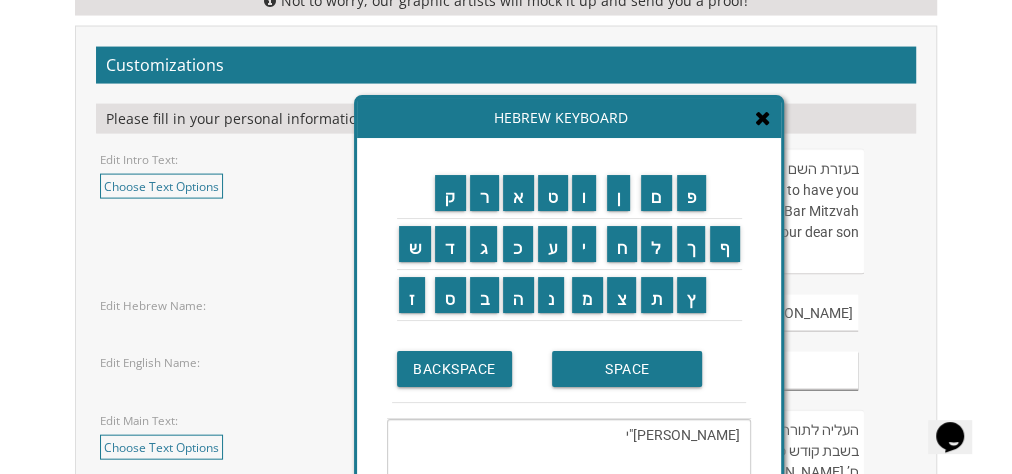 click on "Binyomin" at bounding box center [619, 370] 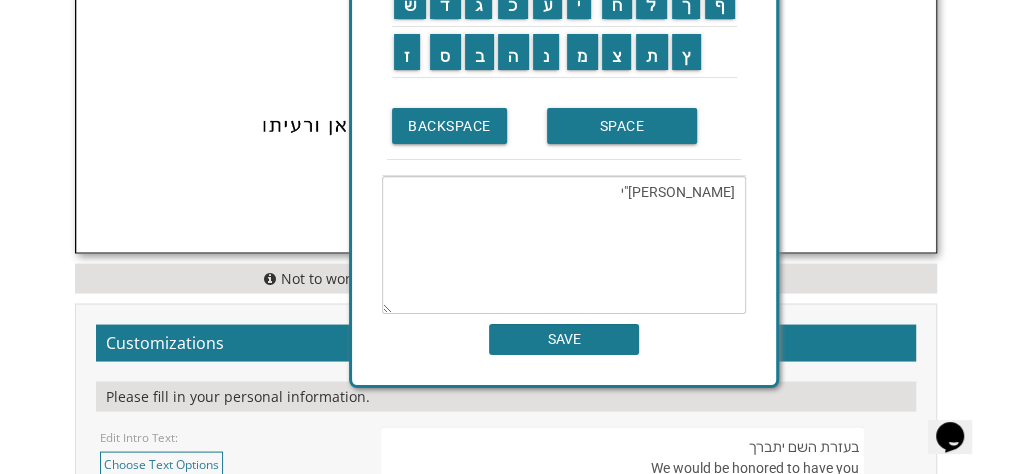 scroll, scrollTop: 1766, scrollLeft: 0, axis: vertical 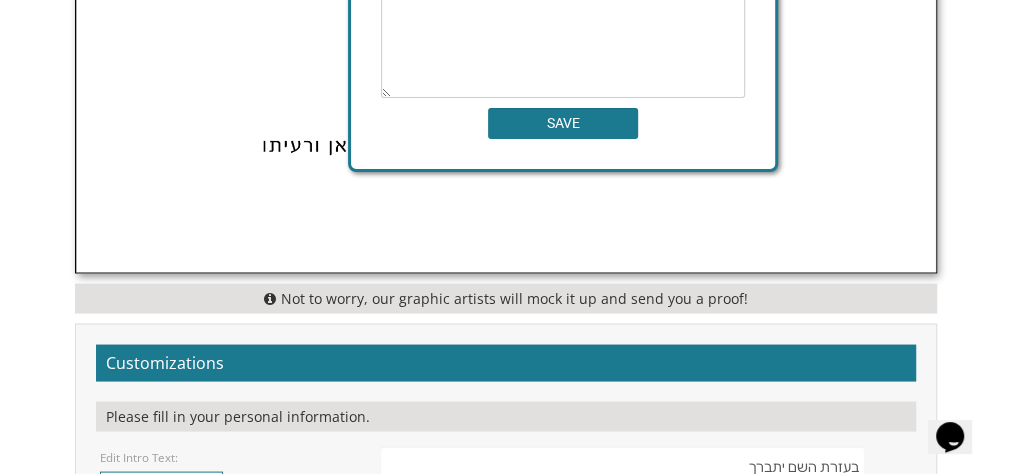drag, startPoint x: 701, startPoint y: 122, endPoint x: 695, endPoint y: -61, distance: 183.09833 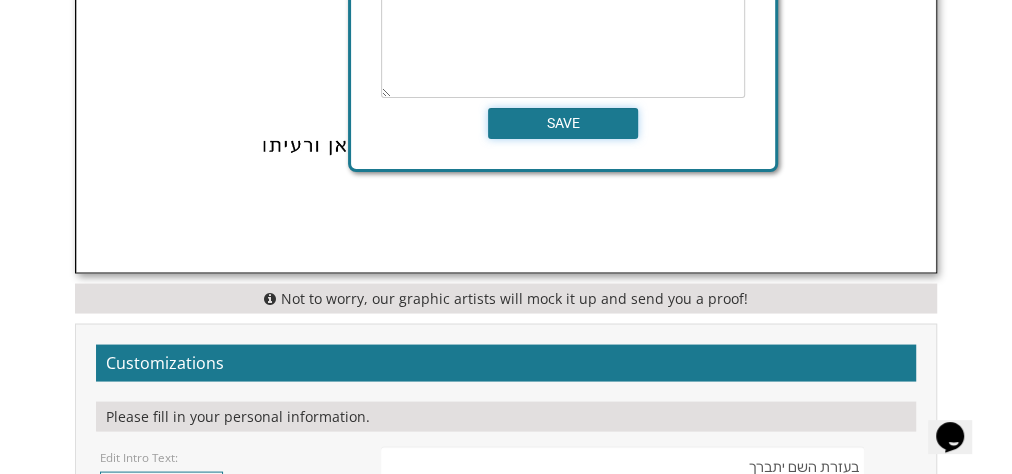 click on "SAVE" at bounding box center (563, 123) 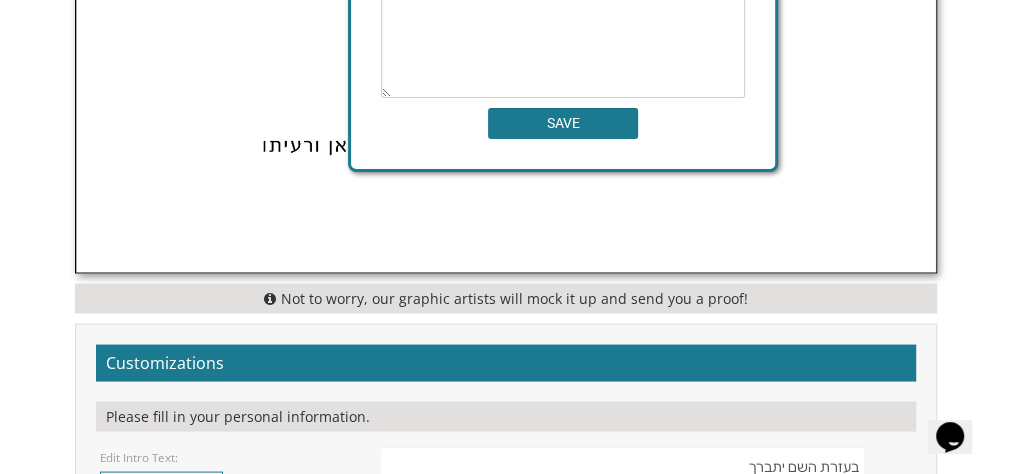 type on "יצחק נ"י" 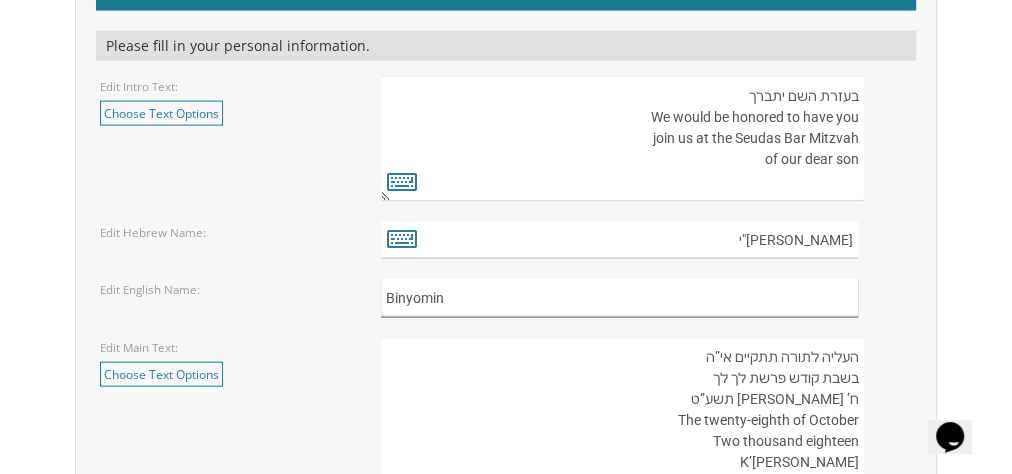 click on "Binyomin" at bounding box center (619, 297) 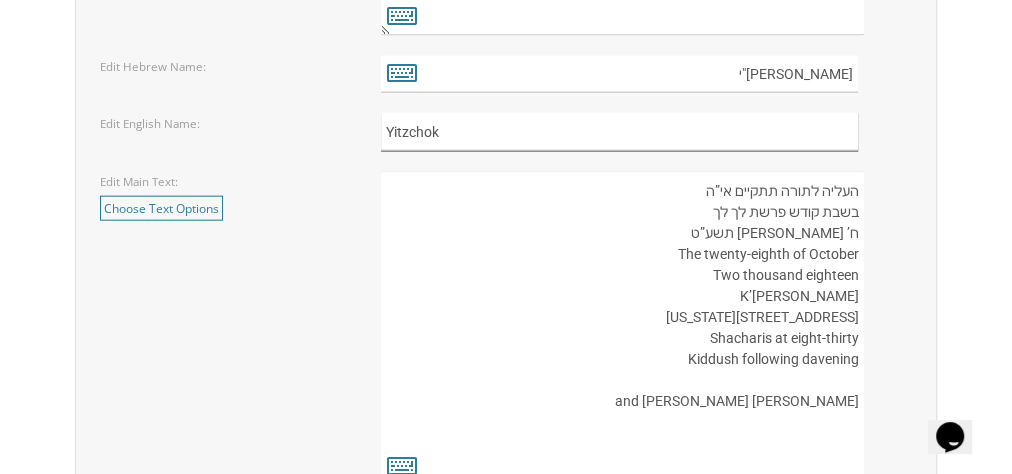 scroll, scrollTop: 2304, scrollLeft: 0, axis: vertical 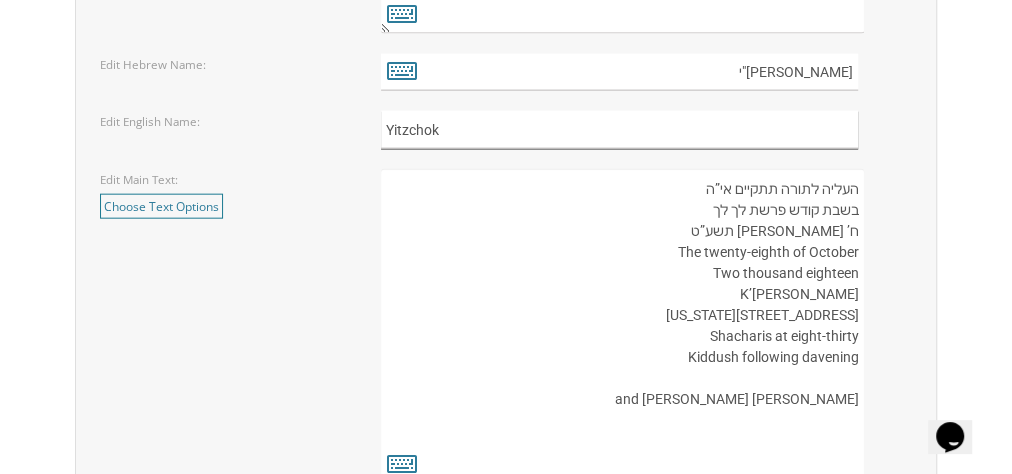 type on "Yitzchok" 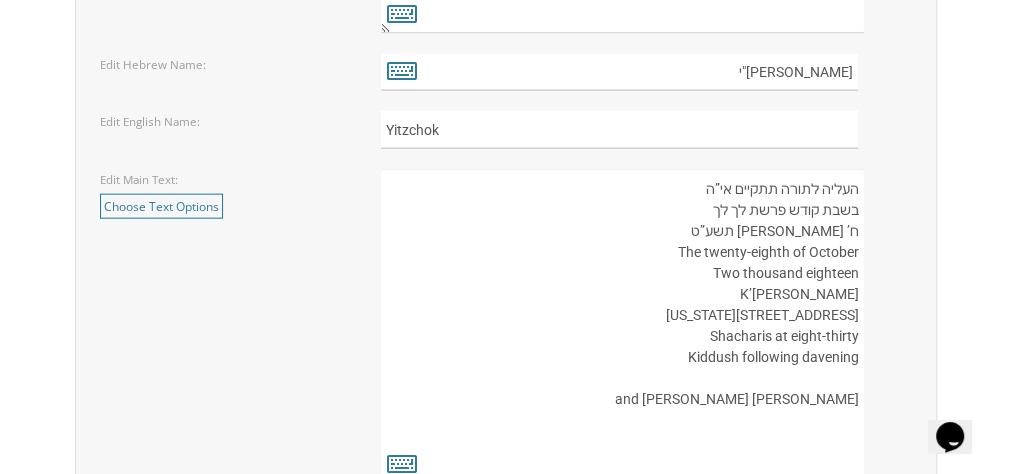 click on "העליה לתורה תתקיים אי”ה
בשבת קודש פרשת לך לך
ח’ חשון תשע”ט
The twenty-eighth of October
Two thousand eighteen
K’hal Rayim Ahuvim
175 Sunset Road
Lakewood, New Jersey
Shacharis at eight-thirty
Kiddush following davening
Chaim and Shani Kohn" at bounding box center (622, 326) 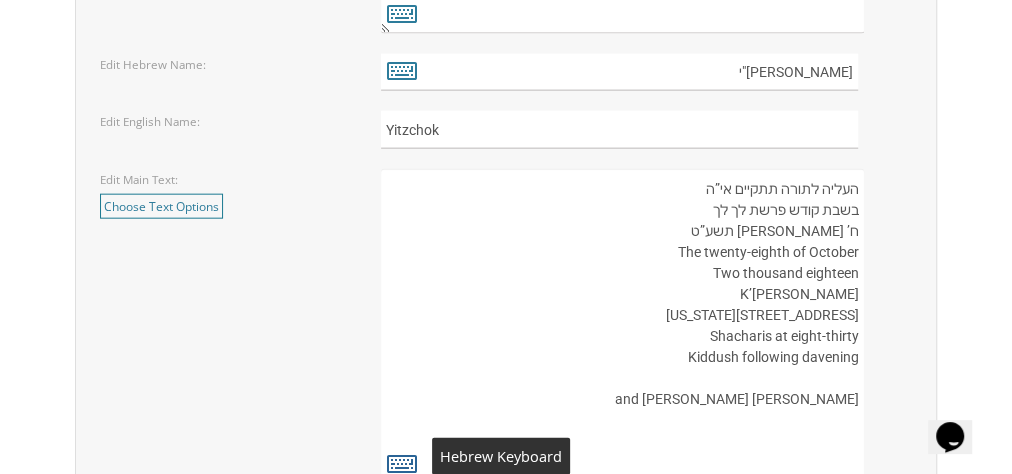 click at bounding box center [402, 463] 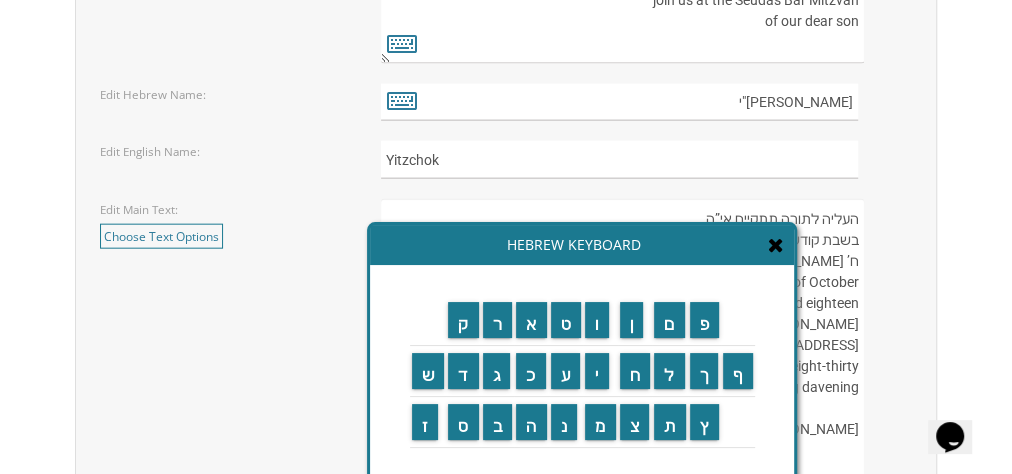 scroll, scrollTop: 2416, scrollLeft: 0, axis: vertical 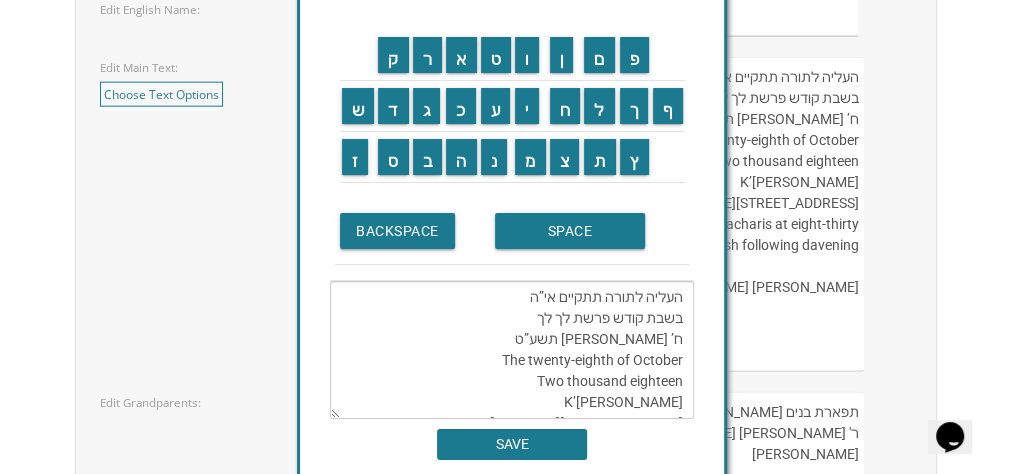 drag, startPoint x: 399, startPoint y: 133, endPoint x: 348, endPoint y: 68, distance: 82.61961 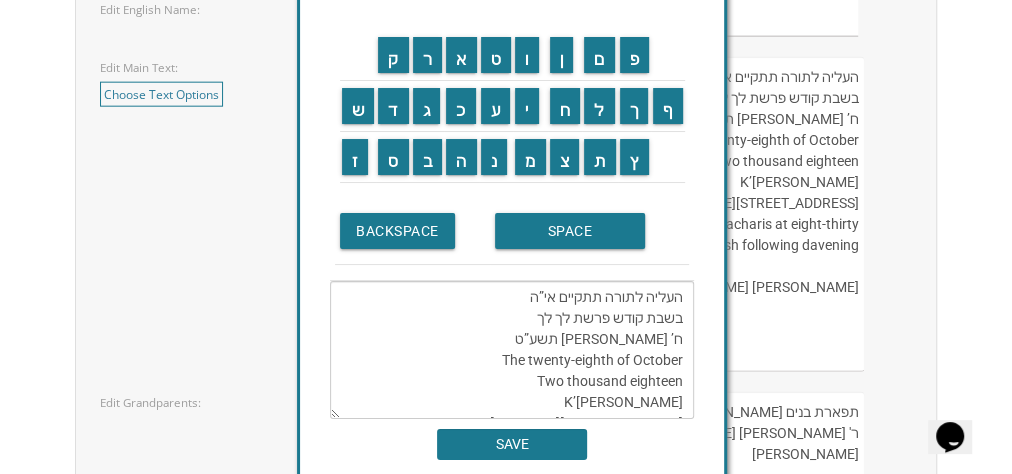 click on "ק
ר
א
ט
ו
ן
ם
פ
ש
ד ג כ ע י ח ל" at bounding box center (512, 245) 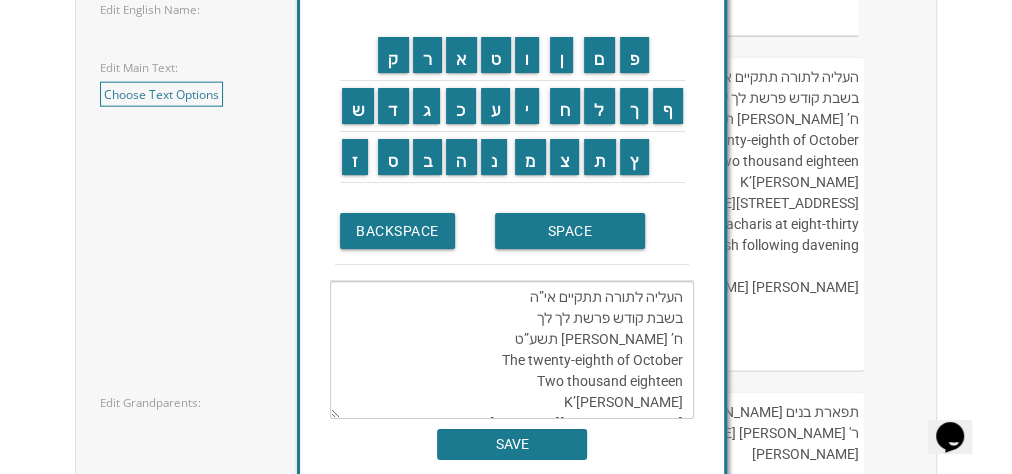 drag, startPoint x: 565, startPoint y: 317, endPoint x: 533, endPoint y: 314, distance: 32.140316 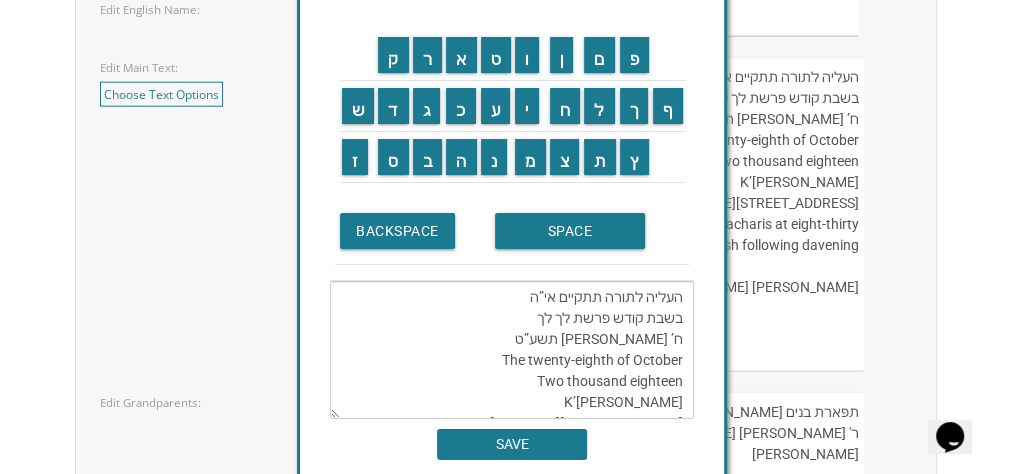 click on "העליה לתורה תתקיים אי”ה
בשבת קודש פרשת לך לך
ח’ חשון תשע”ט
The twenty-eighth of October
Two thousand eighteen
K’hal Rayim Ahuvim
175 Sunset Road
Lakewood, New Jersey
Shacharis at eight-thirty
Kiddush following davening
Chaim and Shani Kohn" at bounding box center [512, 350] 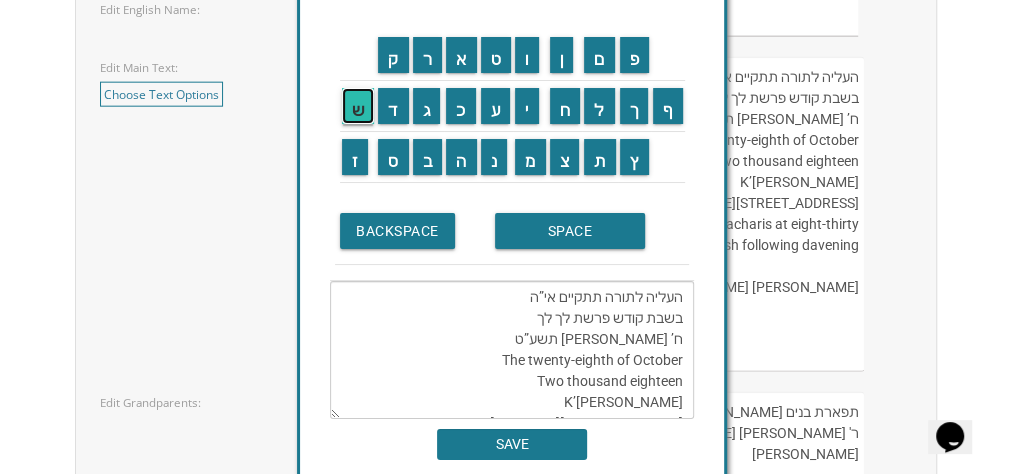 click on "ש" at bounding box center (358, 106) 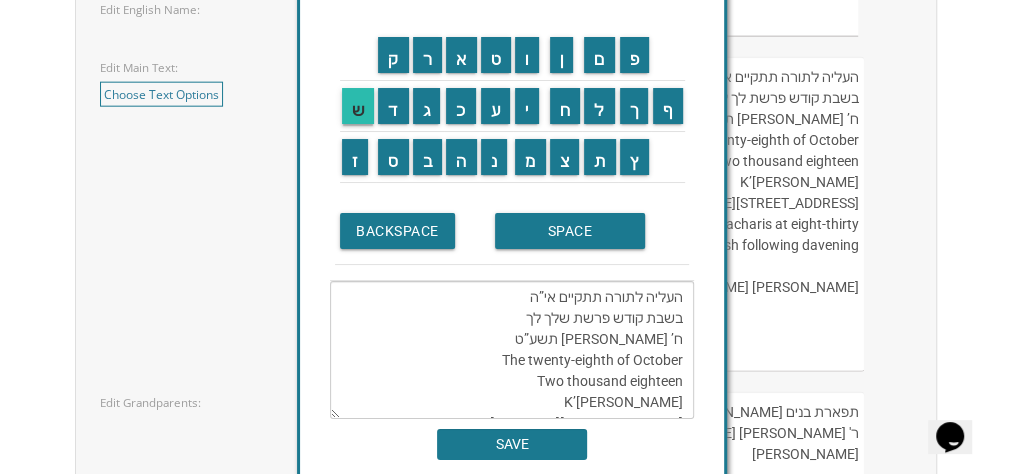 scroll, scrollTop: 168, scrollLeft: 0, axis: vertical 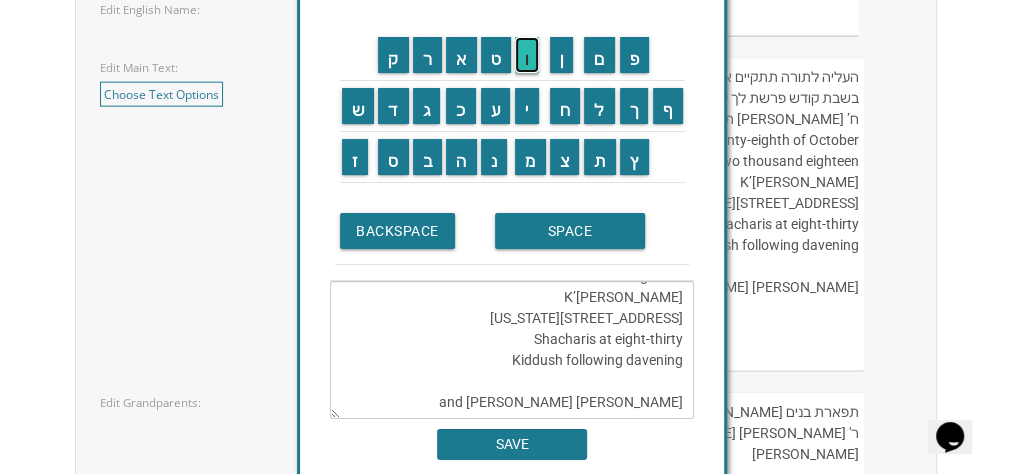 click on "ו" at bounding box center (527, 55) 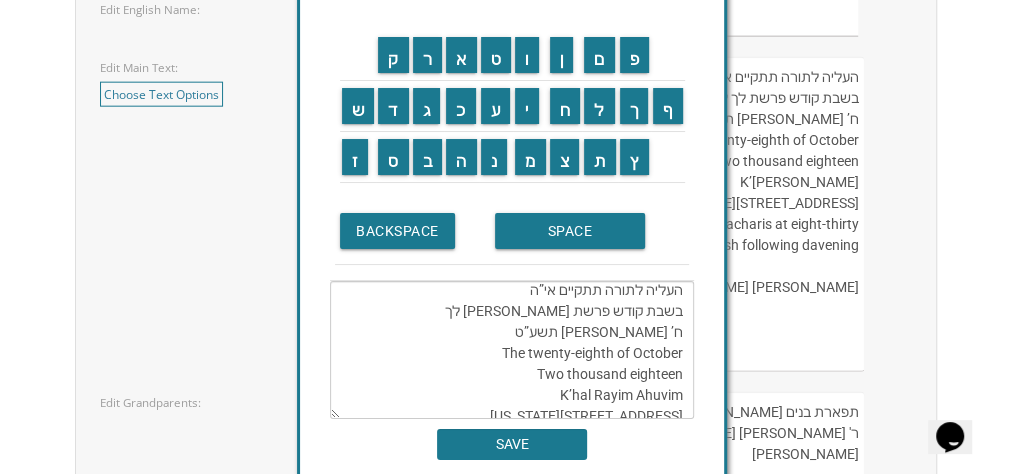 scroll, scrollTop: 6, scrollLeft: 0, axis: vertical 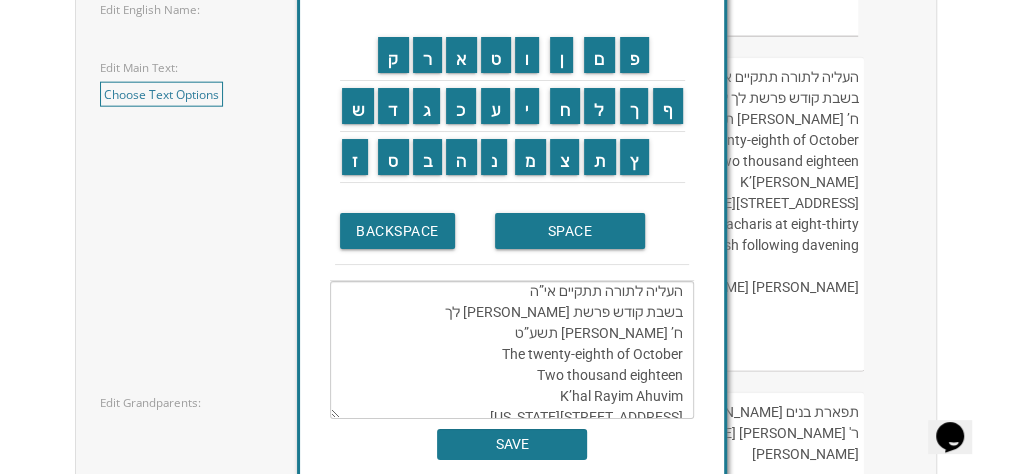 drag, startPoint x: 549, startPoint y: 306, endPoint x: 509, endPoint y: 304, distance: 40.04997 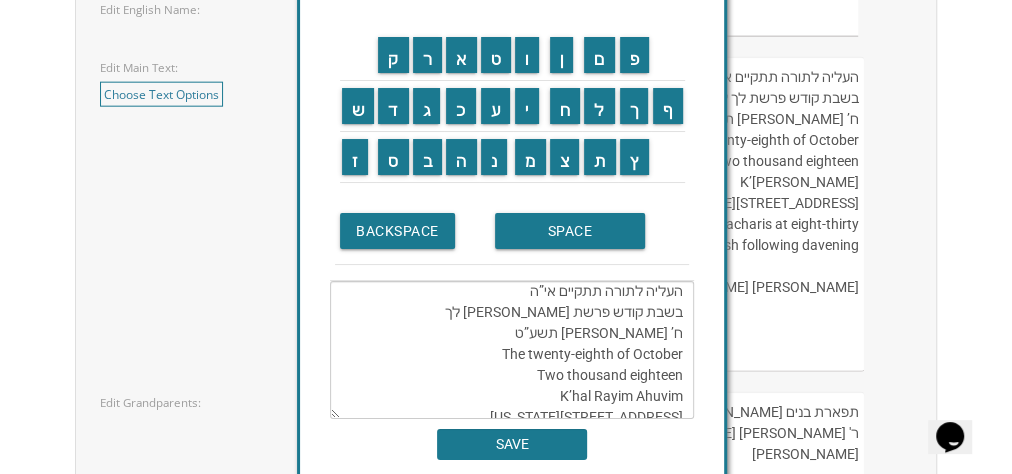 click on "העליה לתורה תתקיים אי”ה
בשבת קודש פרשת שולך לך
ח’ חשון תשע”ט
The twenty-eighth of October
Two thousand eighteen
K’hal Rayim Ahuvim
175 Sunset Road
Lakewood, New Jersey
Shacharis at eight-thirty
Kiddush following davening
Chaim and Shani Kohn" at bounding box center [512, 350] 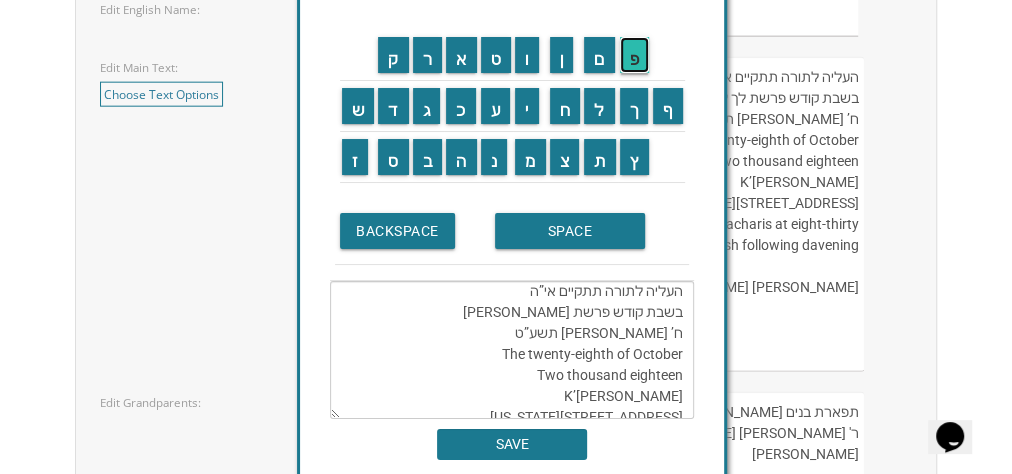 click on "פ" at bounding box center [635, 55] 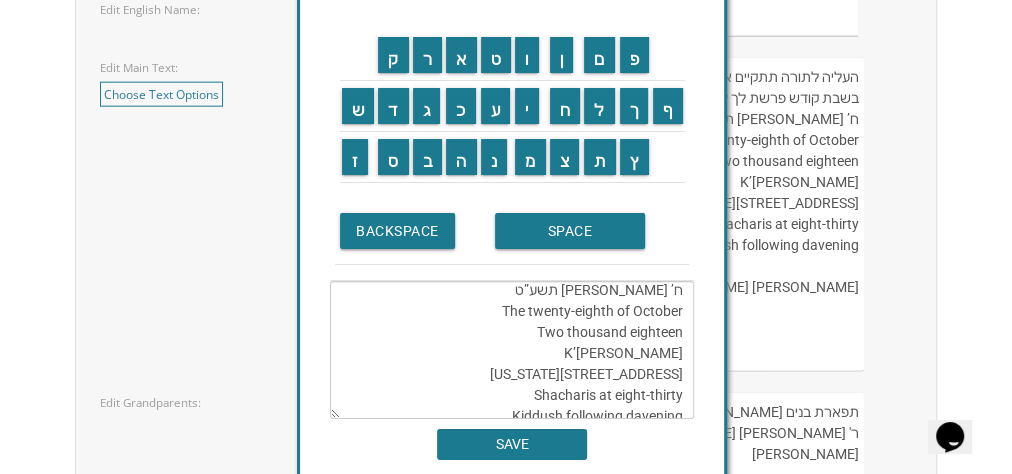 scroll, scrollTop: 0, scrollLeft: 0, axis: both 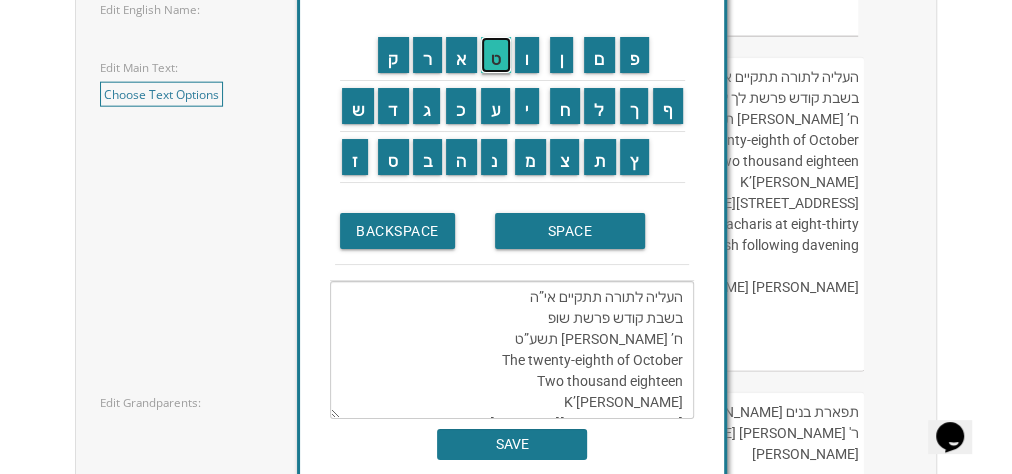 click on "ט" at bounding box center [496, 55] 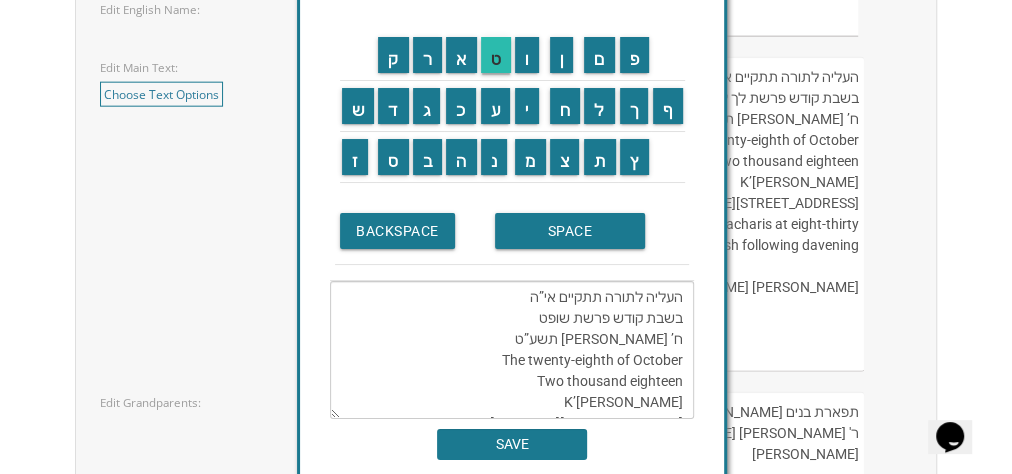 scroll, scrollTop: 168, scrollLeft: 0, axis: vertical 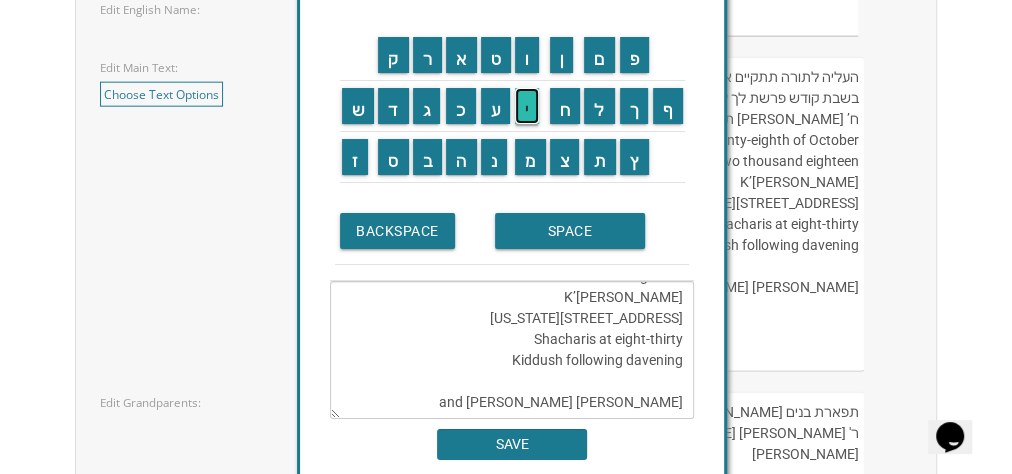 click on "י" at bounding box center (527, 106) 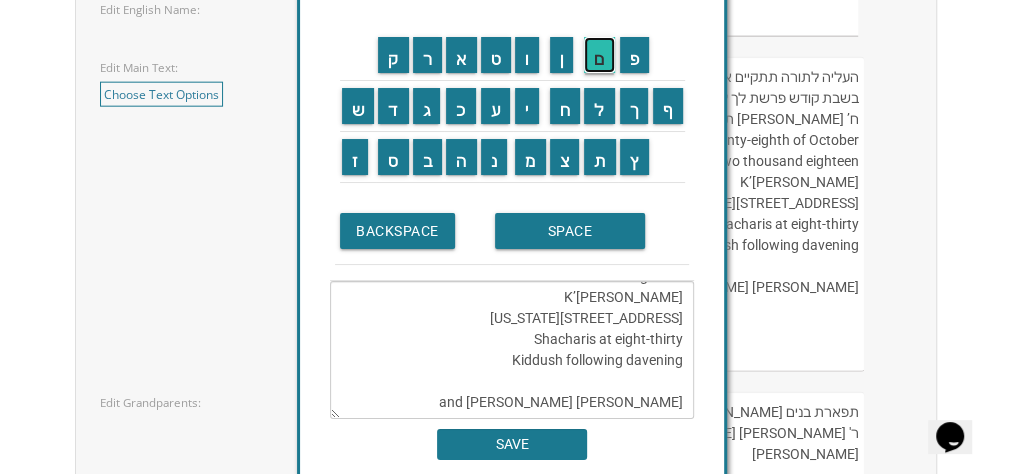 click on "ם" at bounding box center [599, 55] 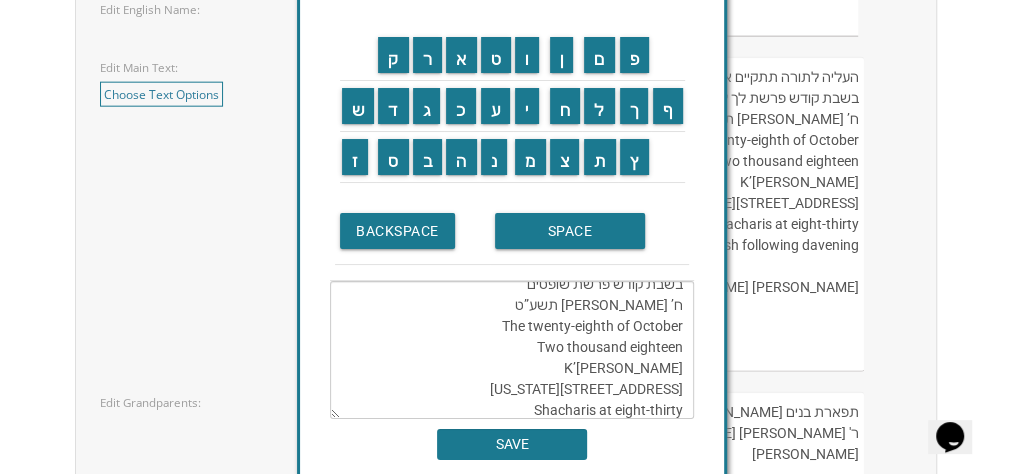 scroll, scrollTop: 0, scrollLeft: 0, axis: both 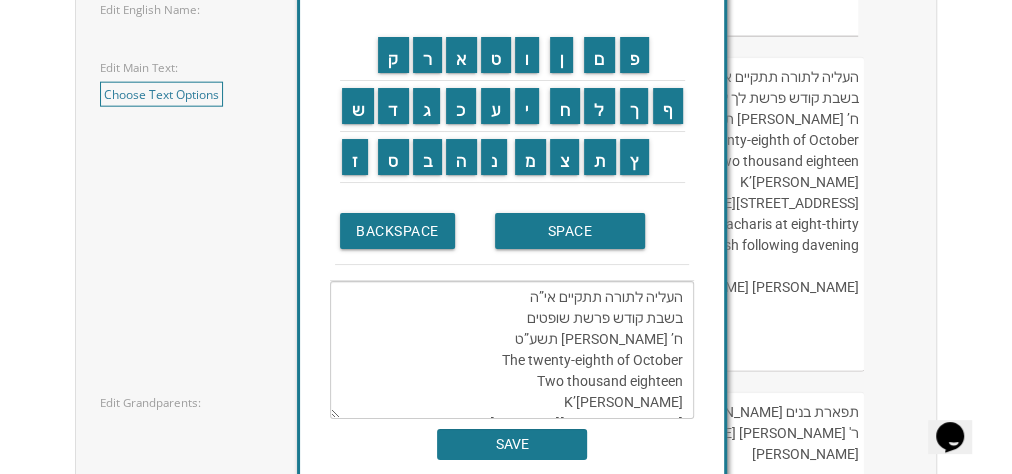 click on "העליה לתורה תתקיים אי”ה
בשבת קודש פרשת שופטים
ח’ חשון תשע”ט
The twenty-eighth of October
Two thousand eighteen
K’hal Rayim Ahuvim
175 Sunset Road
Lakewood, New Jersey
Shacharis at eight-thirty
Kiddush following davening
Chaim and Shani Kohn" at bounding box center (512, 350) 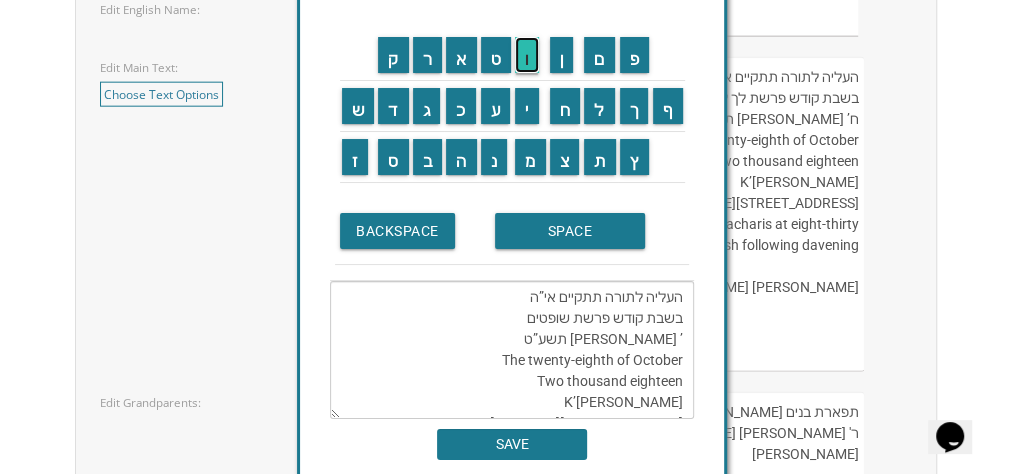 click on "ו" at bounding box center (527, 55) 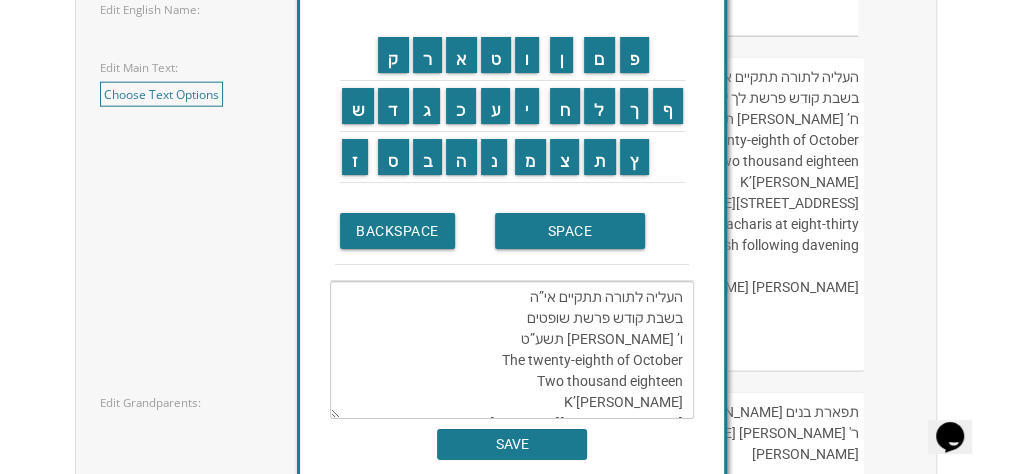scroll, scrollTop: 1, scrollLeft: 0, axis: vertical 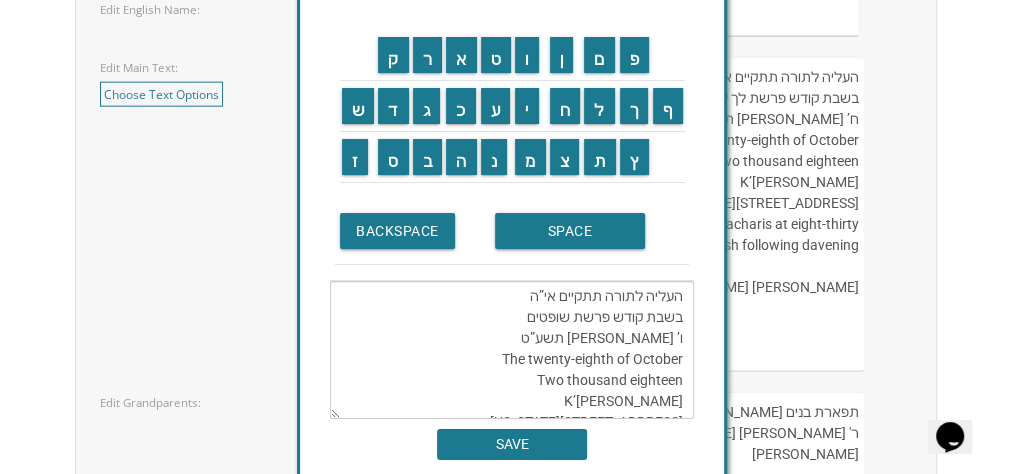 drag, startPoint x: 611, startPoint y: 358, endPoint x: 531, endPoint y: 353, distance: 80.1561 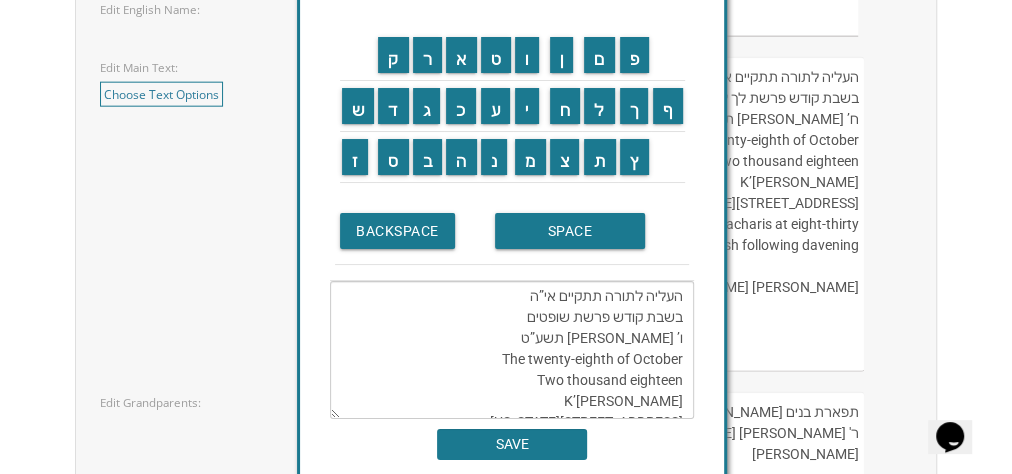 click on "העליה לתורה תתקיים אי”ה
בשבת קודש פרשת שופטים
ו’ חשון תשע”ט
The twenty-eighth of October
Two thousand eighteen
K’hal Rayim Ahuvim
175 Sunset Road
Lakewood, New Jersey
Shacharis at eight-thirty
Kiddush following davening
Chaim and Shani Kohn" at bounding box center (512, 350) 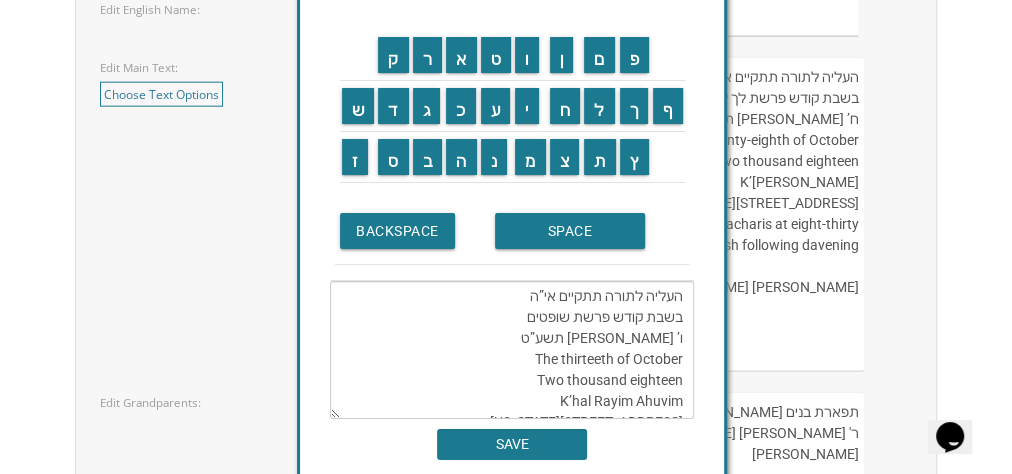 click on "העליה לתורה תתקיים אי”ה
בשבת קודש פרשת שופטים
ו’ חשון תשע”ט
The thirteeth of October
Two thousand eighteen
K’hal Rayim Ahuvim
175 Sunset Road
Lakewood, New Jersey
Shacharis at eight-thirty
Kiddush following davening
Chaim and Shani Kohn" at bounding box center (512, 350) 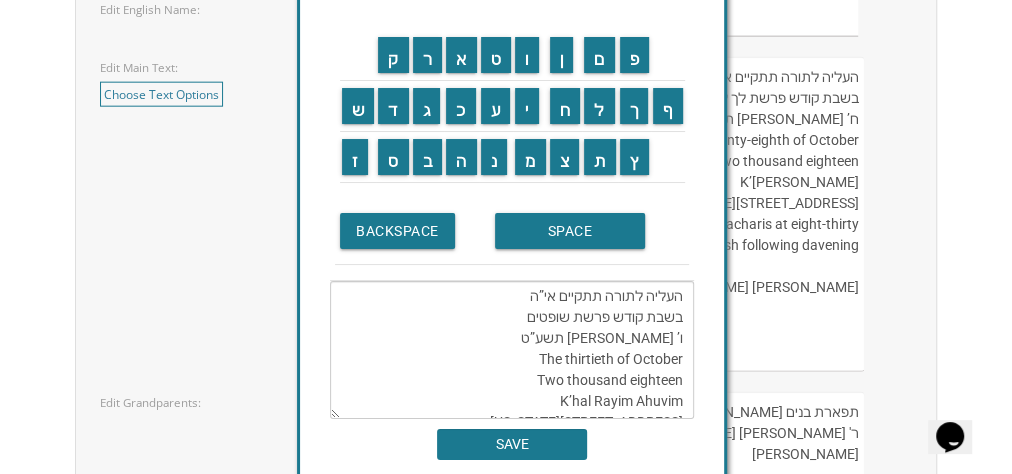 click on "העליה לתורה תתקיים אי”ה
בשבת קודש פרשת שופטים
ו’ חשון תשע”ט
The thirtieth of October
Two thousand eighteen
K’hal Rayim Ahuvim
175 Sunset Road
Lakewood, New Jersey
Shacharis at eight-thirty
Kiddush following davening
Chaim and Shani Kohn" at bounding box center (512, 350) 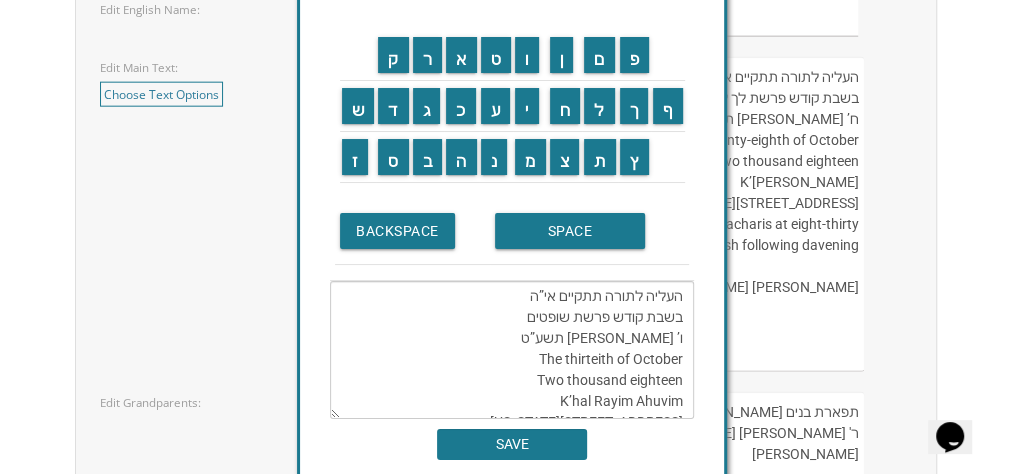 click on "העליה לתורה תתקיים אי”ה
בשבת קודש פרשת שופטים
ו’ חשון תשע”ט
The thirteith of October
Two thousand eighteen
K’hal Rayim Ahuvim
175 Sunset Road
Lakewood, New Jersey
Shacharis at eight-thirty
Kiddush following davening
Chaim and Shani Kohn" at bounding box center (512, 350) 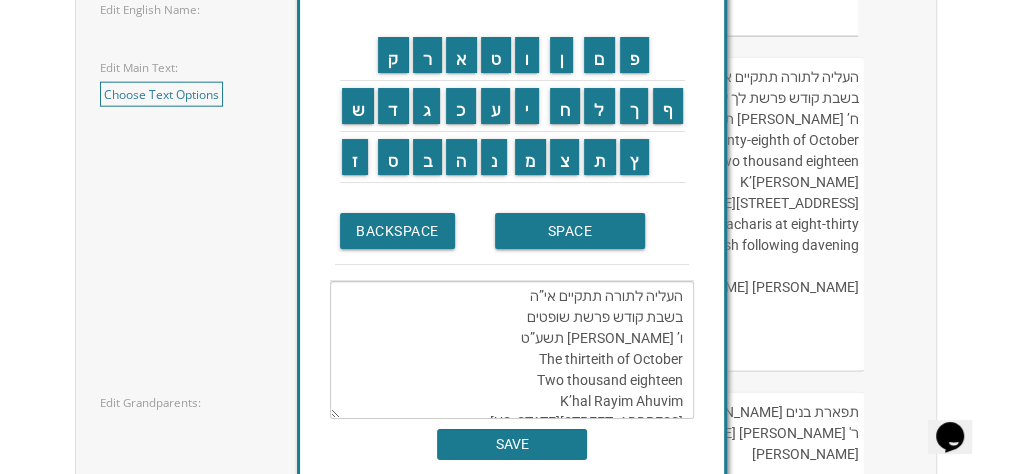 click on "העליה לתורה תתקיים אי”ה
בשבת קודש פרשת שופטים
ו’ חשון תשע”ט
The thirteith of October
Two thousand eighteen
K’hal Rayim Ahuvim
175 Sunset Road
Lakewood, New Jersey
Shacharis at eight-thirty
Kiddush following davening
Chaim and Shani Kohn" at bounding box center [512, 350] 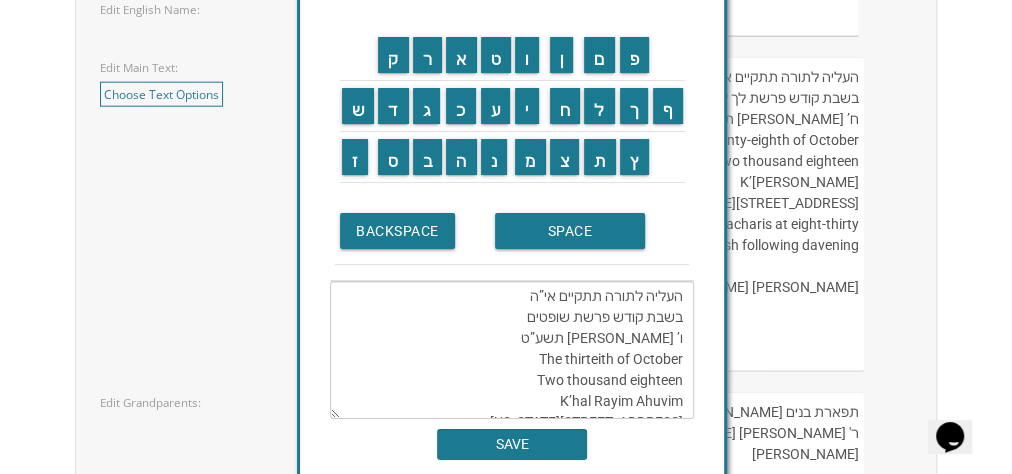click on "העליה לתורה תתקיים אי”ה
בשבת קודש פרשת שופטים
ו’ חשון תשע”ט
The thirteith of October
Two thousand eighteen
K’hal Rayim Ahuvim
175 Sunset Road
Lakewood, New Jersey
Shacharis at eight-thirty
Kiddush following davening
Chaim and Shani Kohn" at bounding box center [512, 350] 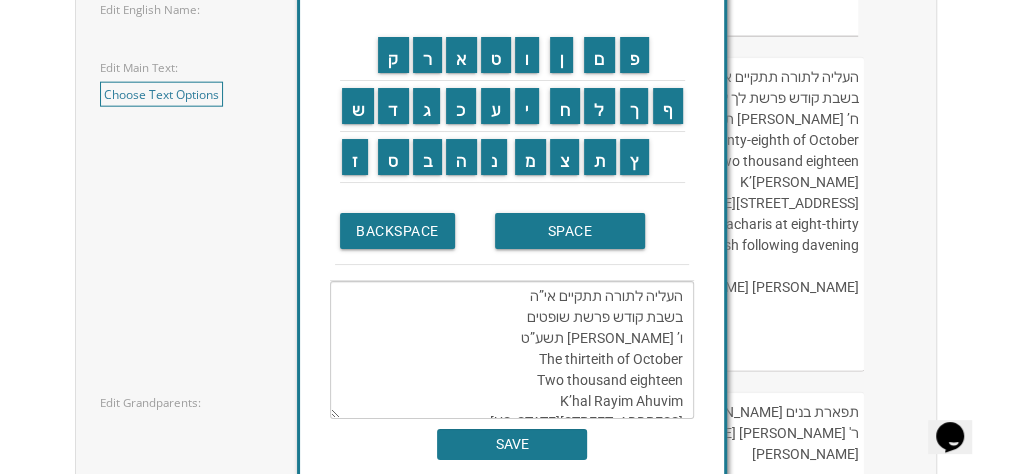 click on "העליה לתורה תתקיים אי”ה
בשבת קודש פרשת שופטים
ו’ חשון תשע”ט
The thirteith of October
Two thousand eighteen
K’hal Rayim Ahuvim
175 Sunset Road
Lakewood, New Jersey
Shacharis at eight-thirty
Kiddush following davening
Chaim and Shani Kohn" at bounding box center [512, 350] 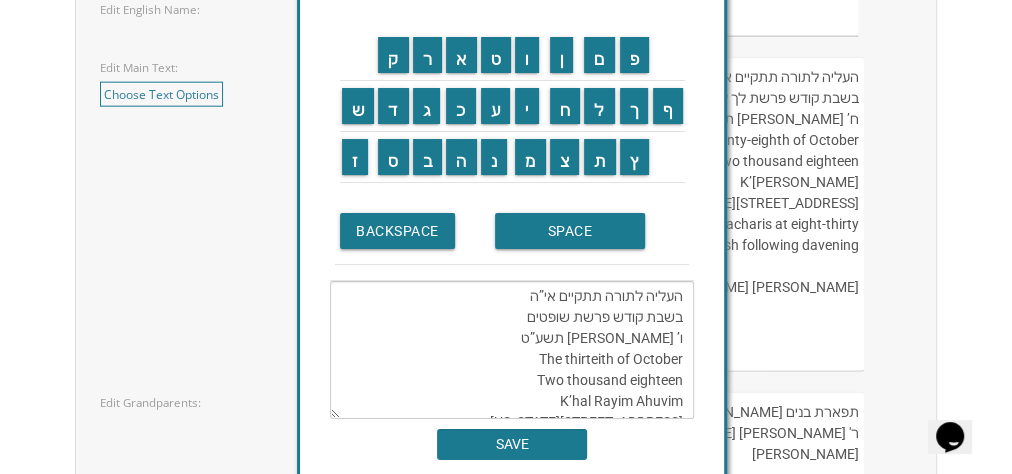 click on "העליה לתורה תתקיים אי”ה
בשבת קודש פרשת שופטים
ו’ חשון תשע”ט
The thirteith of October
Two thousand eighteen
K’hal Rayim Ahuvim
175 Sunset Road
Lakewood, New Jersey
Shacharis at eight-thirty
Kiddush following davening
Chaim and Shani Kohn" at bounding box center (512, 350) 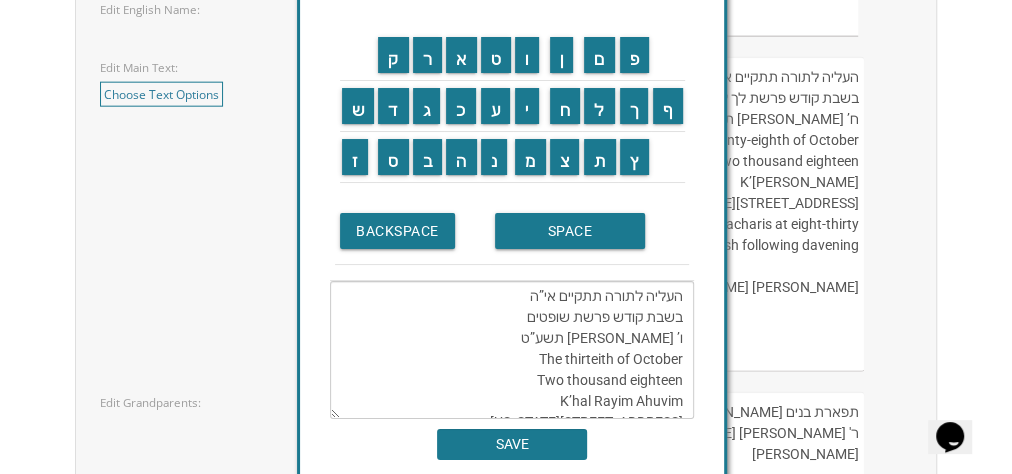click on "העליה לתורה תתקיים אי”ה
בשבת קודש פרשת שופטים
ו’ חשון תשע”ט
The thirteith of October
Two thousand eighteen
K’hal Rayim Ahuvim
175 Sunset Road
Lakewood, New Jersey
Shacharis at eight-thirty
Kiddush following davening
Chaim and Shani Kohn" at bounding box center [512, 350] 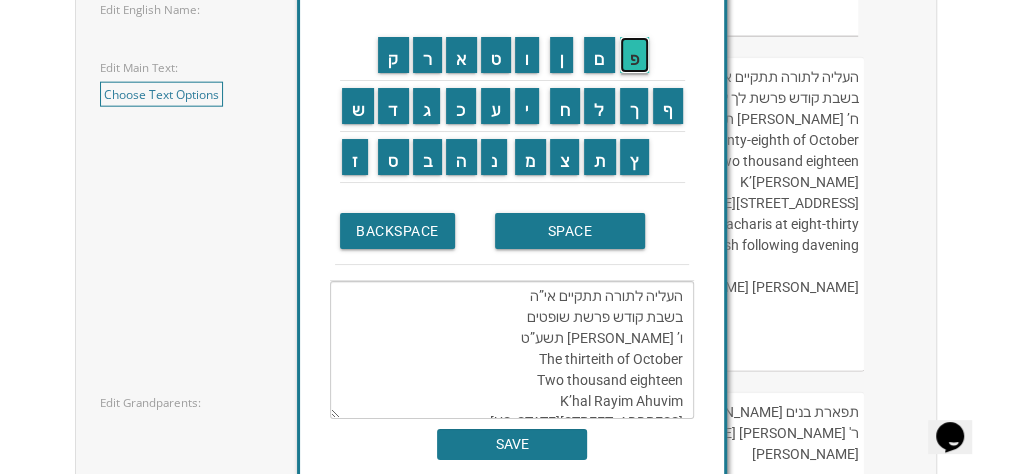 click on "פ" at bounding box center (635, 55) 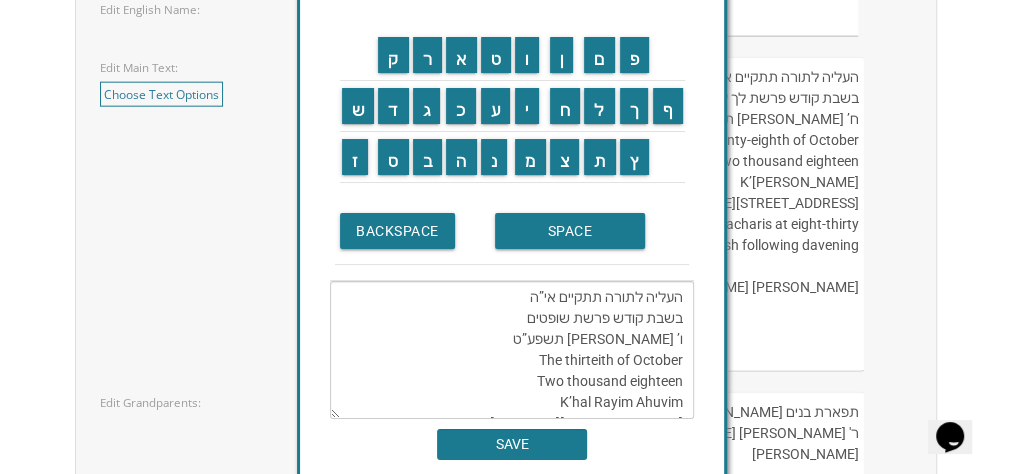 scroll, scrollTop: 1, scrollLeft: 0, axis: vertical 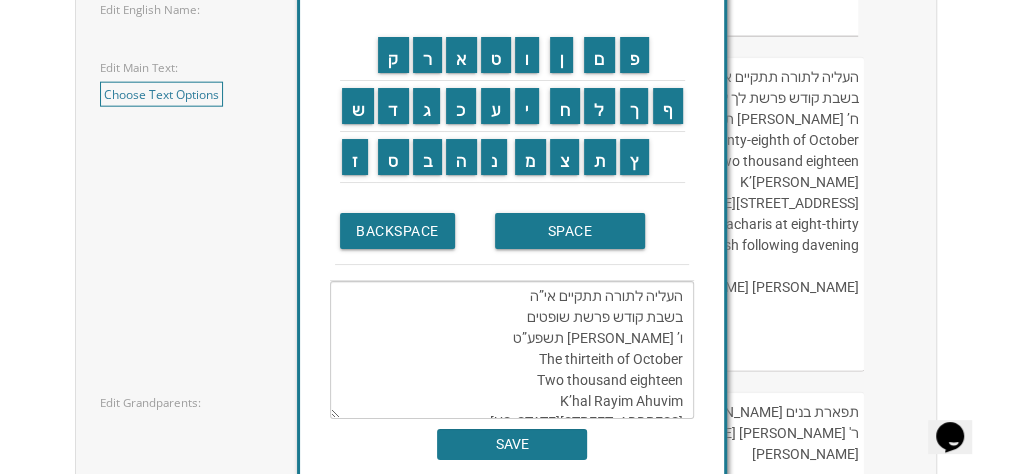 click on "העליה לתורה תתקיים אי”ה
בשבת קודש פרשת שופטים
ו’ חשון תשפע”ט
The thirteith of October
Two thousand eighteen
K’hal Rayim Ahuvim
175 Sunset Road
Lakewood, New Jersey
Shacharis at eight-thirty
Kiddush following davening
Chaim and Shani Kohn" at bounding box center (512, 350) 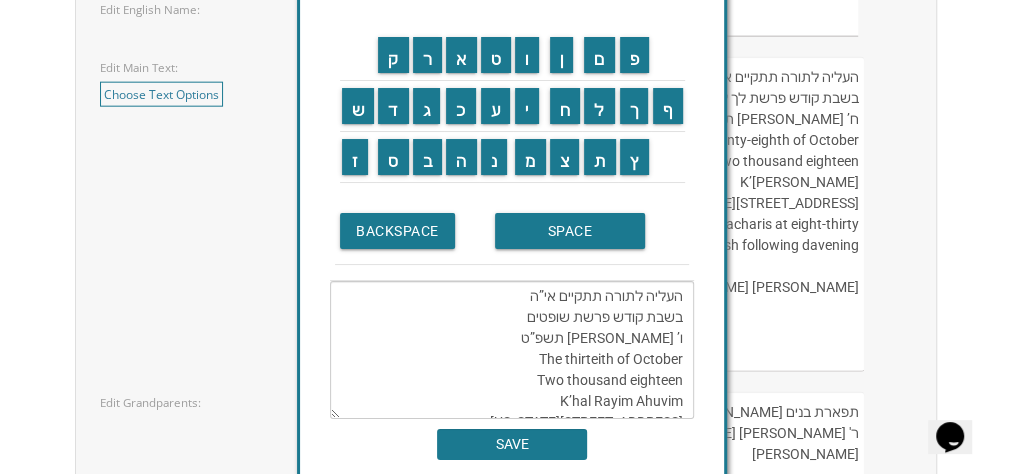 click on "העליה לתורה תתקיים אי”ה
בשבת קודש פרשת שופטים
ו’ חשון תשפ”ט
The thirteith of October
Two thousand eighteen
K’hal Rayim Ahuvim
175 Sunset Road
Lakewood, New Jersey
Shacharis at eight-thirty
Kiddush following davening
Chaim and Shani Kohn" at bounding box center [512, 350] 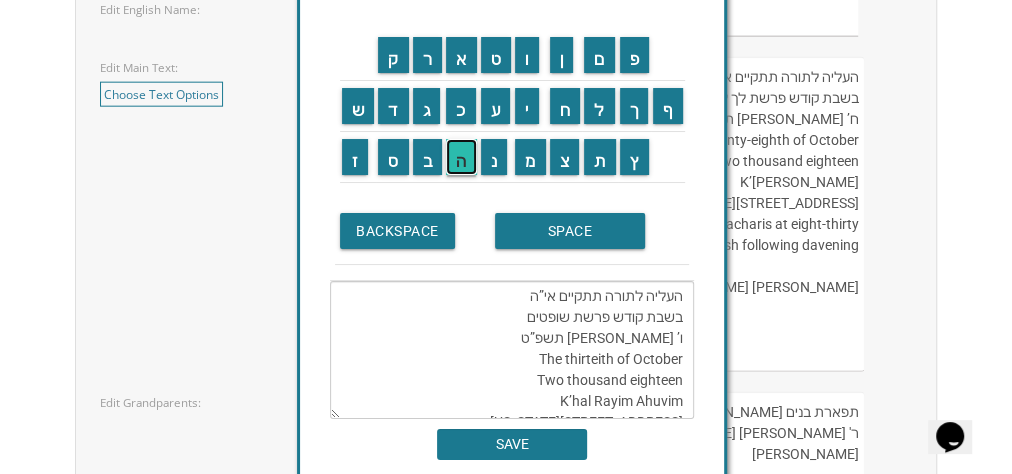 click on "ה" at bounding box center [461, 157] 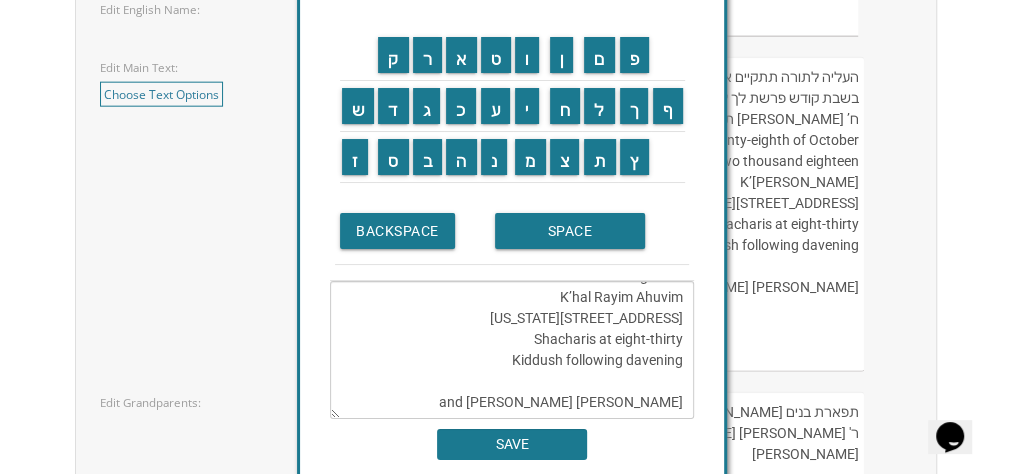 scroll, scrollTop: 0, scrollLeft: 0, axis: both 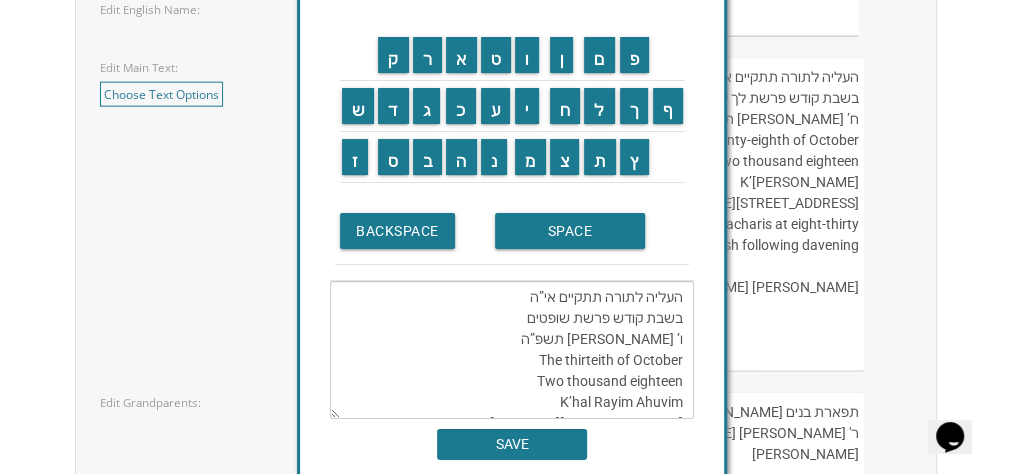 click on "העליה לתורה תתקיים אי”ה
בשבת קודש פרשת שופטים
ו’ חשון תשפ”ה
The thirteith of October
Two thousand eighteen
K’hal Rayim Ahuvim
175 Sunset Road
Lakewood, New Jersey
Shacharis at eight-thirty
Kiddush following davening
Chaim and Shani Kohn" at bounding box center [512, 350] 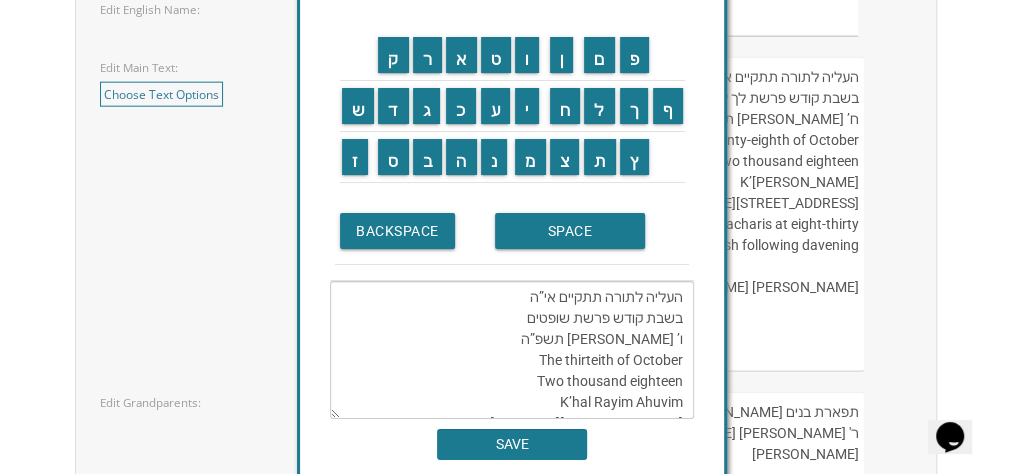 click on "העליה לתורה תתקיים אי”ה
בשבת קודש פרשת שופטים
ו’ חשון תשפ”ה
The thirteith of October
Two thousand eighteen
K’hal Rayim Ahuvim
175 Sunset Road
Lakewood, New Jersey
Shacharis at eight-thirty
Kiddush following davening
Chaim and Shani Kohn" at bounding box center (512, 350) 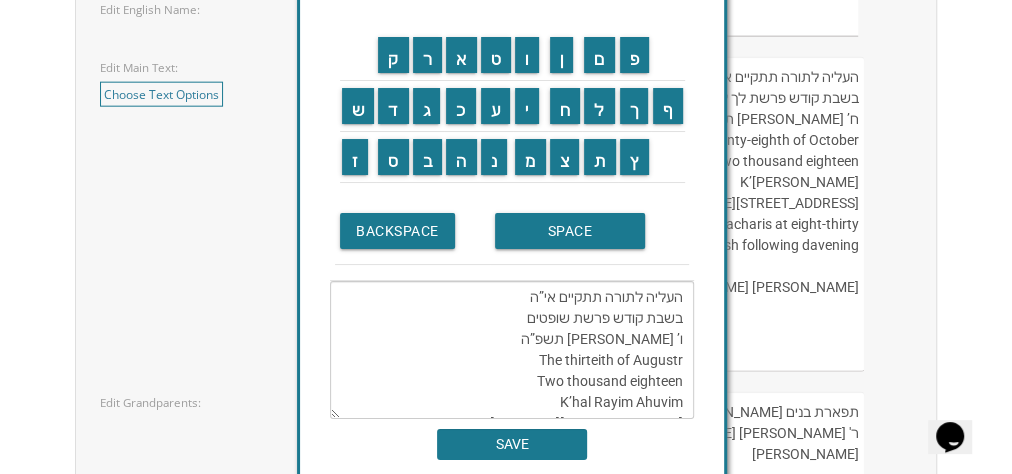 click on "העליה לתורה תתקיים אי”ה
בשבת קודש פרשת שופטים
ו’ חשון תשפ”ה
The thirteith of Augustr
Two thousand eighteen
K’hal Rayim Ahuvim
175 Sunset Road
Lakewood, New Jersey
Shacharis at eight-thirty
Kiddush following davening
Chaim and Shani Kohn" at bounding box center (512, 350) 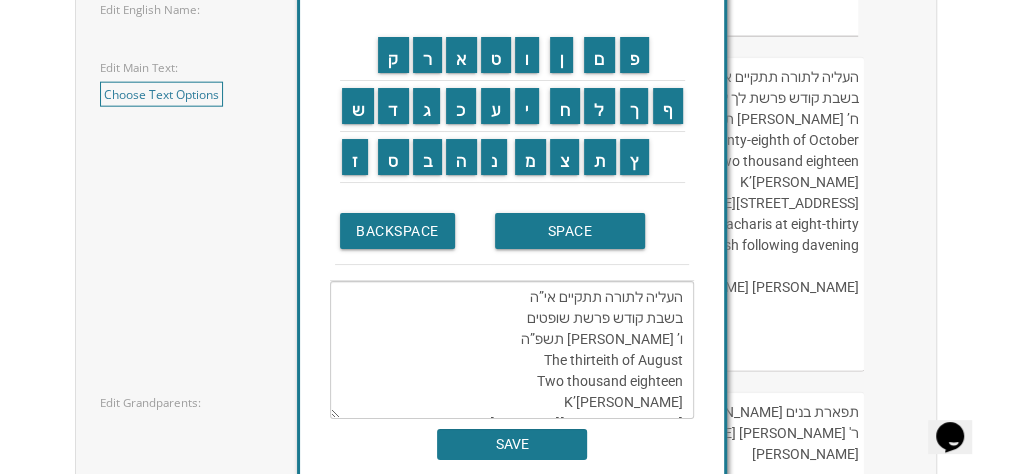 click on "העליה לתורה תתקיים אי”ה
בשבת קודש פרשת שופטים
ו’ חשון תשפ”ה
The thirteith of August
Two thousand eighteen
K’hal Rayim Ahuvim
175 Sunset Road
Lakewood, New Jersey
Shacharis at eight-thirty
Kiddush following davening
Chaim and Shani Kohn" at bounding box center (512, 350) 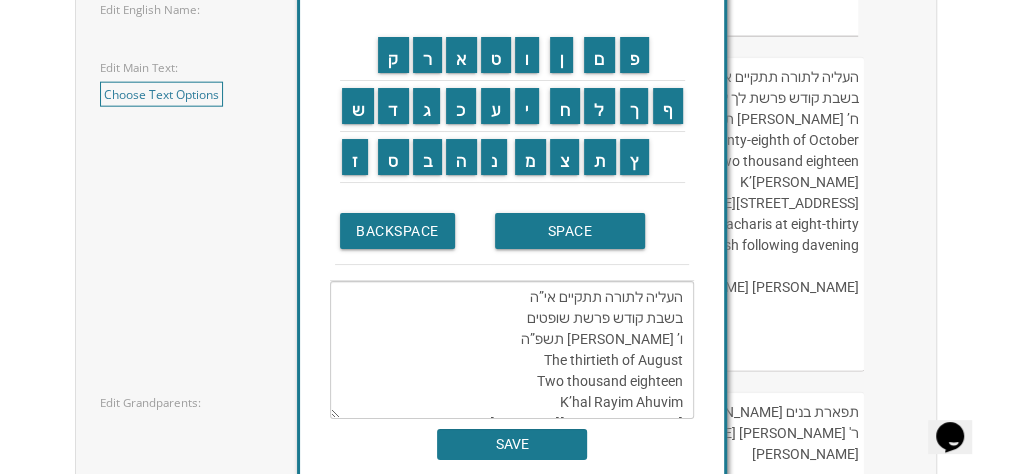 click on "העליה לתורה תתקיים אי”ה
בשבת קודש פרשת שופטים
ו’ חשון תשפ”ה
The thirtieth of August
Two thousand eighteen
K’hal Rayim Ahuvim
175 Sunset Road
Lakewood, New Jersey
Shacharis at eight-thirty
Kiddush following davening
Chaim and Shani Kohn" at bounding box center (512, 350) 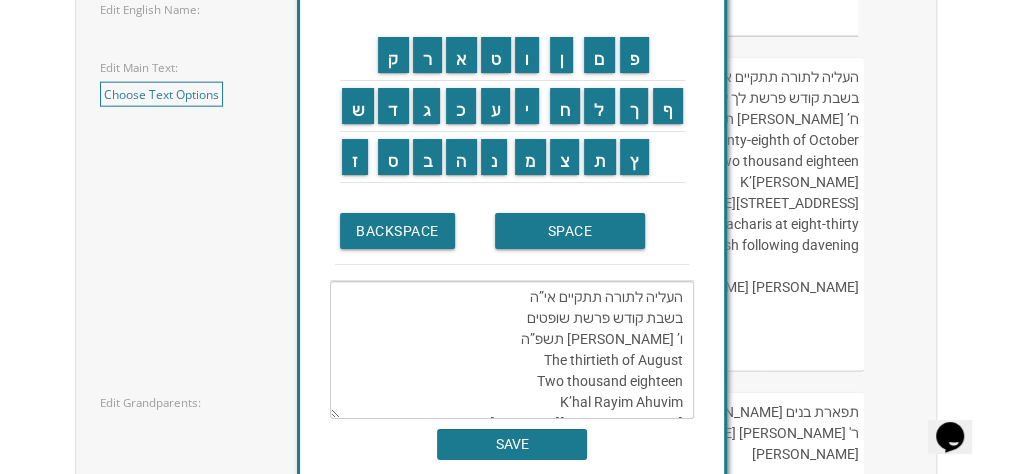 click on "העליה לתורה תתקיים אי”ה
בשבת קודש פרשת שופטים
ו’ חשון תשפ”ה
The thirtieth of August
Two thousand eighteen
K’hal Rayim Ahuvim
175 Sunset Road
Lakewood, New Jersey
Shacharis at eight-thirty
Kiddush following davening
Chaim and Shani Kohn" at bounding box center [512, 350] 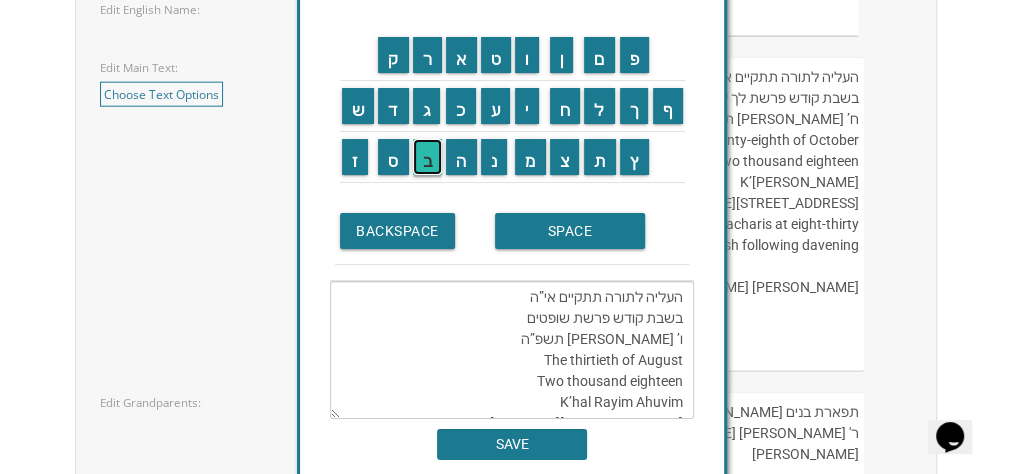 click on "ב" at bounding box center (428, 157) 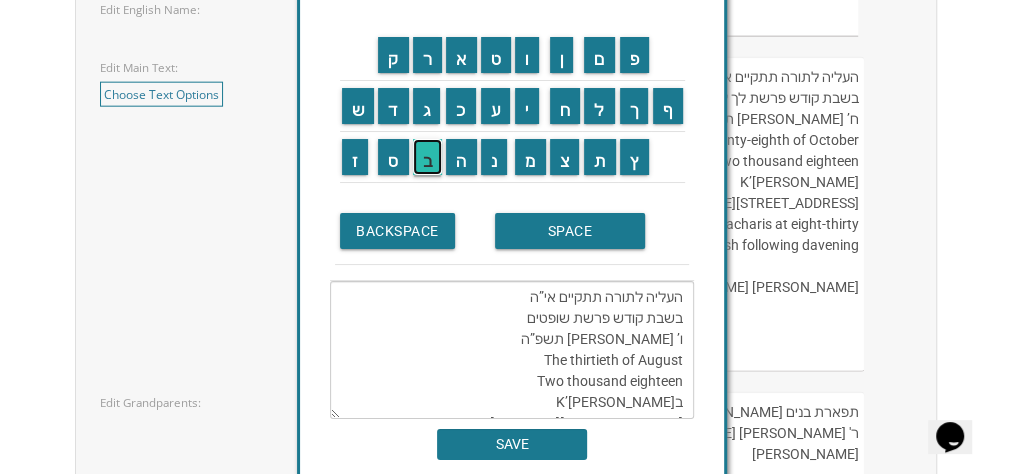 scroll, scrollTop: 168, scrollLeft: 0, axis: vertical 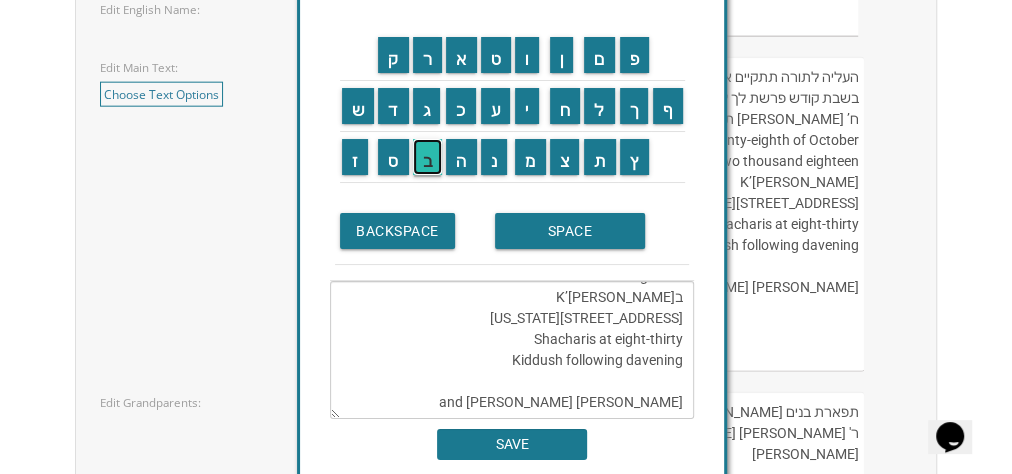click on "ב" at bounding box center [428, 157] 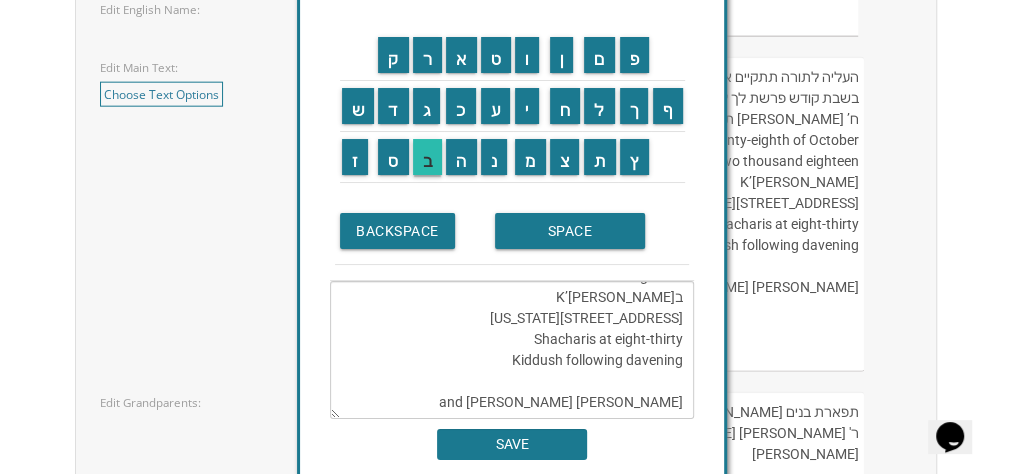 type on "העליה לתורה תתקיים אי”ה
בשבת קודש פרשת שופטים
ו’ חשון תשפ”ה
The thirtieth of August
Two thousand eighteen
בבK’hal Rayim Ahuvim
175 Sunset Road
Lakewood, New Jersey
Shacharis at eight-thirty
Kiddush following davening
Chaim and Shani Kohn" 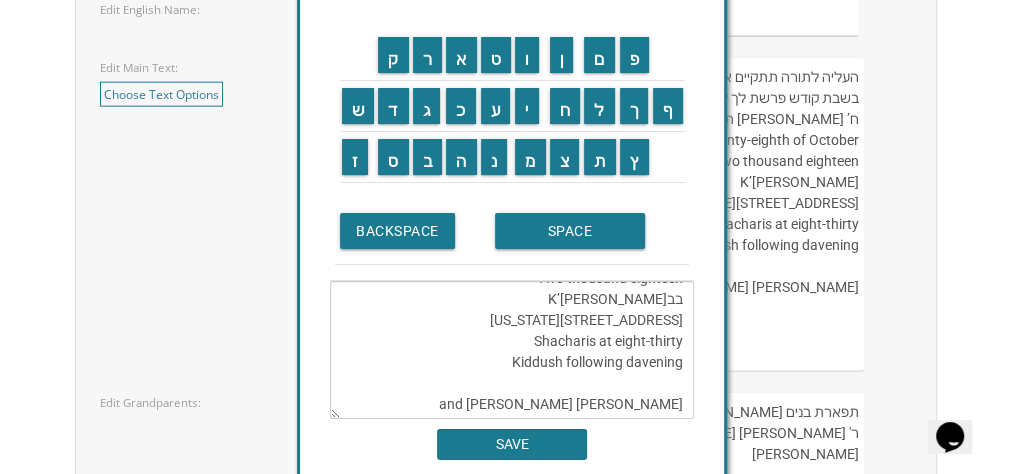 scroll, scrollTop: 102, scrollLeft: 0, axis: vertical 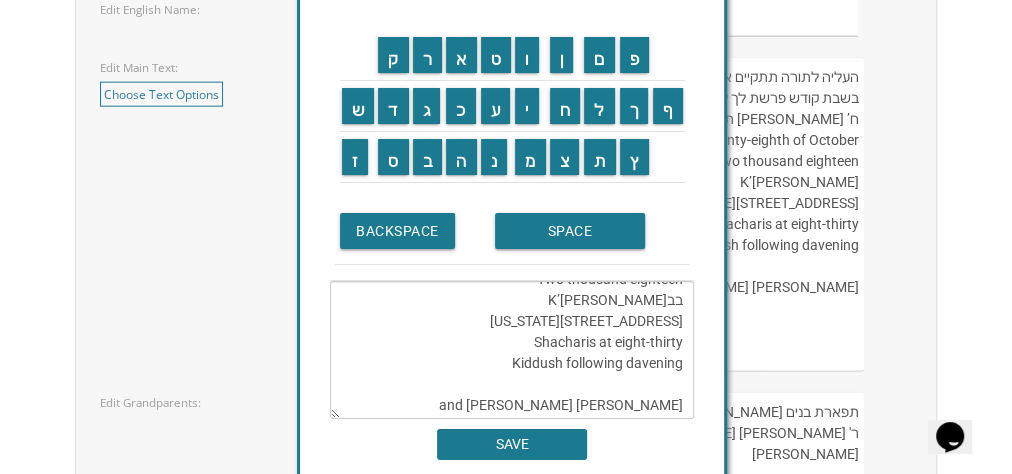 click on "העליה לתורה תתקיים אי”ה
בשבת קודש פרשת שופטים
ו’ חשון תשפ”ה
The thirtieth of August
Two thousand eighteen
בבK’hal Rayim Ahuvim
175 Sunset Road
Lakewood, New Jersey
Shacharis at eight-thirty
Kiddush following davening
Chaim and Shani Kohn" at bounding box center [512, 350] 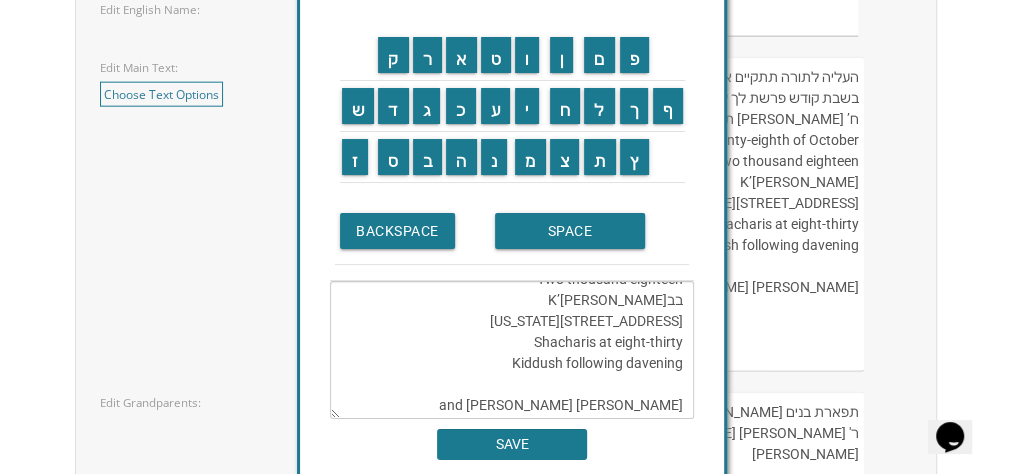 click on "העליה לתורה תתקיים אי”ה
בשבת קודש פרשת שופטים
ו’ חשון תשפ”ה
The thirtieth of August
Two thousand eighteen
בבK’hal Rayim Ahuvim
175 Sunset Road
Lakewood, New Jersey
Shacharis at eight-thirty
Kiddush following davening
Chaim and Shani Kohn" at bounding box center [512, 350] 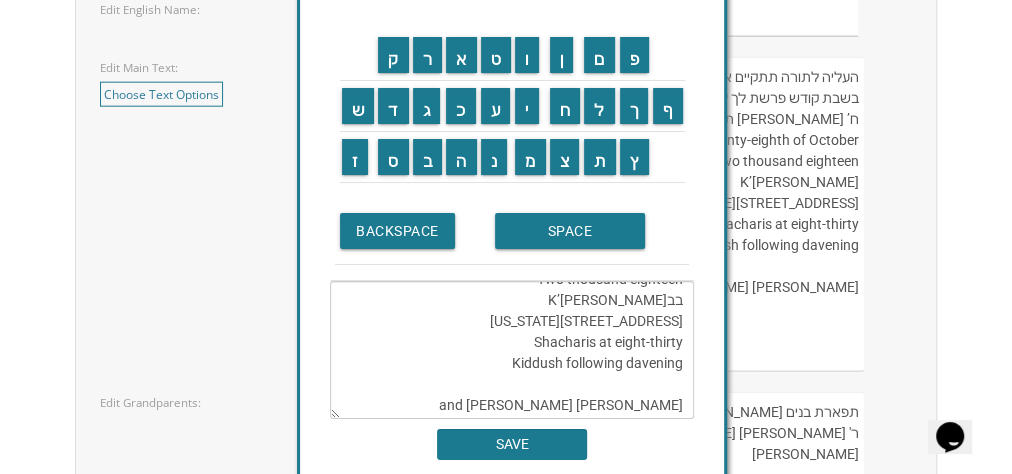 click on "Customizations
Please fill in your personal information.
Edit Intro Text:
Choose Text Options בעזרת השם יתברך
ברוב שבח והודאה להשי”ת
מתכבדים אנו להזמין את כבודכם להשתתף בשמחת הבר מצוה
של בננו היקר
select select select
Edit Hebrew Name:" at bounding box center (505, 121) 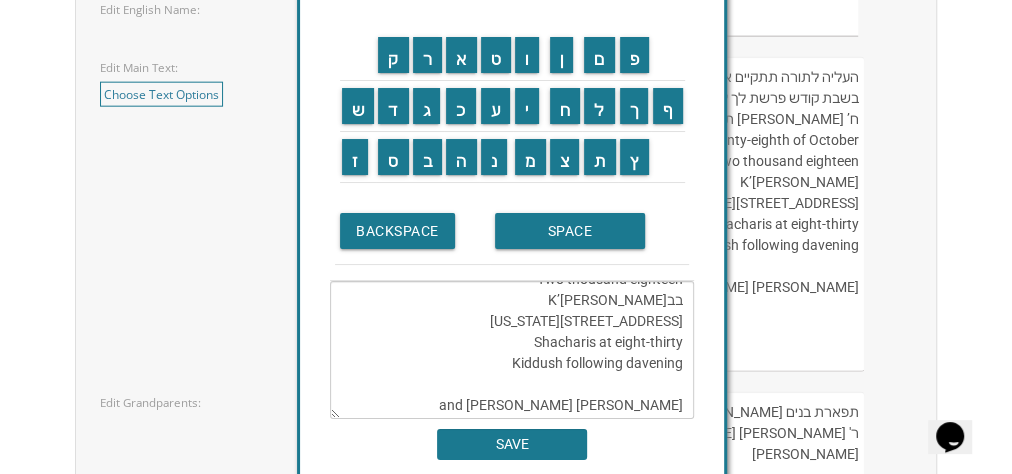 click on "העליה לתורה תתקיים אי”ה
בשבת קודש פרשת לך לך
ח’ חשון תשע”ט
The twenty-eighth of October
Two thousand eighteen
K’hal Rayim Ahuvim
175 Sunset Road
Lakewood, New Jersey
Shacharis at eight-thirty
Kiddush following davening
Chaim and Shani Kohn" at bounding box center [622, 214] 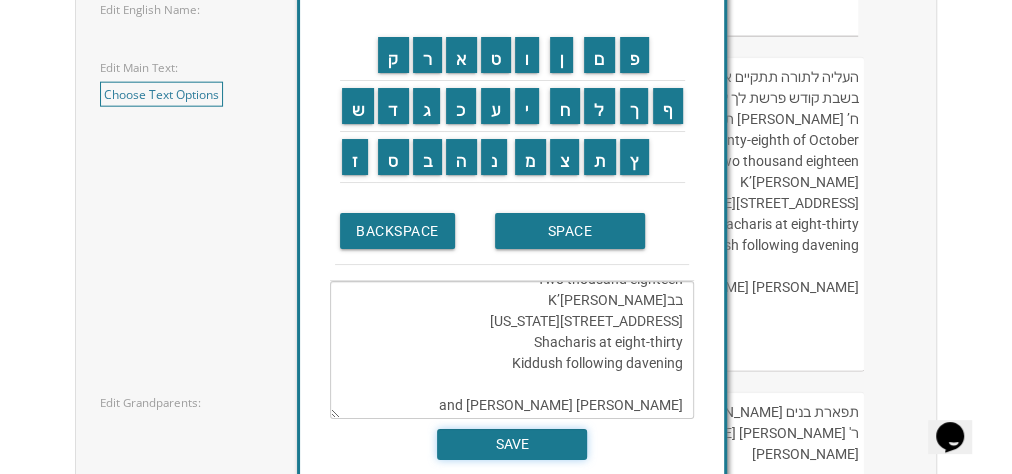 click on "SAVE" at bounding box center [512, 444] 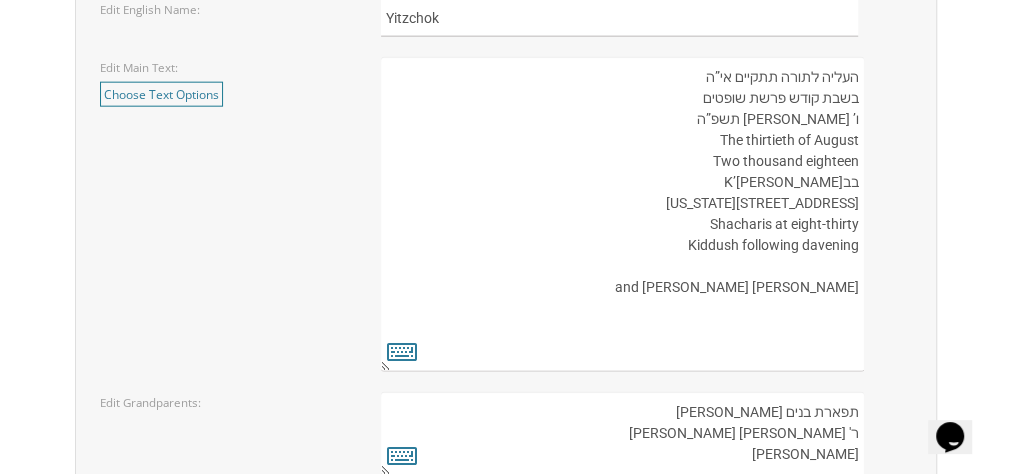 drag, startPoint x: 692, startPoint y: 69, endPoint x: 827, endPoint y: 171, distance: 169.20107 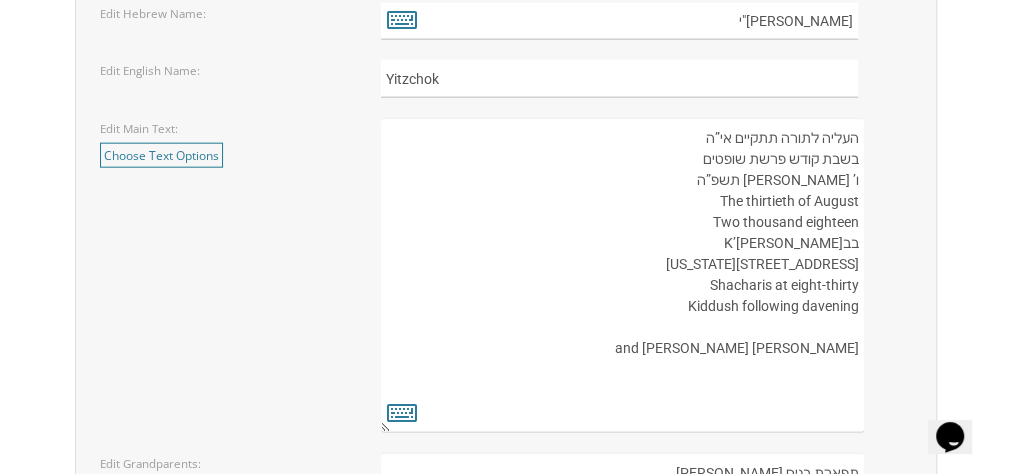 scroll, scrollTop: 2355, scrollLeft: 0, axis: vertical 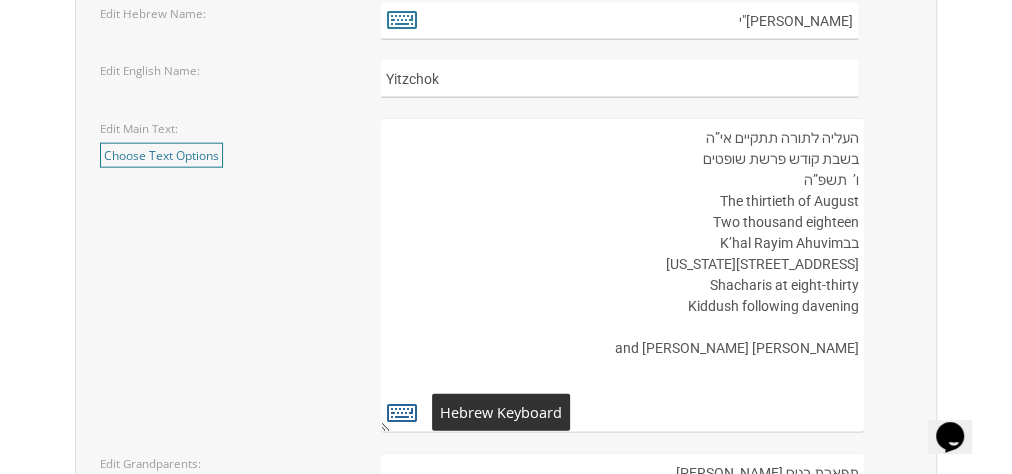 type on "העליה לתורה תתקיים אי”ה
בשבת קודש פרשת שופטים
ו’  תשפ”ה
The thirtieth of August
Two thousand eighteen
בבK’hal Rayim Ahuvim
175 Sunset Road
Lakewood, New Jersey
Shacharis at eight-thirty
Kiddush following davening
Chaim and Shani Kohn" 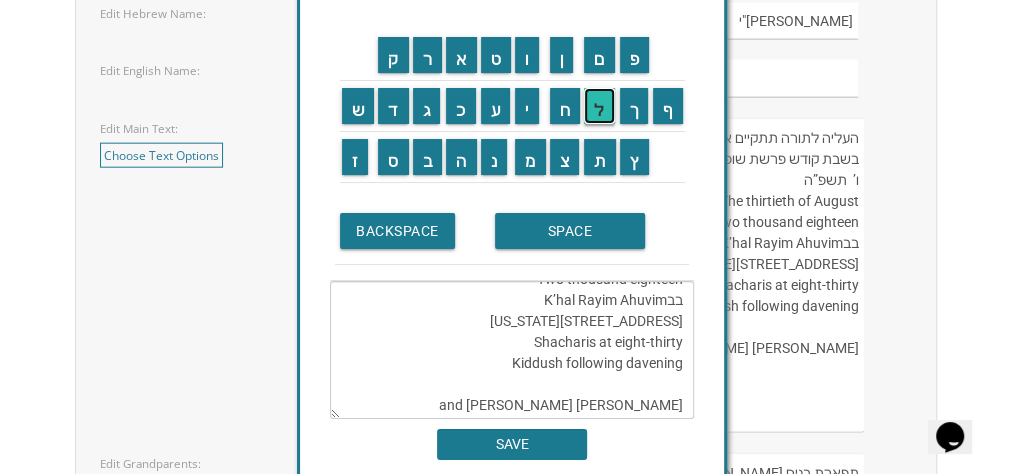 click on "ל" at bounding box center (599, 106) 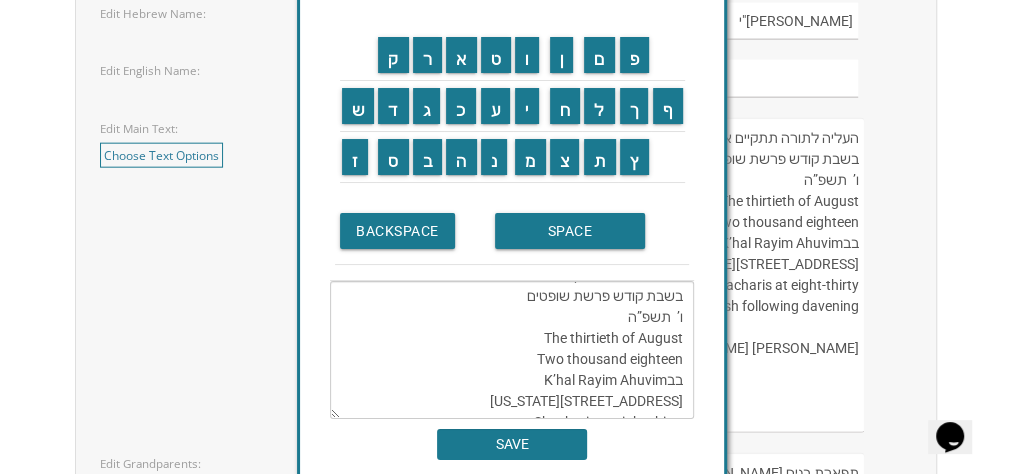 scroll, scrollTop: 21, scrollLeft: 0, axis: vertical 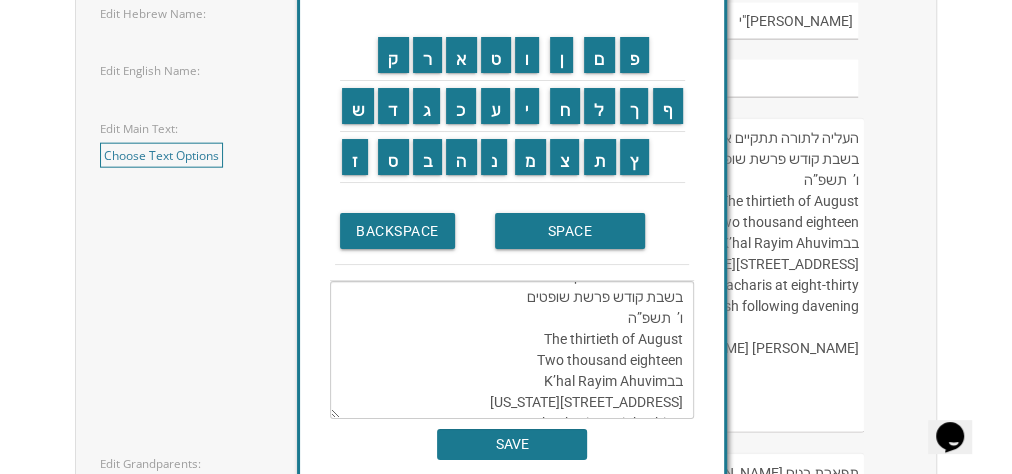 click on "העליה לתורה תתקיים אי”ה
בשבת קודש פרשת שופטים
ו’  תשפ”ה
The thirtieth of August
Two thousand eighteen
בבK’hal Rayim Ahuvim
175 Sunset Road
Lakewood, New Jersey
Shacharis at eight-thirty
Kiddush following davening
Chaim and Shani Kohn" at bounding box center (512, 350) 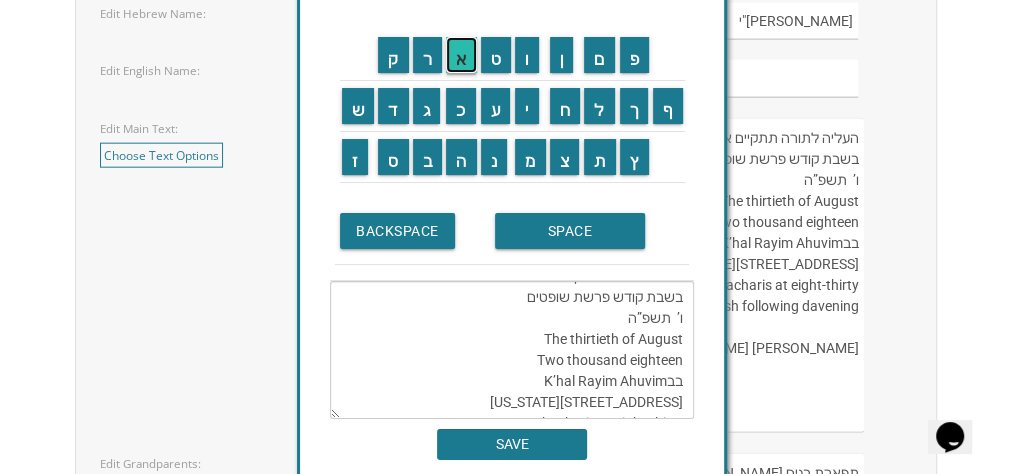 click on "א" at bounding box center (461, 55) 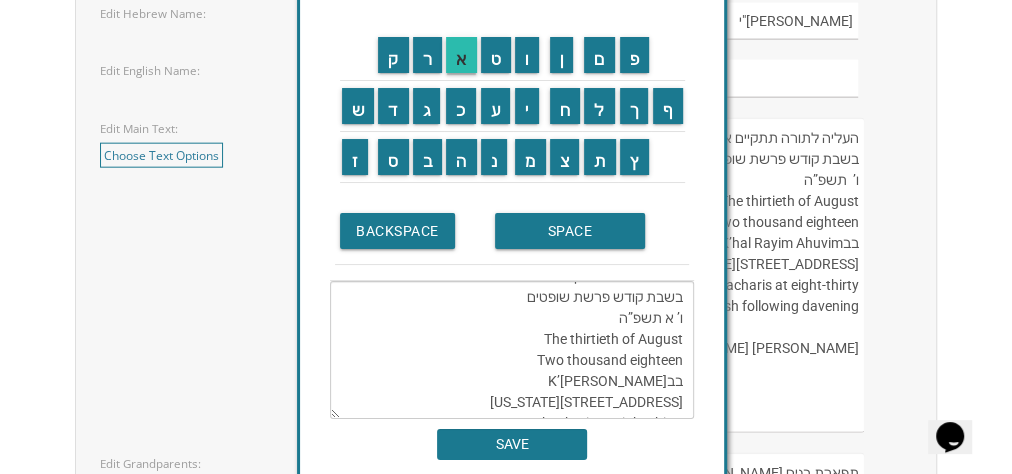 scroll, scrollTop: 168, scrollLeft: 0, axis: vertical 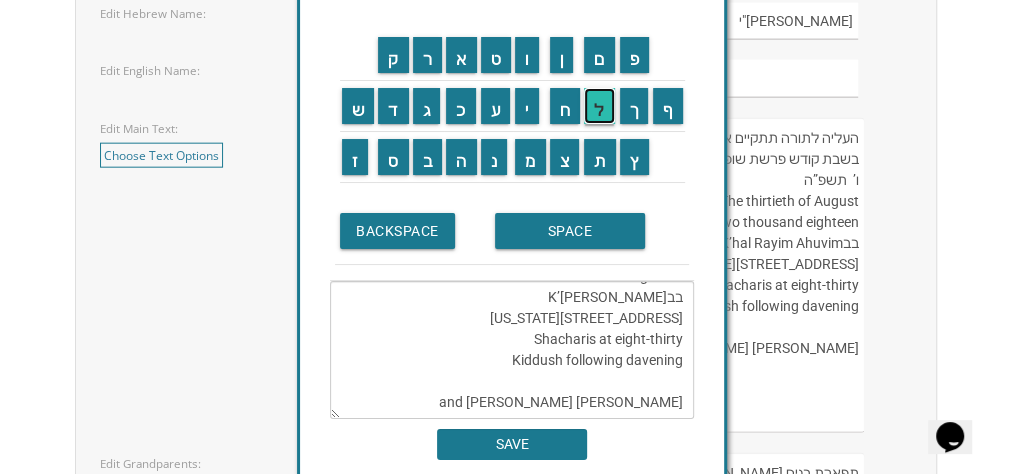 click on "ל" at bounding box center (599, 106) 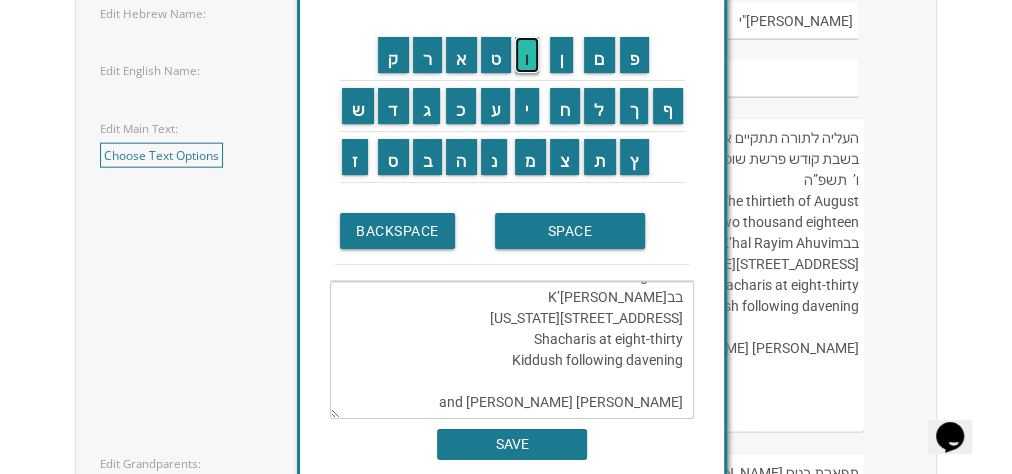 click on "ו" at bounding box center [527, 55] 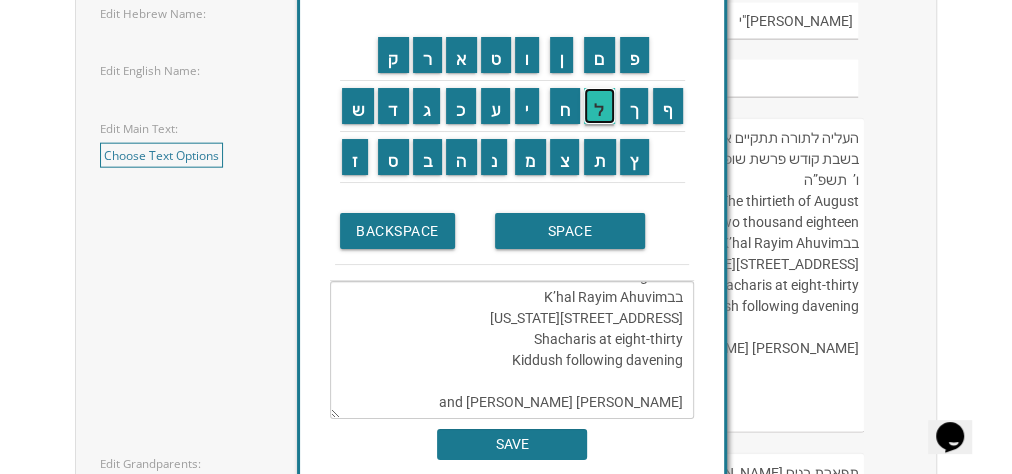 click on "ל" at bounding box center [599, 106] 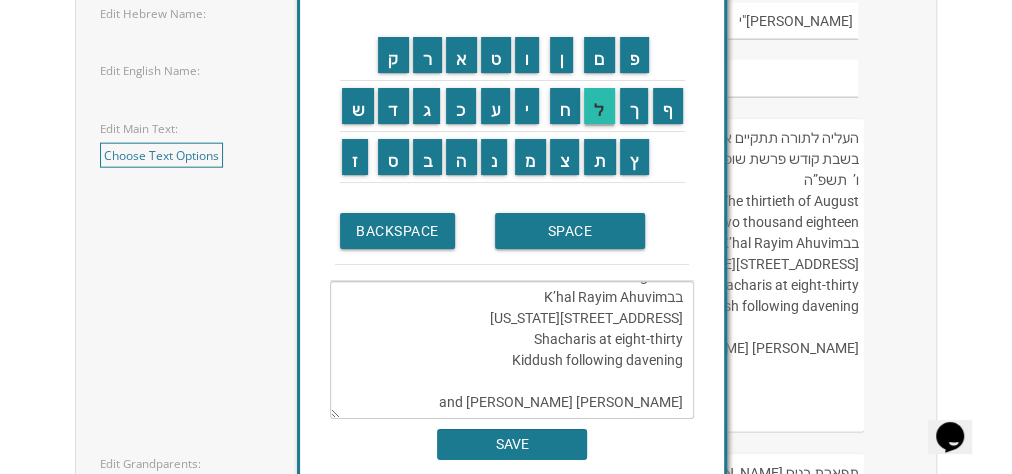 type on "העליה לתורה תתקיים אי”ה
בשבת קודש פרשת שופטים
ו’ אלול תשפ”ה
The thirtieth of August
Two thousand eighteen
בבK’hal Rayim Ahuvim
175 Sunset Road
Lakewood, New Jersey
Shacharis at eight-thirty
Kiddush following davening
Chaim and Shani Kohn" 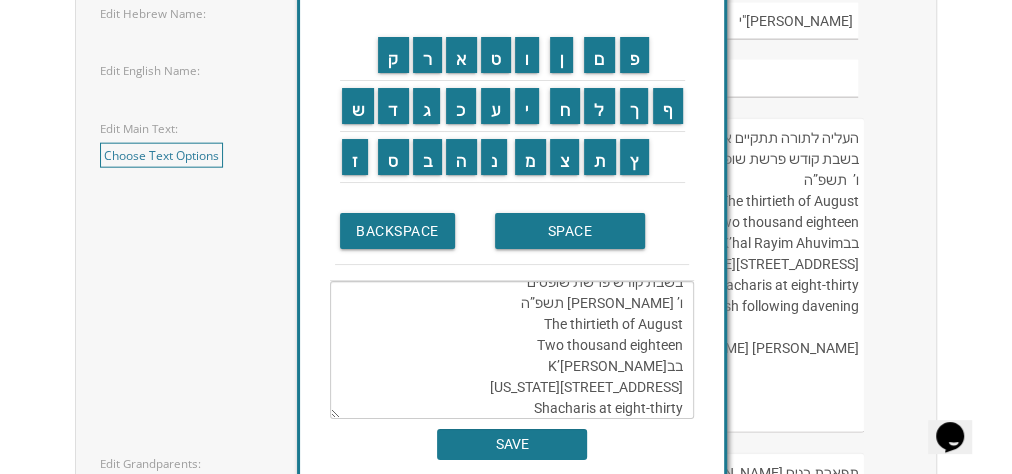 scroll, scrollTop: 35, scrollLeft: 0, axis: vertical 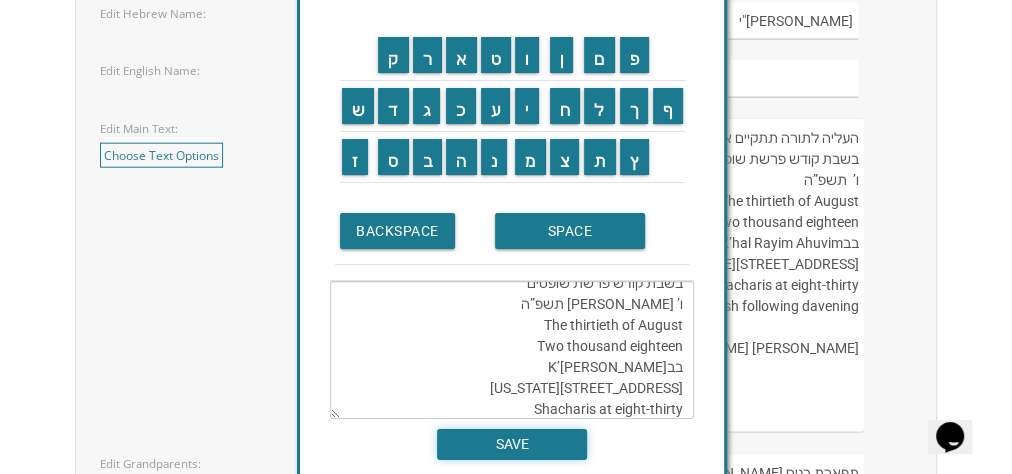click on "SAVE" at bounding box center (512, 444) 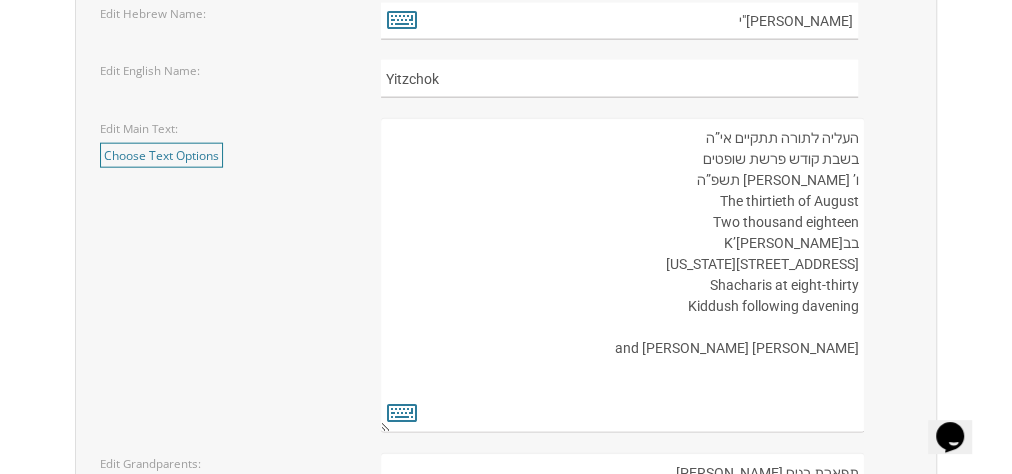 click on "העליה לתורה תתקיים אי”ה
בשבת קודש פרשת לך לך
ח’ חשון תשע”ט
The twenty-eighth of October
Two thousand eighteen
K’hal Rayim Ahuvim
175 Sunset Road
Lakewood, New Jersey
Shacharis at eight-thirty
Kiddush following davening
Chaim and Shani Kohn" at bounding box center (622, 275) 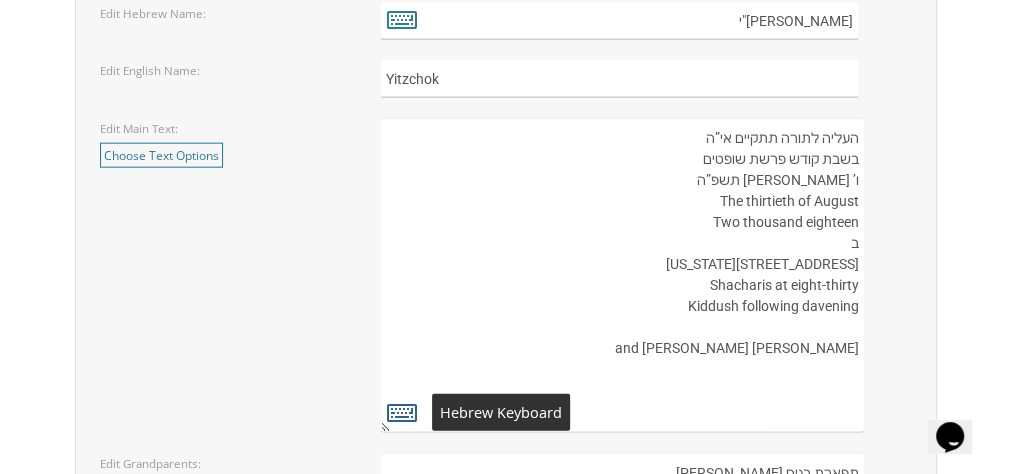 type on "העליה לתורה תתקיים אי”ה
בשבת קודש פרשת שופטים
ו’ אלול תשפ”ה
The thirtieth of August
Two thousand eighteen
ב
175 Sunset Road
Lakewood, New Jersey
Shacharis at eight-thirty
Kiddush following davening
Chaim and Shani Kohn" 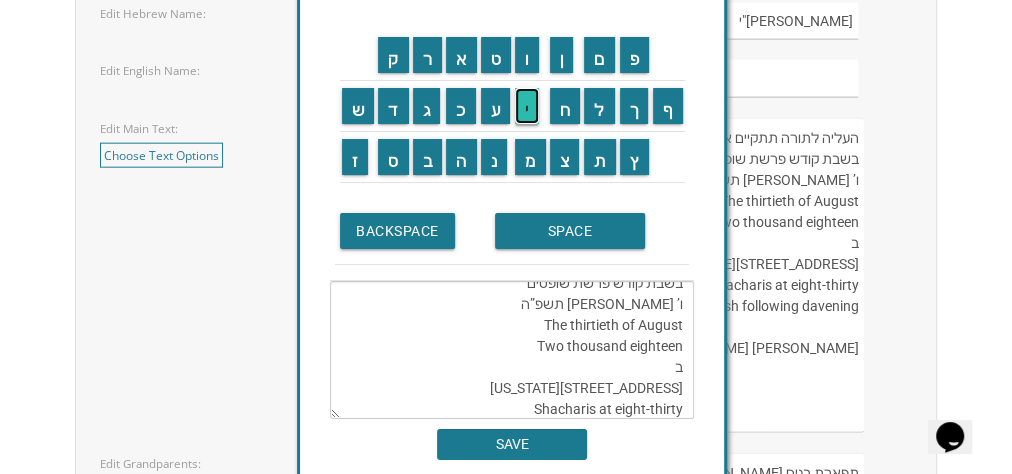 click on "י" at bounding box center [527, 106] 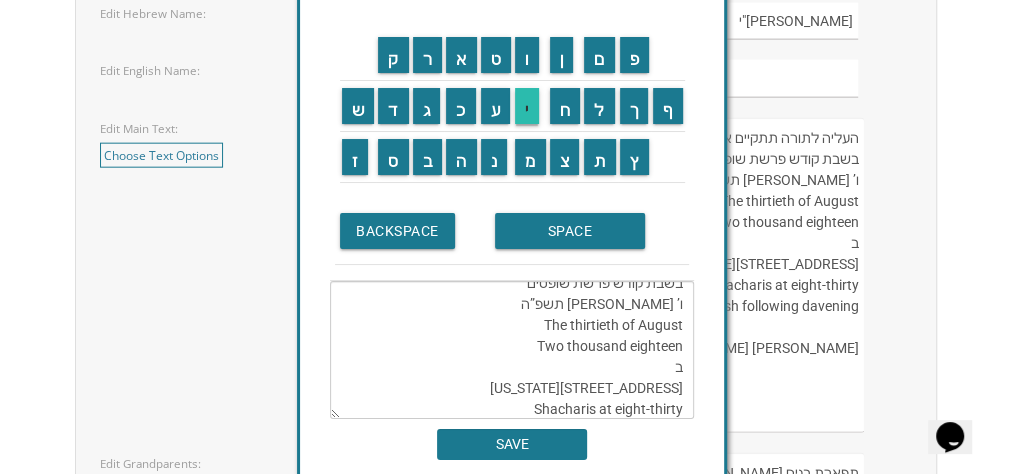 scroll, scrollTop: 168, scrollLeft: 0, axis: vertical 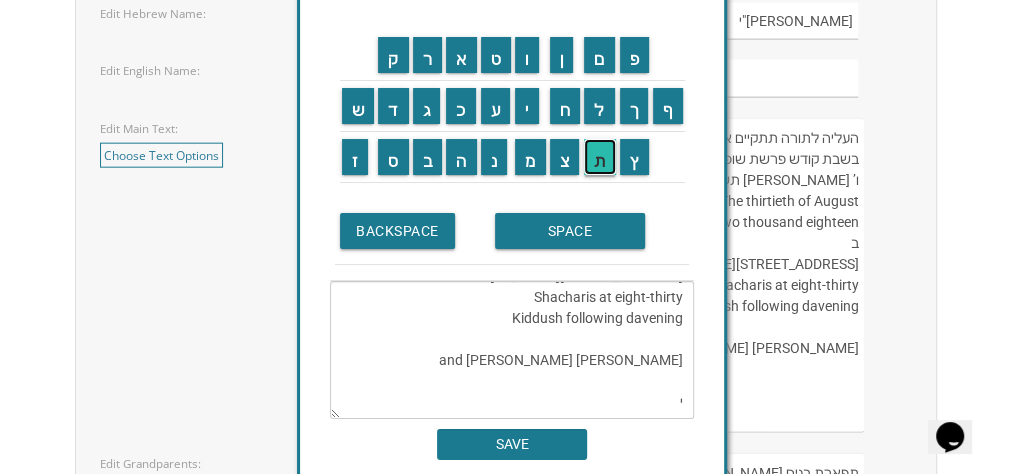 click on "ת" at bounding box center [600, 157] 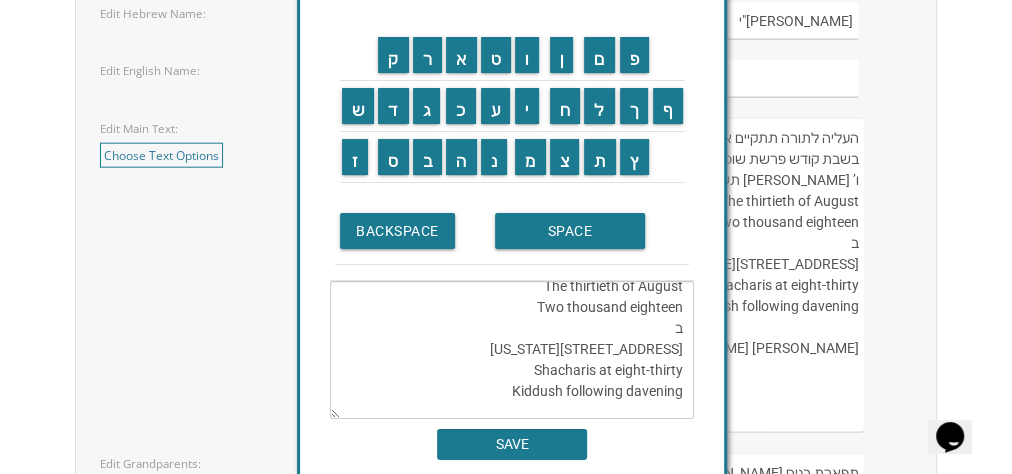 scroll, scrollTop: 71, scrollLeft: 0, axis: vertical 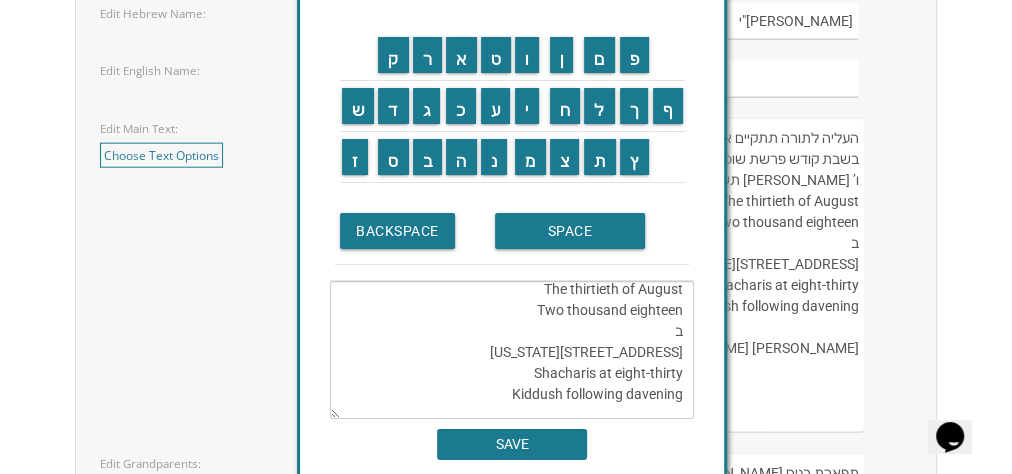 click on "העליה לתורה תתקיים אי”ה
בשבת קודש פרשת שופטים
ו’ אלול תשפ”ה
The thirtieth of August
Two thousand eighteen
ב
175 Sunset Road
Lakewood, New Jersey
Shacharis at eight-thirty
Kiddush following davening
Chaim and Shani Kohn" at bounding box center [512, 350] 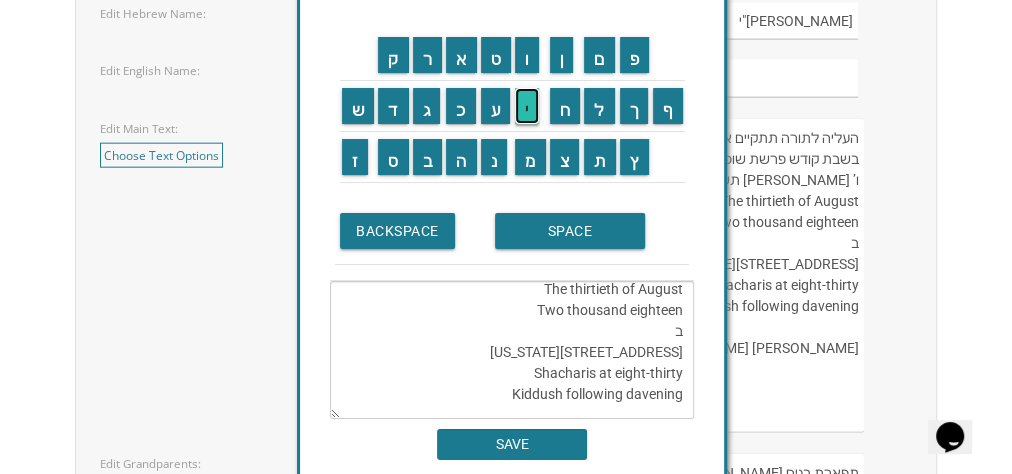 click on "י" at bounding box center (527, 106) 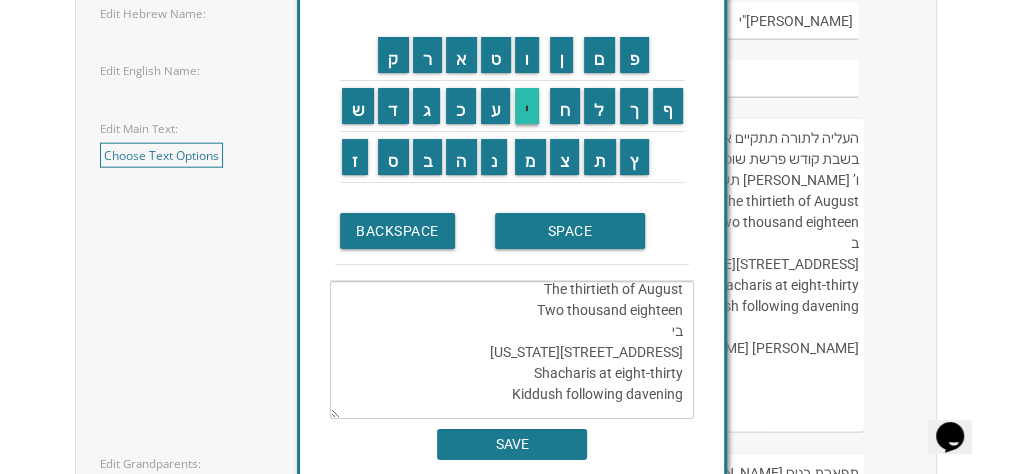 scroll, scrollTop: 168, scrollLeft: 0, axis: vertical 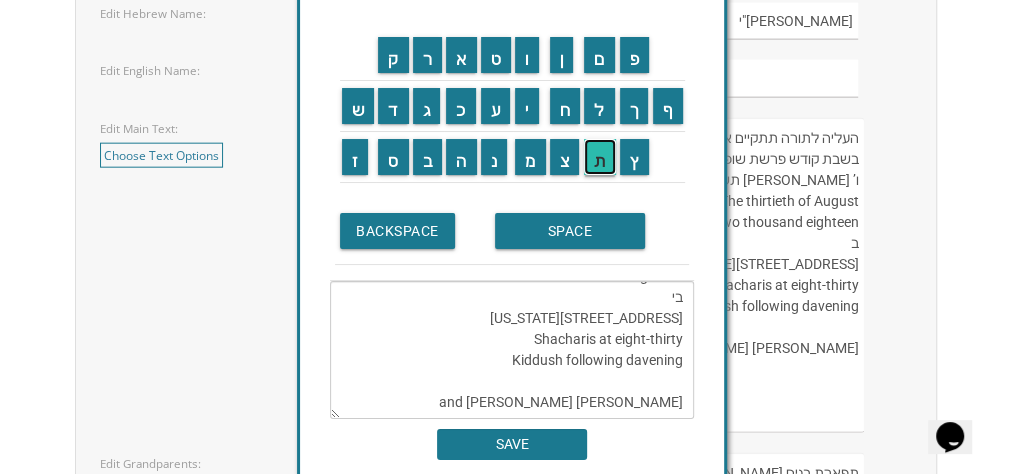 click on "ת" at bounding box center [600, 157] 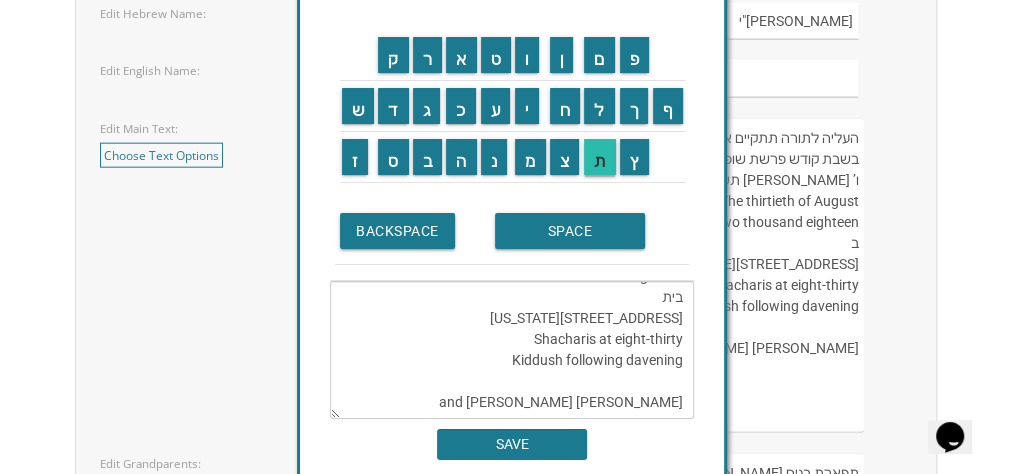 scroll, scrollTop: 110, scrollLeft: 0, axis: vertical 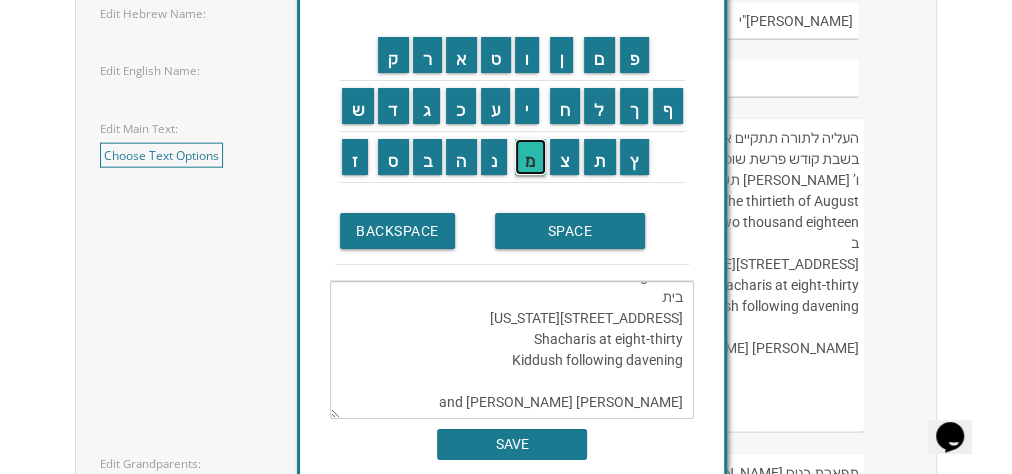 click on "מ" at bounding box center (530, 157) 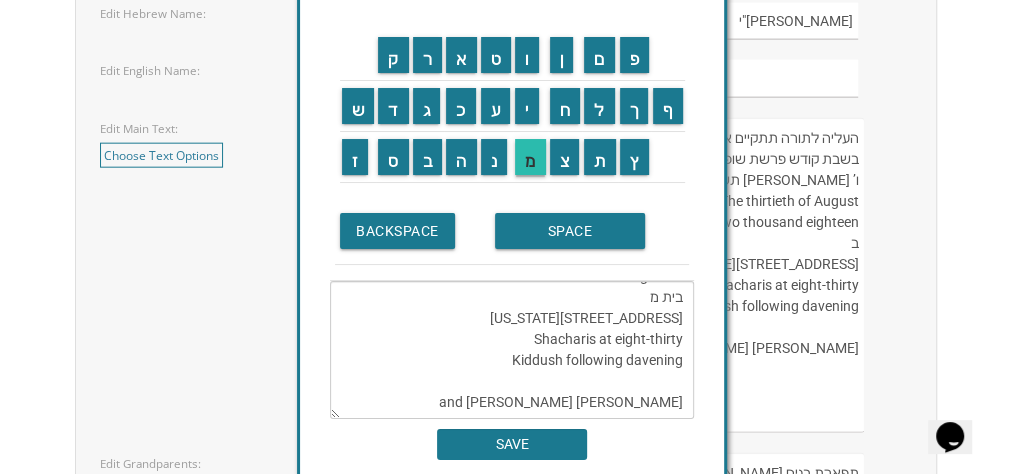 scroll, scrollTop: 168, scrollLeft: 0, axis: vertical 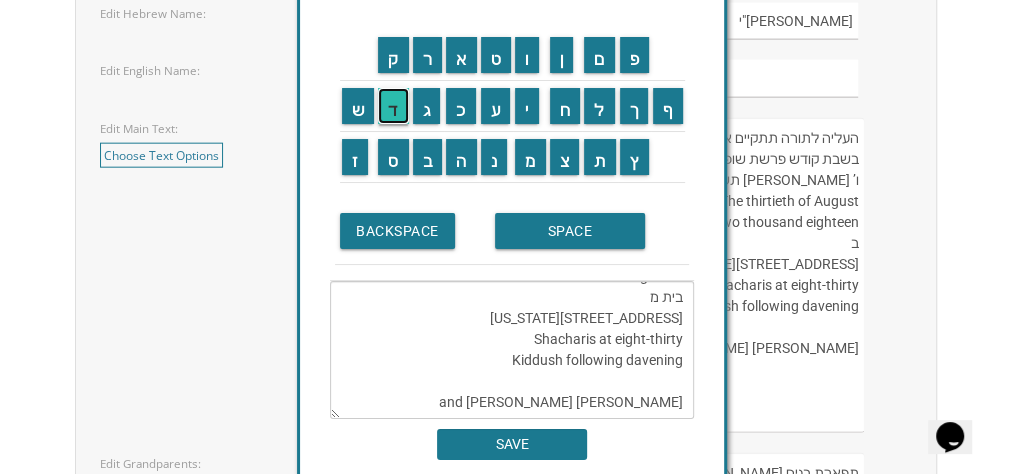 click on "ד" at bounding box center (393, 106) 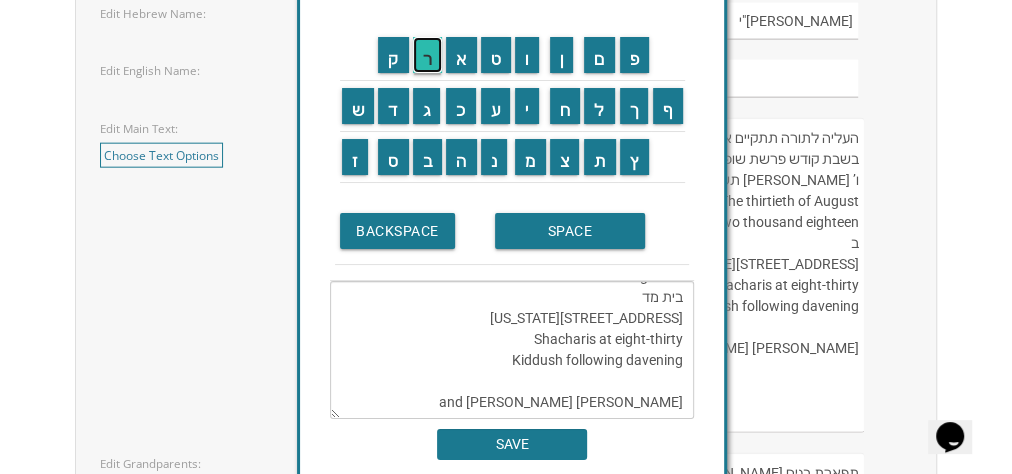 click on "ר" at bounding box center (428, 55) 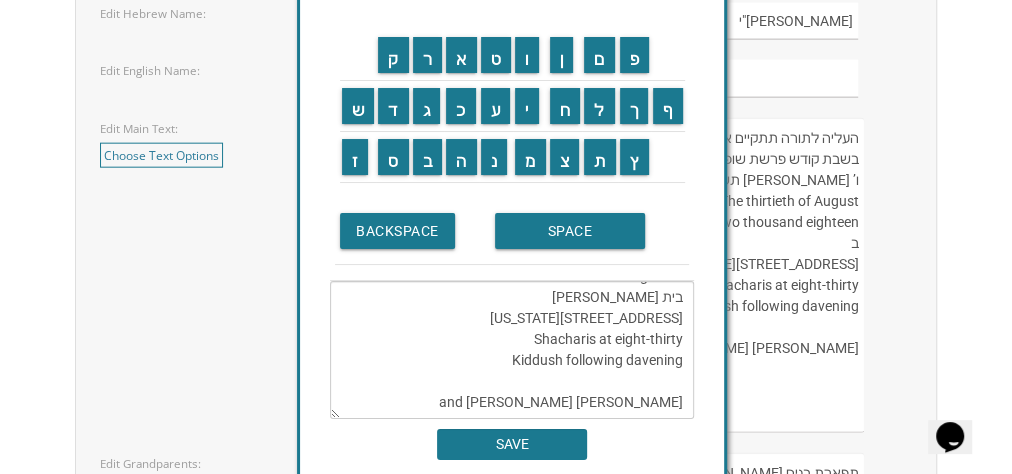 click on "ד" at bounding box center [393, 105] 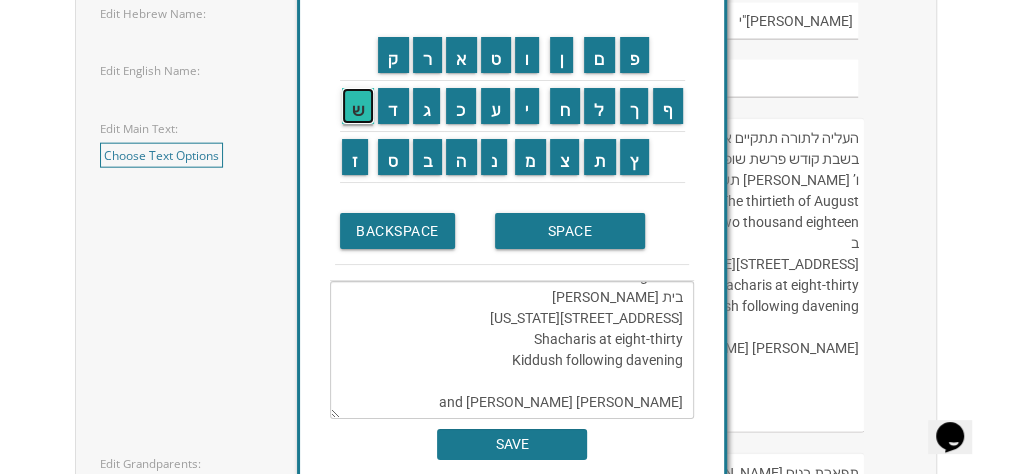 click on "ש" at bounding box center (358, 106) 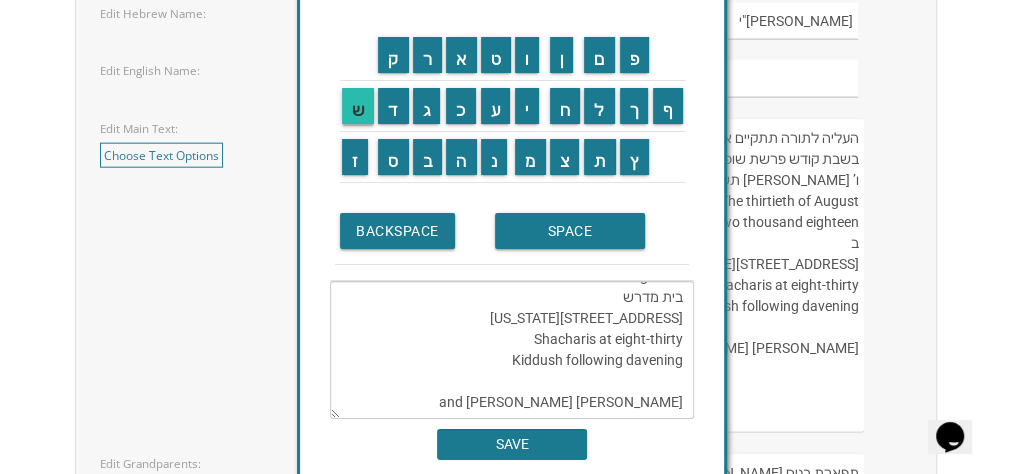scroll, scrollTop: 110, scrollLeft: 0, axis: vertical 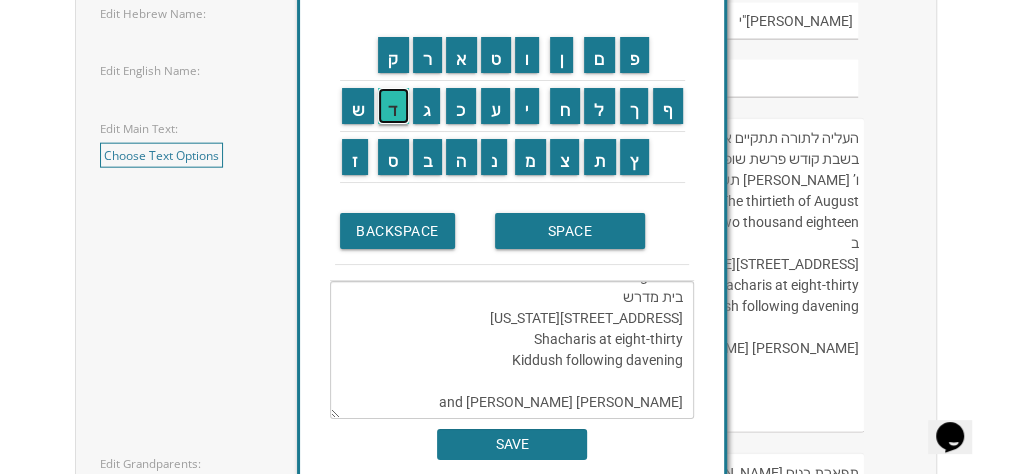 click on "ד" at bounding box center (393, 106) 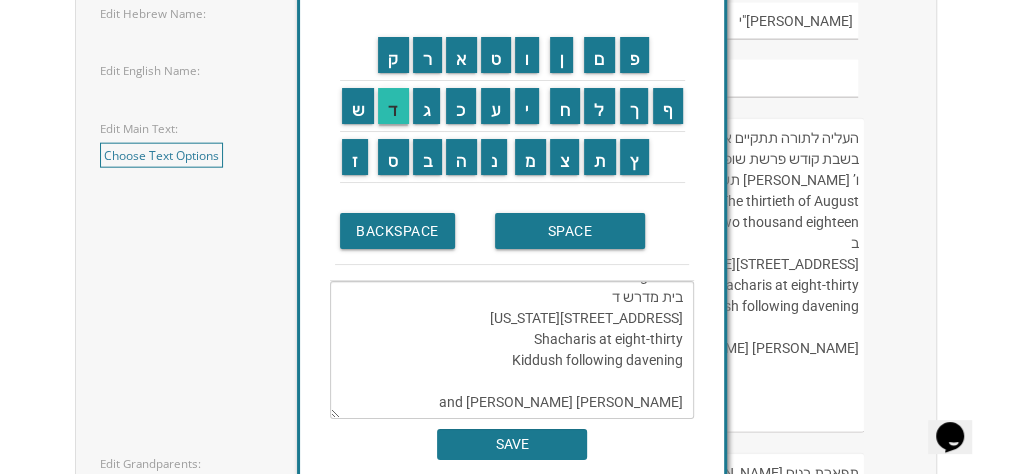 scroll, scrollTop: 110, scrollLeft: 0, axis: vertical 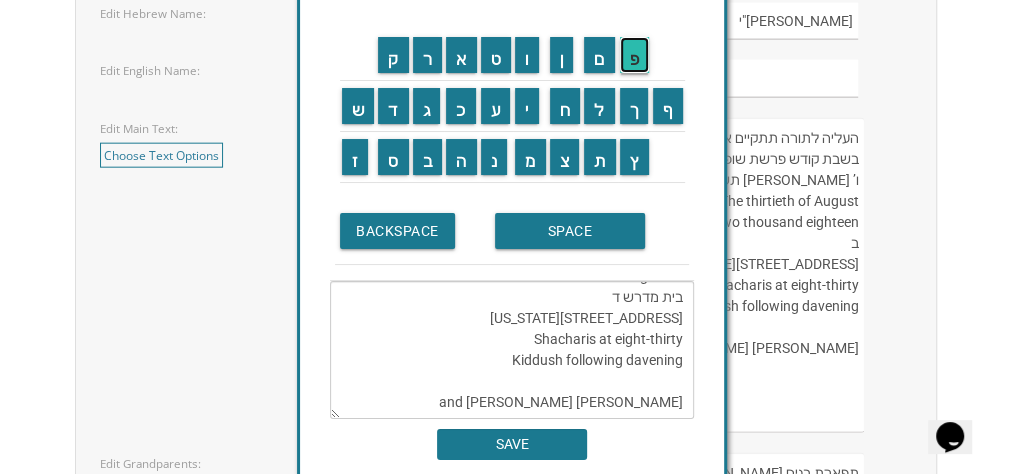 click on "פ" at bounding box center [635, 55] 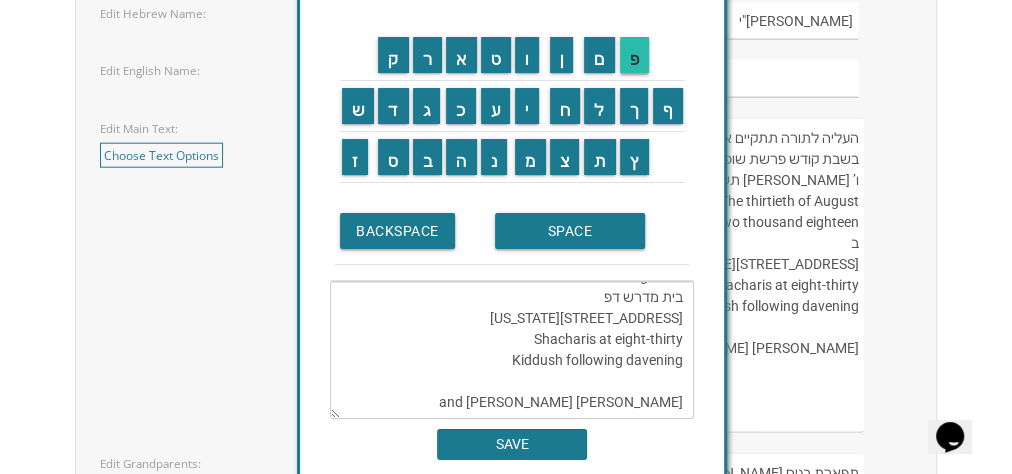 scroll, scrollTop: 168, scrollLeft: 0, axis: vertical 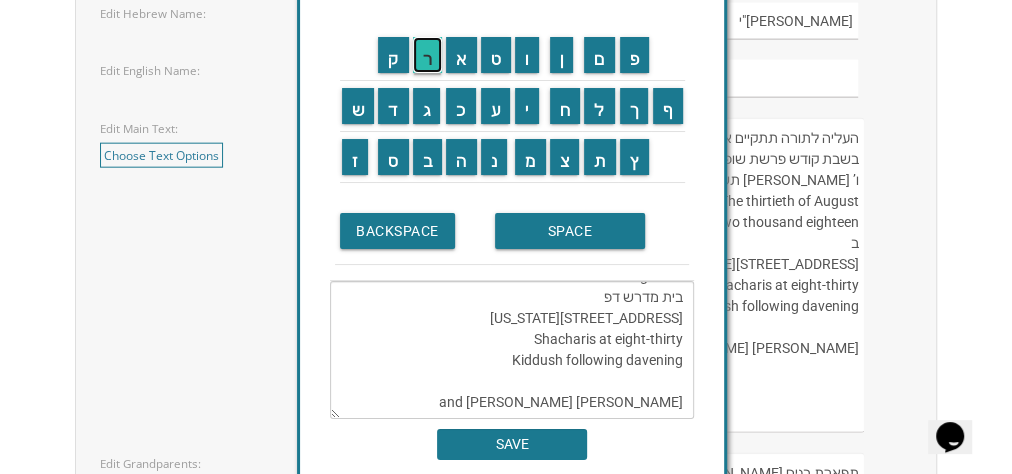 click on "ר" at bounding box center (428, 55) 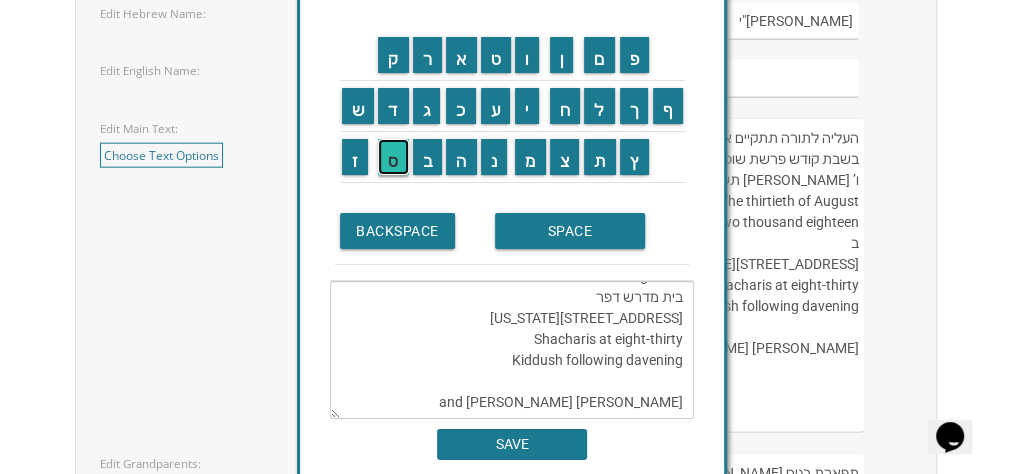 click on "ס" at bounding box center (393, 157) 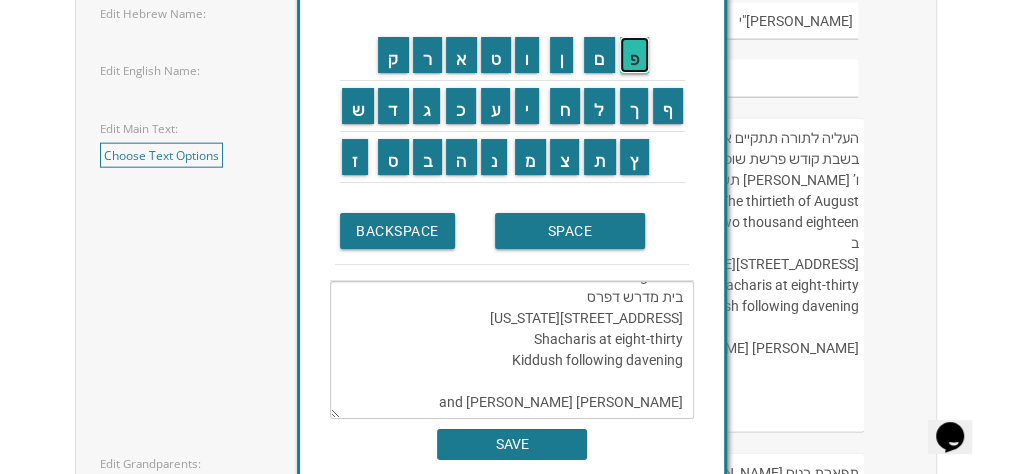 click on "פ" at bounding box center (635, 55) 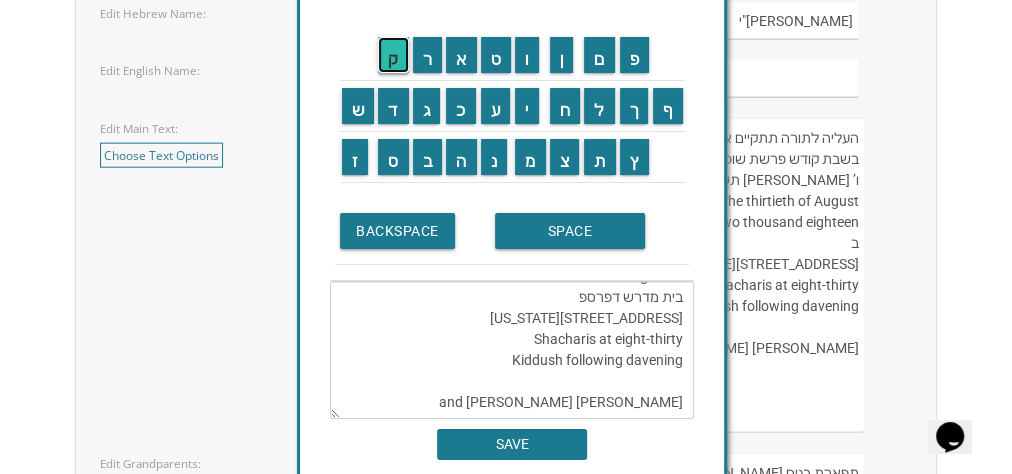 click on "ק" at bounding box center (393, 55) 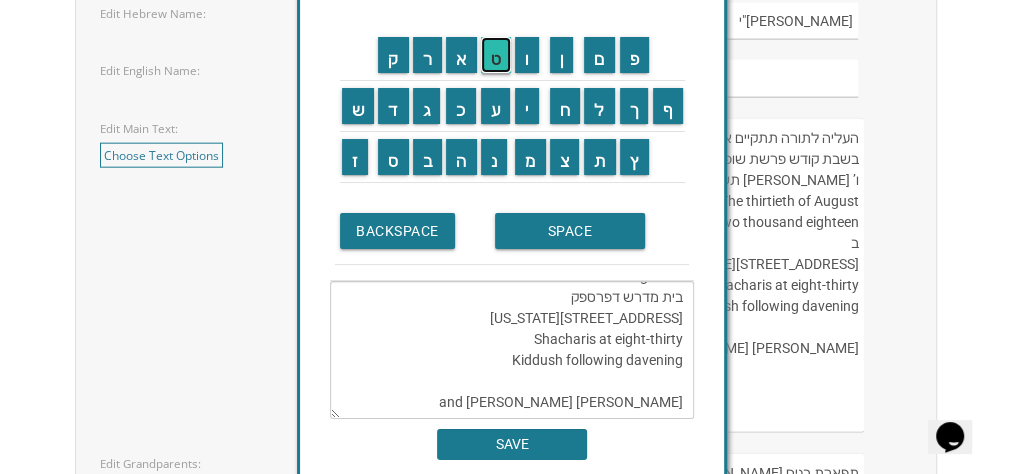 click on "ט" at bounding box center (496, 55) 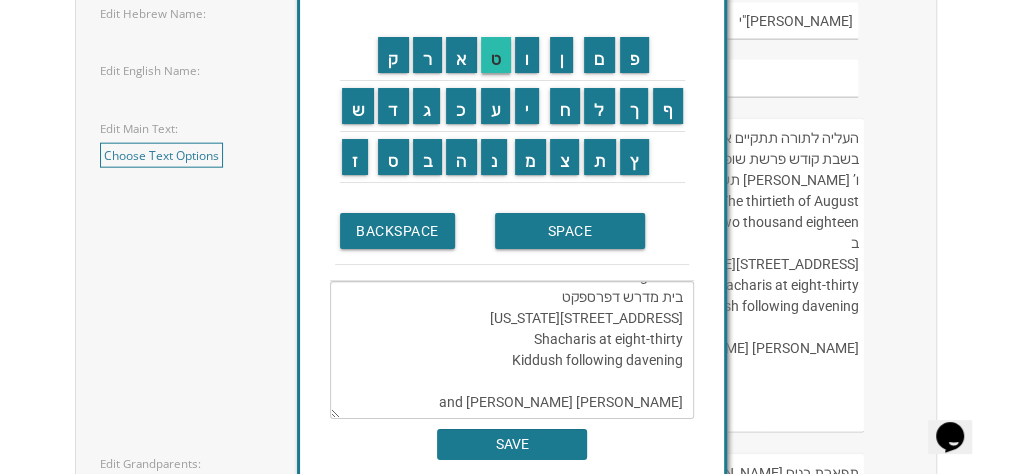 scroll, scrollTop: 110, scrollLeft: 0, axis: vertical 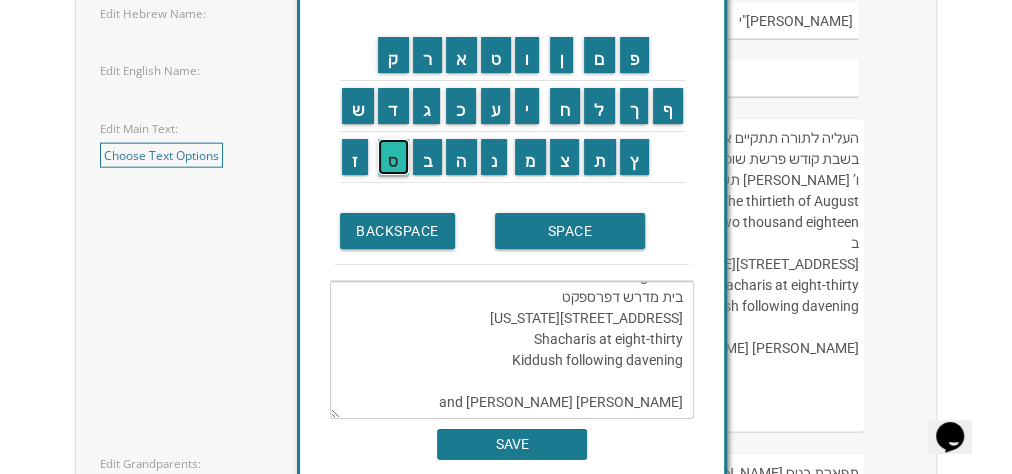 click on "ס" at bounding box center (393, 157) 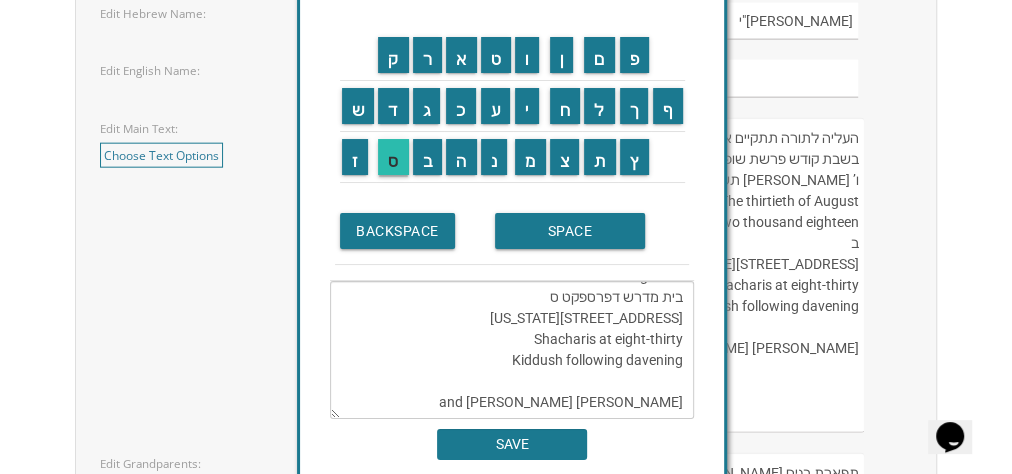 scroll, scrollTop: 168, scrollLeft: 0, axis: vertical 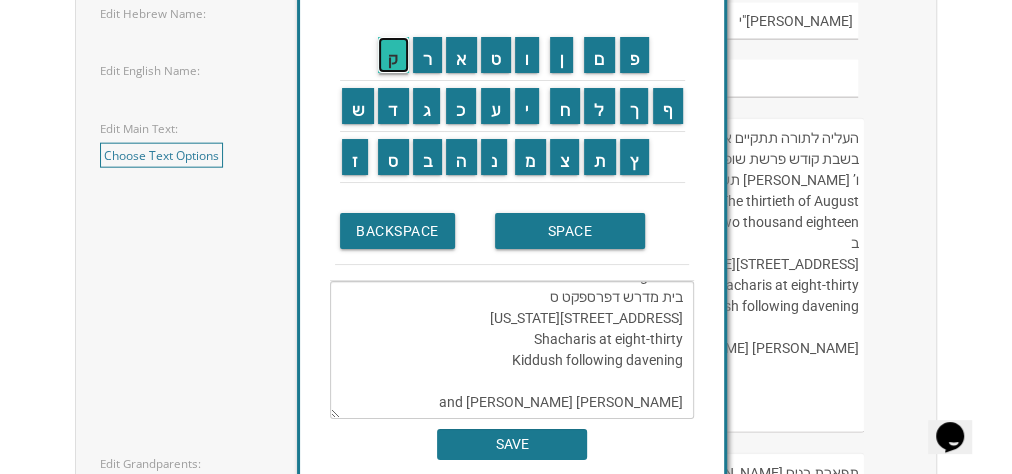 click on "ק" at bounding box center (393, 55) 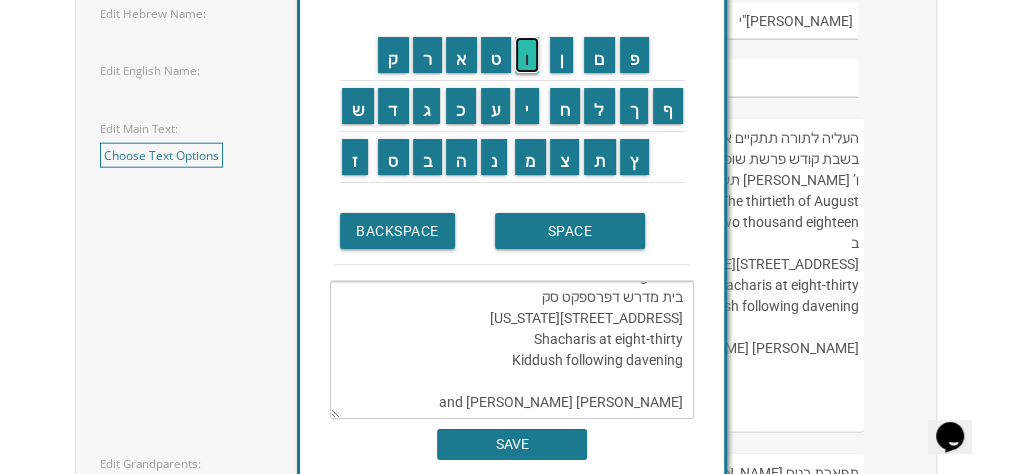 click on "ו" at bounding box center (527, 55) 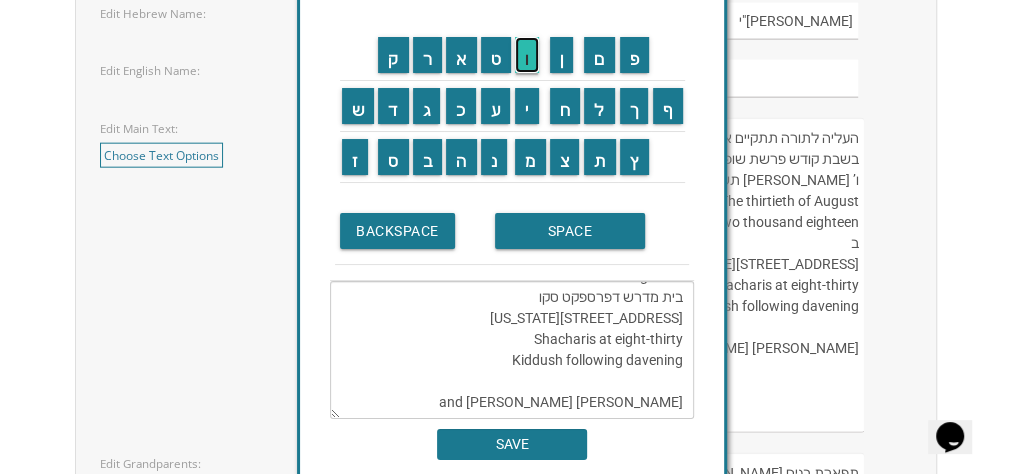 click on "ו" at bounding box center [527, 55] 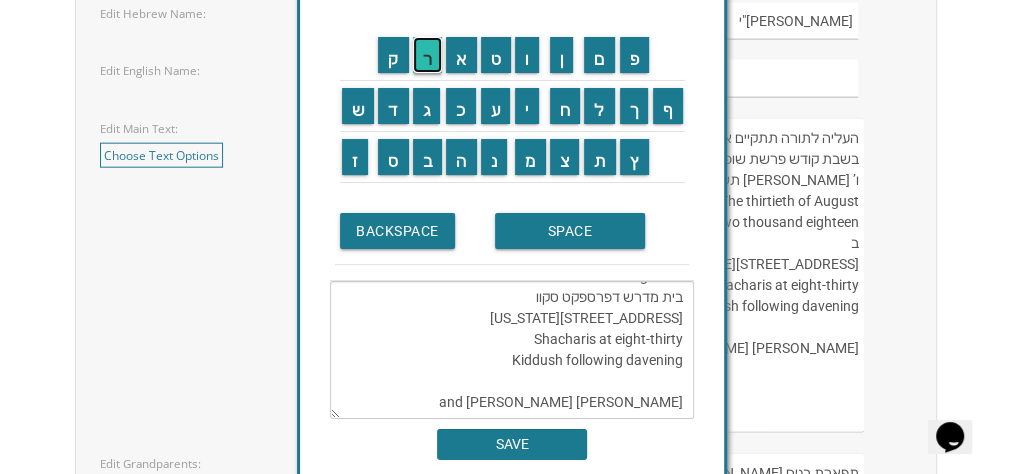 click on "ר" at bounding box center [428, 55] 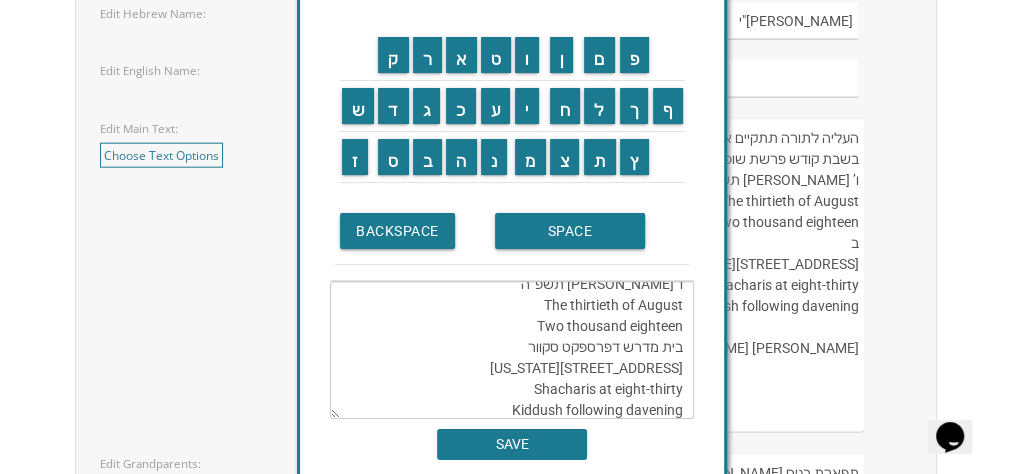 scroll, scrollTop: 62, scrollLeft: 0, axis: vertical 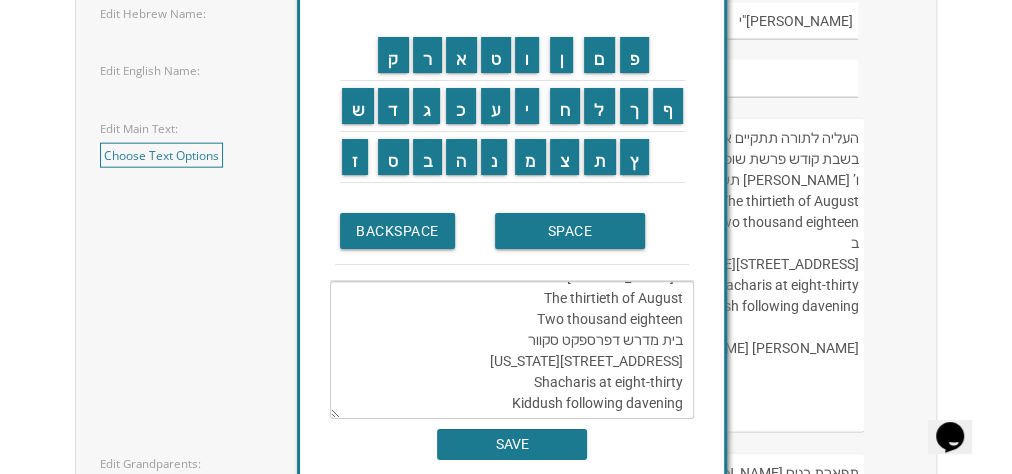 click on "העליה לתורה תתקיים אי”ה
בשבת קודש פרשת שופטים
ו’ אלול תשפ”ה
The thirtieth of August
Two thousand eighteen
בית מדרש דפרספקט סקוור
175 Sunset Road
Lakewood, New Jersey
Shacharis at eight-thirty
Kiddush following davening
Chaim and Shani Kohn" at bounding box center [512, 350] 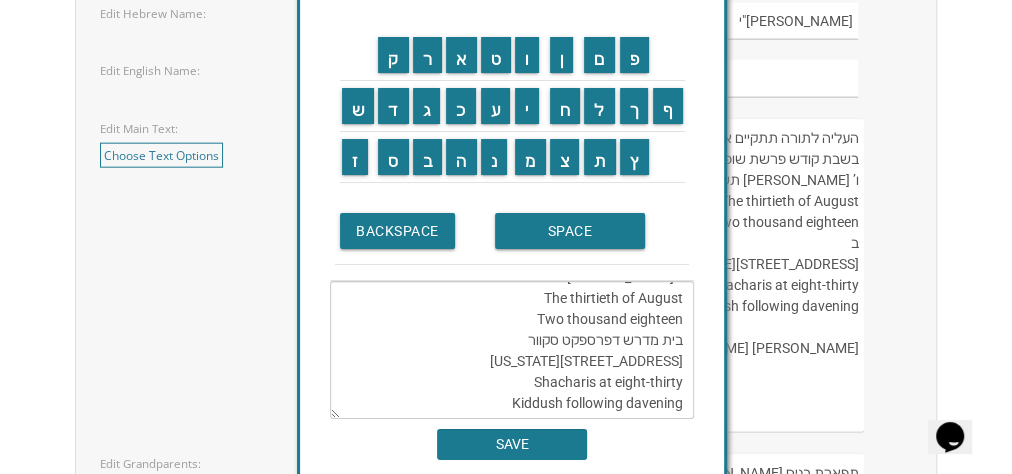 click on "העליה לתורה תתקיים אי”ה
בשבת קודש פרשת שופטים
ו’ אלול תשפ”ה
The thirtieth of August
Two thousand eighteen
בית מדרש דפרספקט סקוור
175 Sunset Road
Lakewood, New Jersey
Shacharis at eight-thirty
Kiddush following davening
Chaim and Shani Kohn" at bounding box center (512, 350) 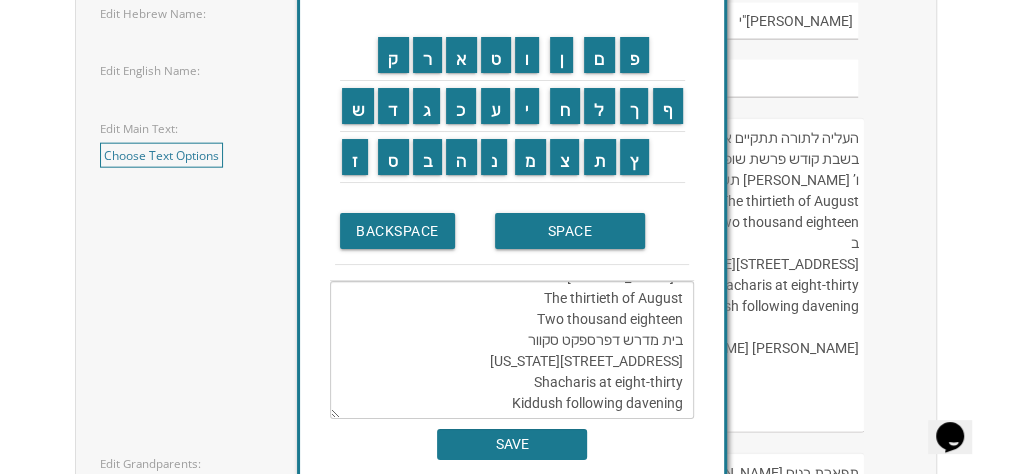 click on "העליה לתורה תתקיים אי”ה
בשבת קודש פרשת שופטים
ו’ אלול תשפ”ה
The thirtieth of August
Two thousand eighteen
בית מדרש דפרספקט סקוור
175 Sunset Road
Lakewood, New Jersey
Shacharis at eight-thirty
Kiddush following davening
Chaim and Shani Kohn" at bounding box center (512, 350) 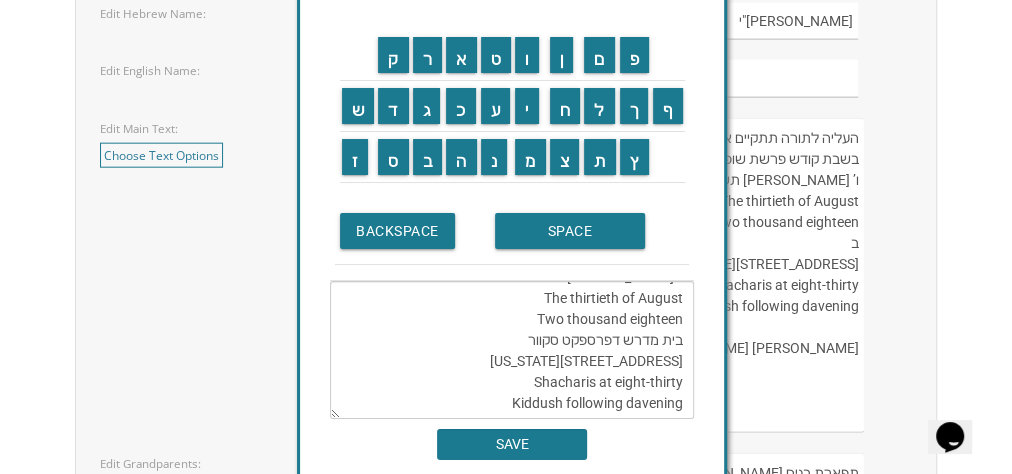 click on "העליה לתורה תתקיים אי”ה
בשבת קודש פרשת שופטים
ו’ אלול תשפ”ה
The thirtieth of August
Two thousand eighteen
בית מדרש דפרספקט סקוור
175 Sunset Road
Lakewood, New Jersey
Shacharis at eight-thirty
Kiddush following davening
Chaim and Shani Kohn" at bounding box center [512, 350] 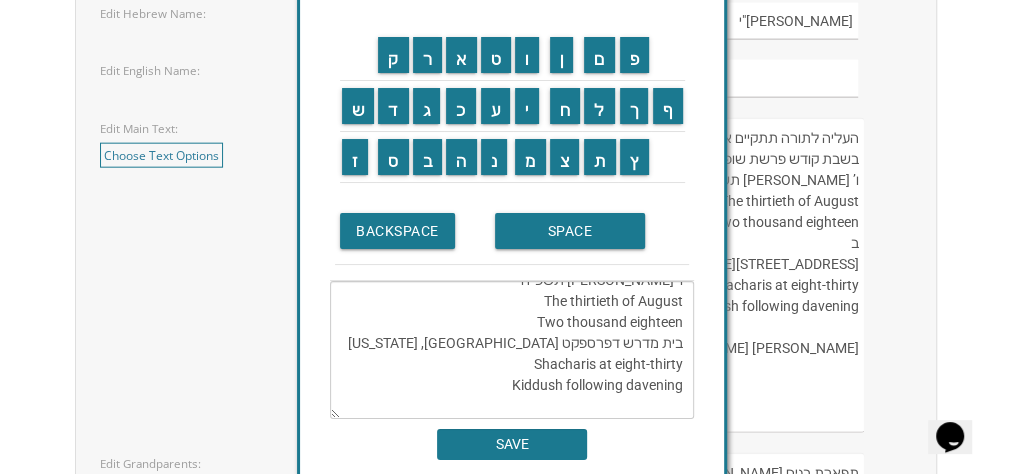scroll, scrollTop: 59, scrollLeft: 0, axis: vertical 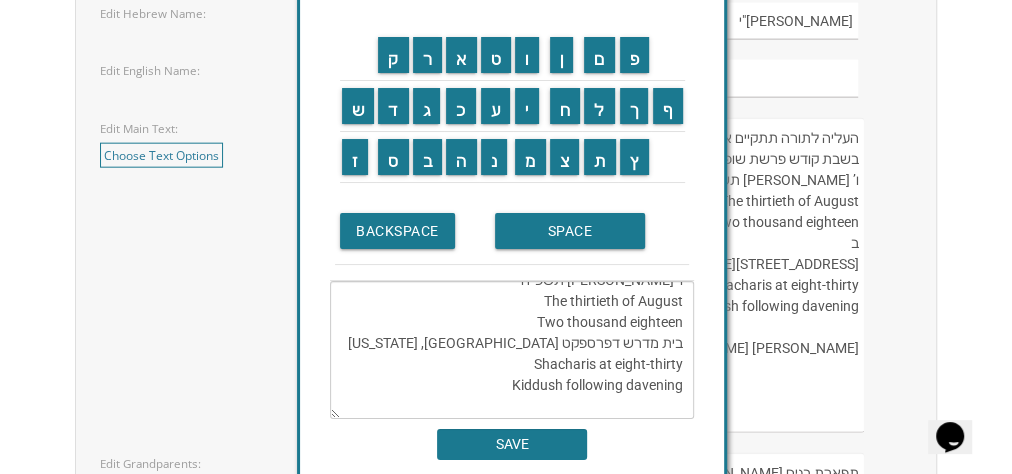 click on "העליה לתורה תתקיים אי”ה
בשבת קודש פרשת שופטים
ו’ אלול תשפ”ה
The thirtieth of August
Two thousand eighteen
בית מדרש דפרספקט סקוור
Road
Lakewood, New Jersey
Shacharis at eight-thirty
Kiddush following davening
Chaim and Shani Kohn" at bounding box center [512, 350] 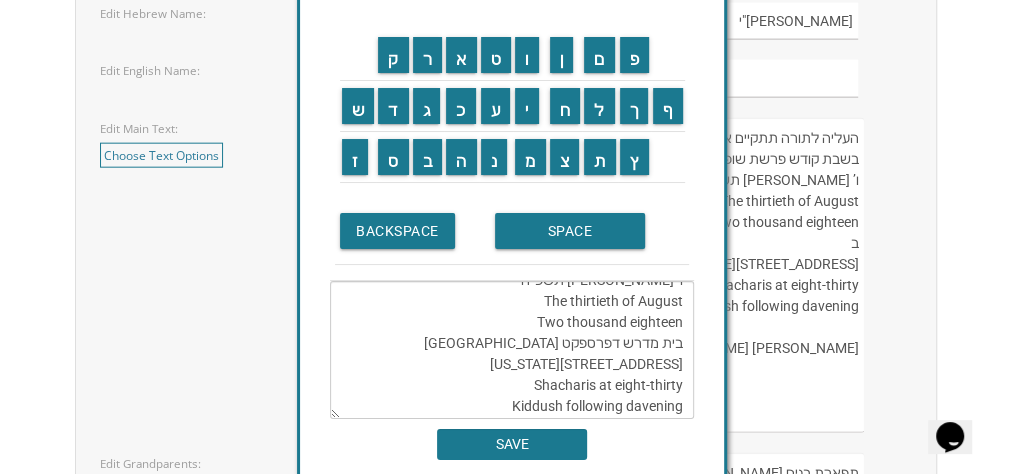 click on "העליה לתורה תתקיים אי”ה
בשבת קודש פרשת שופטים
ו’ אלול תשפ”ה
The thirtieth of August
Two thousand eighteen
בית מדרש דפרספקט סקוור
Road 317 Blanche Street
Lakewood, New Jersey
Shacharis at eight-thirty
Kiddush following davening
Chaim and Shani Kohn" at bounding box center [512, 350] 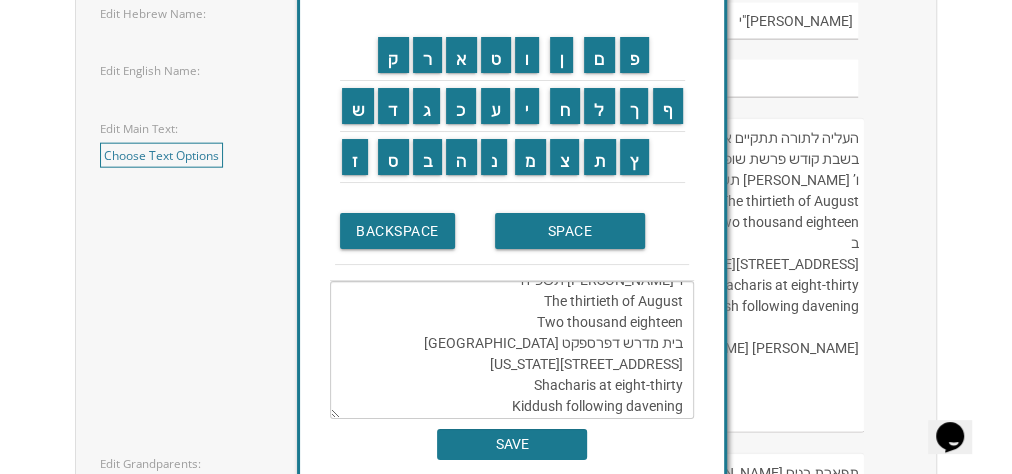 click on "העליה לתורה תתקיים אי”ה
בשבת קודש פרשת שופטים
ו’ אלול תשפ”ה
The thirtieth of August
Two thousand eighteen
בית מדרש דפרספקט סקוור
Road 317 Blanche Street
Lakewood, New Jersey
Shacharis at eight-thirty
Kiddush following davening
Chaim and Shani Kohn" at bounding box center (512, 350) 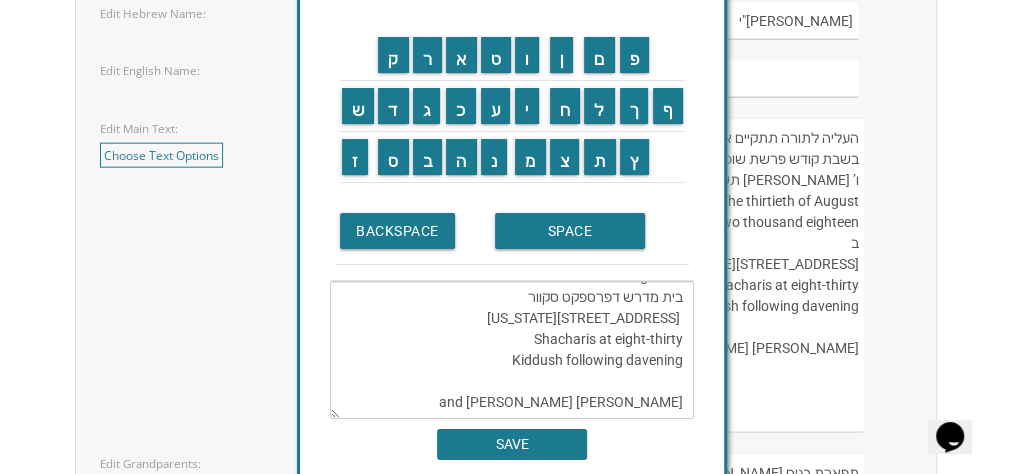 scroll, scrollTop: 141, scrollLeft: 0, axis: vertical 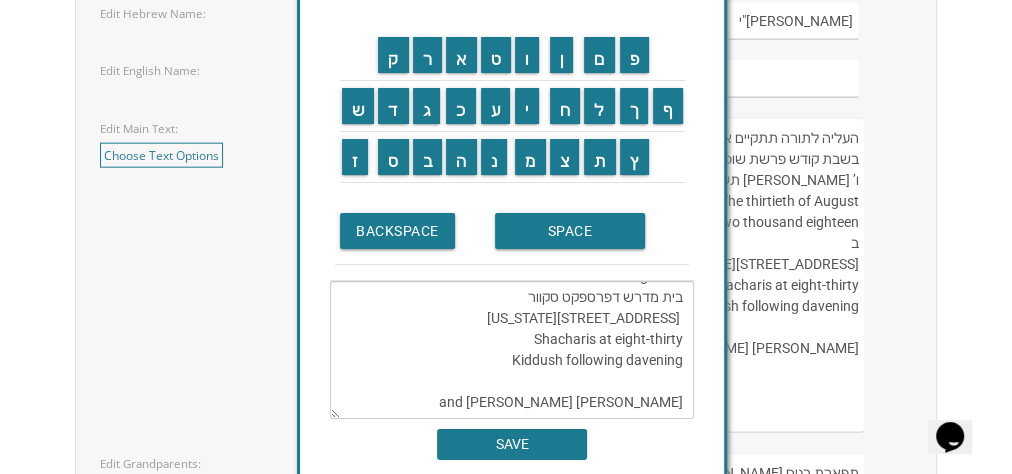 click on "העליה לתורה תתקיים אי”ה
בשבת קודש פרשת שופטים
ו’ אלול תשפ”ה
The thirtieth of August
Two thousand eighteen
בית מדרש דפרספקט סקוור
317 Blanche Street
Lakewood, New Jersey
Shacharis at eight-thirty
Kiddush following davening
Chaim and Shani Kohn" at bounding box center (512, 350) 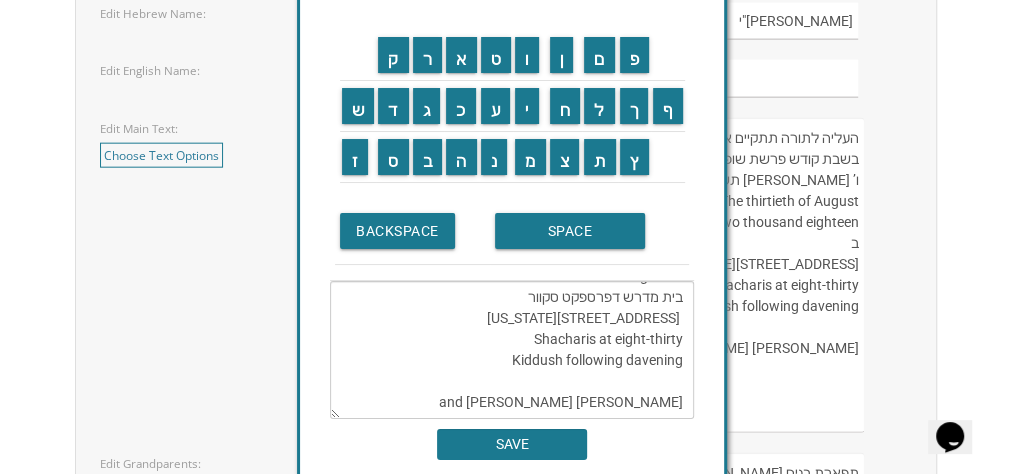 click on "העליה לתורה תתקיים אי”ה
בשבת קודש פרשת שופטים
ו’ אלול תשפ”ה
The thirtieth of August
Two thousand eighteen
בית מדרש דפרספקט סקוור
317 Blanche Street
Lakewood, New Jersey
Shacharis at eight-thirty
Kiddush following davening
Chaim and Shani Kohn" at bounding box center (512, 350) 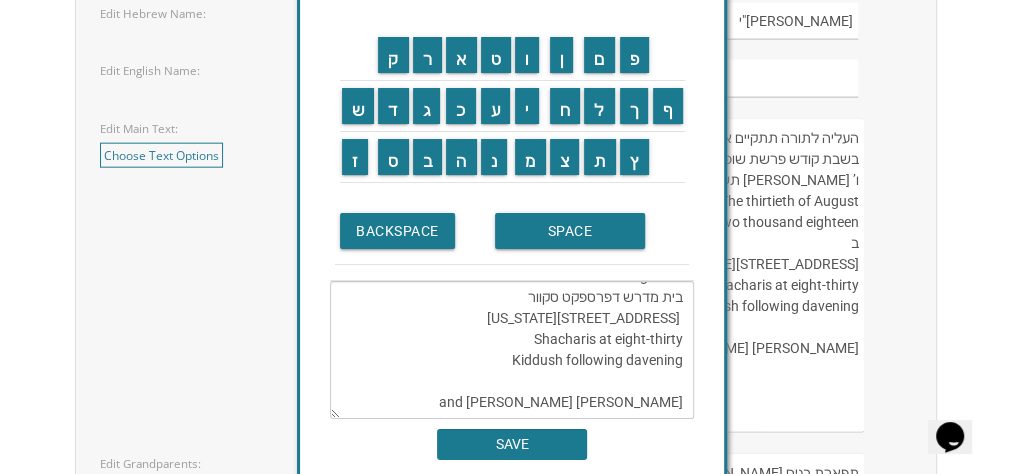 click on "העליה לתורה תתקיים אי”ה
בשבת קודש פרשת שופטים
ו’ אלול תשפ”ה
The thirtieth of August
Two thousand eighteen
בית מדרש דפרספקט סקוור
317 Blanche Street
Lakewood, New Jersey
Shacharis at eight-thirty
Kiddush following davening
Chaim and Shani Kohn" at bounding box center (512, 350) 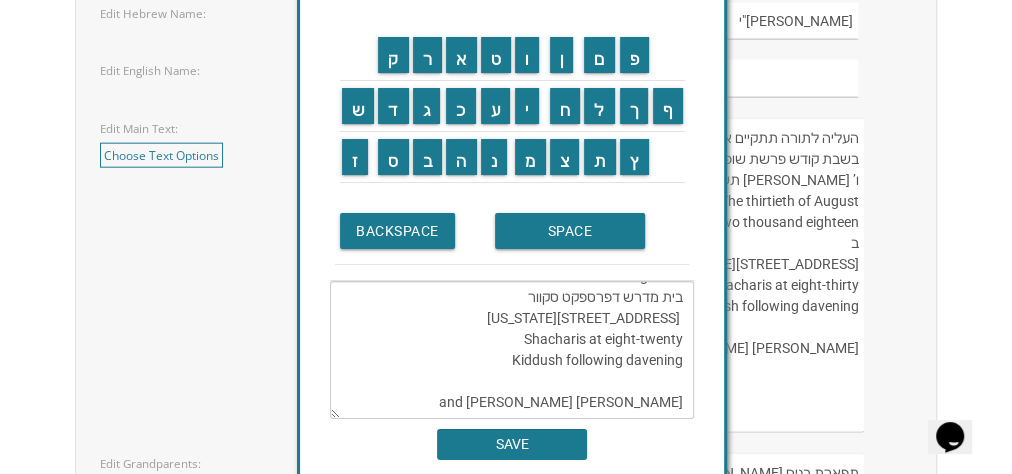 click on "העליה לתורה תתקיים אי”ה
בשבת קודש פרשת שופטים
ו’ אלול תשפ”ה
The thirtieth of August
Two thousand eighteen
בית מדרש דפרספקט סקוור
317 Blanche Street
Lakewood, New Jersey
Shacharis at eight-twenty
Kiddush following davening
Chaim and Shani Kohn" at bounding box center (512, 350) 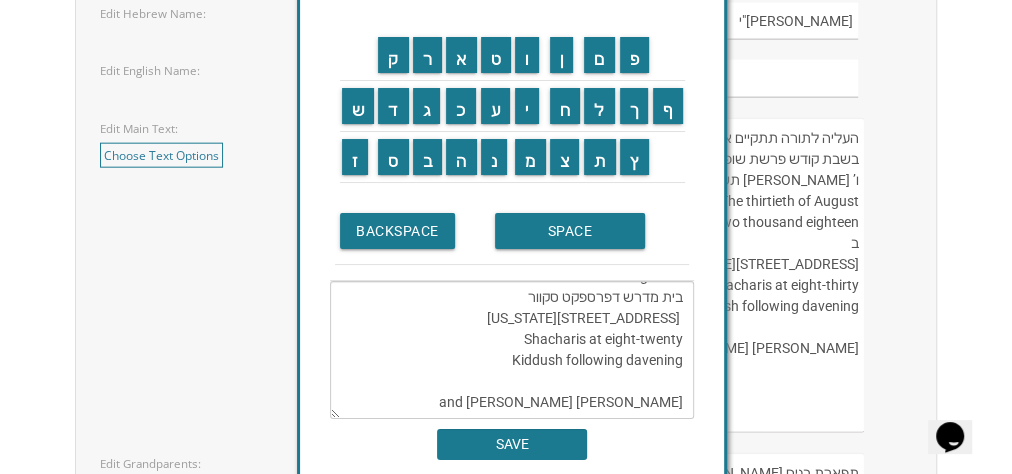 scroll, scrollTop: 168, scrollLeft: 0, axis: vertical 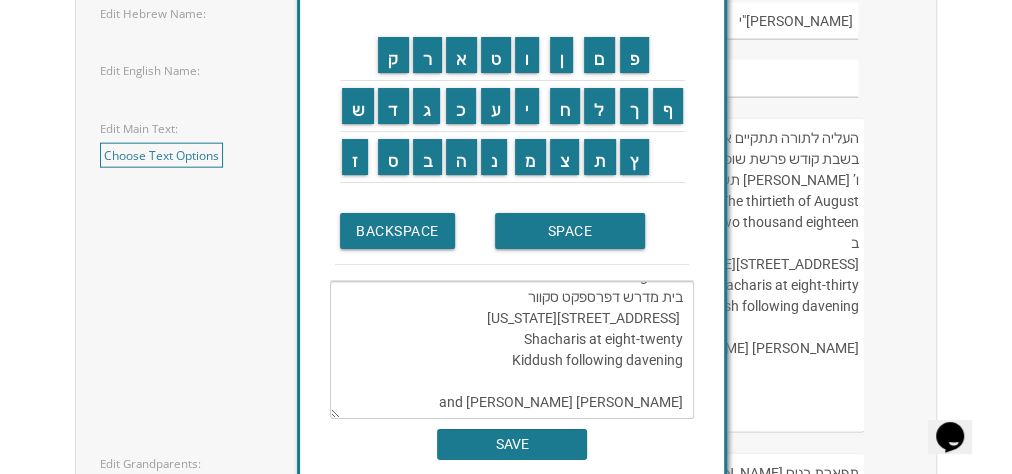 click on "העליה לתורה תתקיים אי”ה
בשבת קודש פרשת שופטים
ו’ אלול תשפ”ה
The thirtieth of August
Two thousand eighteen
בית מדרש דפרספקט סקוור
317 Blanche Street
Lakewood, New Jersey
Shacharis at eight-twenty
Kiddush following davening
Chaim and Shani Kohn" at bounding box center (512, 350) 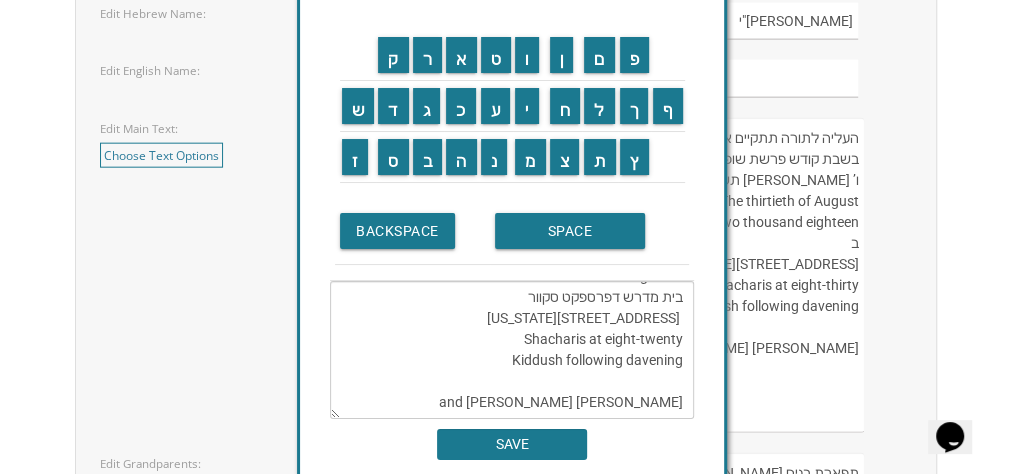 click on "העליה לתורה תתקיים אי”ה
בשבת קודש פרשת שופטים
ו’ אלול תשפ”ה
The thirtieth of August
Two thousand eighteen
בית מדרש דפרספקט סקוור
317 Blanche Street
Lakewood, New Jersey
Shacharis at eight-twenty
Kiddush following davening
Chaim and Shani Kohn" at bounding box center [512, 350] 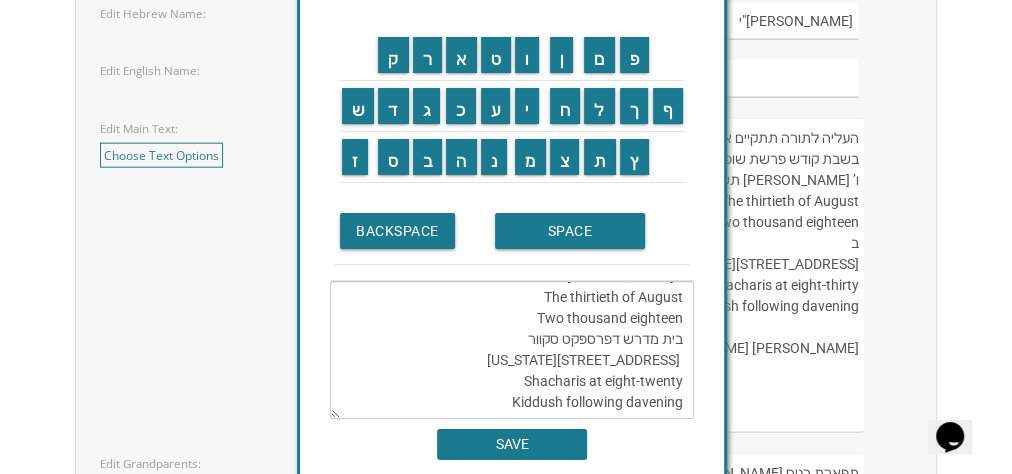 scroll, scrollTop: 147, scrollLeft: 0, axis: vertical 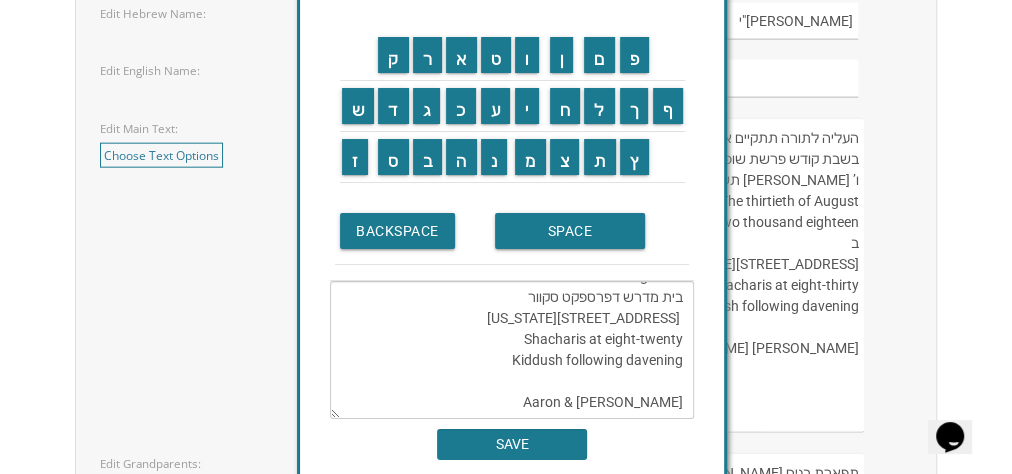 type on "העליה לתורה תתקיים אי”ה
בשבת קודש פרשת שופטים
ו’ אלול תשפ”ה
The thirtieth of August
Two thousand eighteen
בית מדרש דפרספקט סקוור
317 Blanche Street
Lakewood, New Jersey
Shacharis at eight-twenty
Kiddush following davening
Aaron & Devora Homnick" 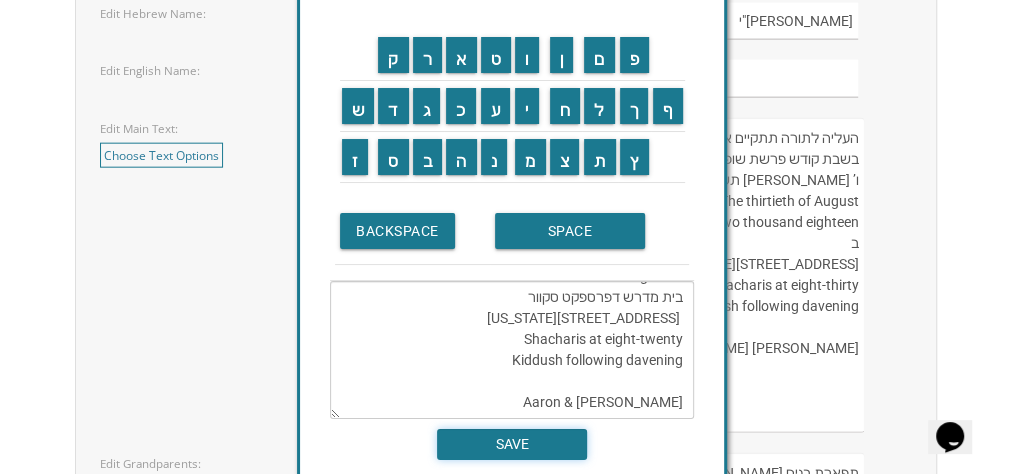 click on "SAVE" at bounding box center (512, 444) 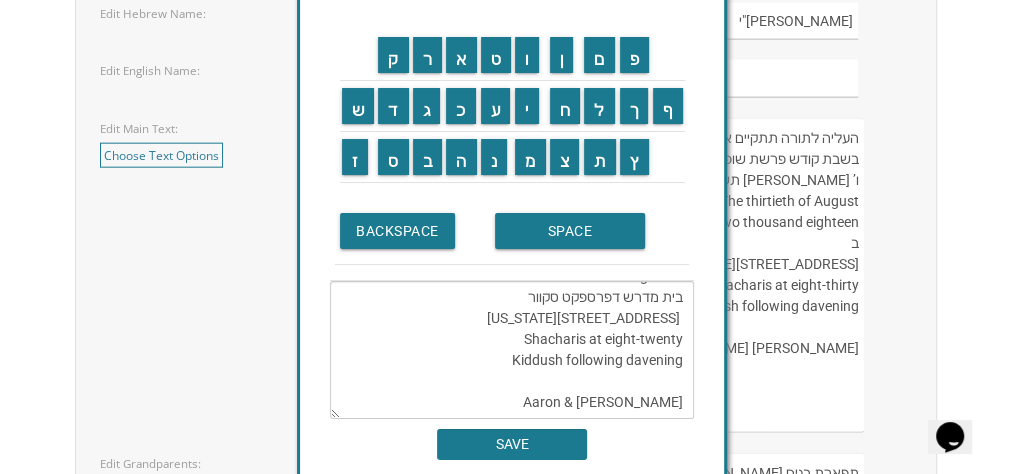 type on "העליה לתורה תתקיים אי”ה
בשבת קודש פרשת שופטים
ו’ אלול תשפ”ה
The thirtieth of August
Two thousand eighteen
בית מדרש דפרספקט סקוור
317 Blanche Street
Lakewood, New Jersey
Shacharis at eight-twenty
Kiddush following davening
Aaron & Devora Homnick" 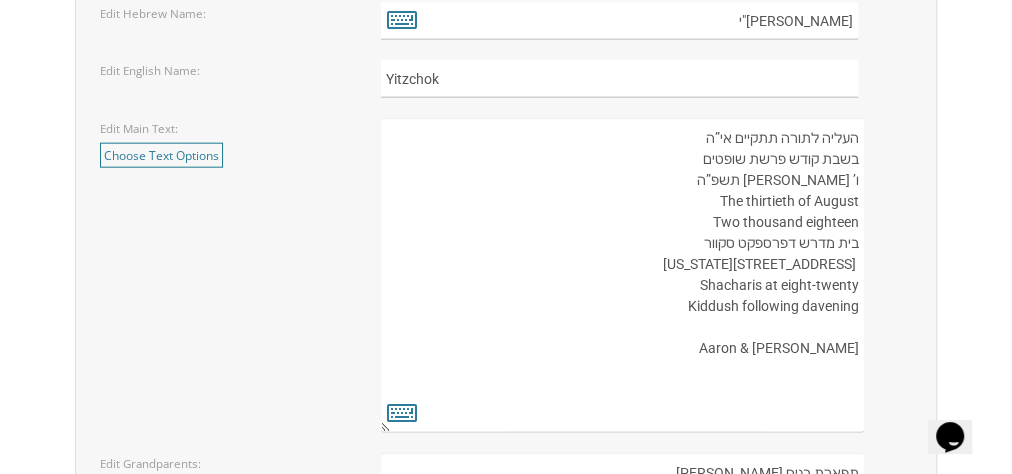 drag, startPoint x: 859, startPoint y: 130, endPoint x: 727, endPoint y: 387, distance: 288.91693 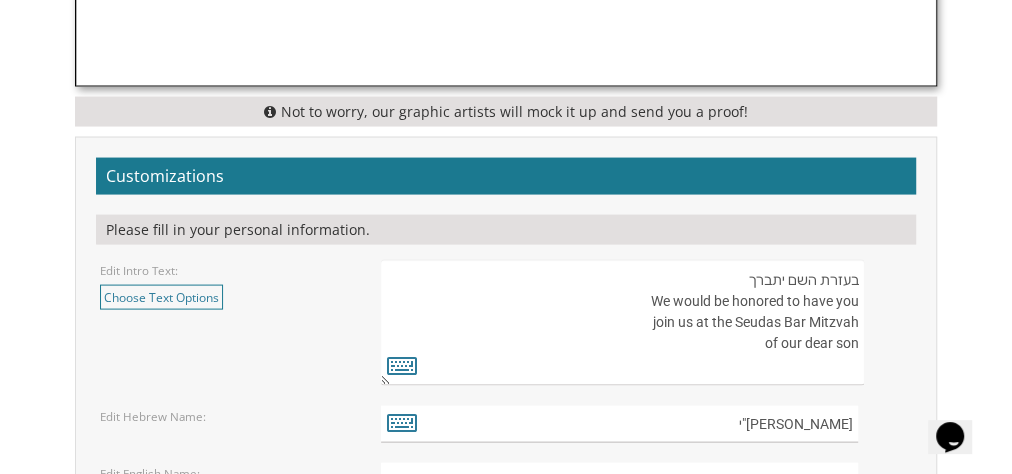scroll, scrollTop: 1950, scrollLeft: 0, axis: vertical 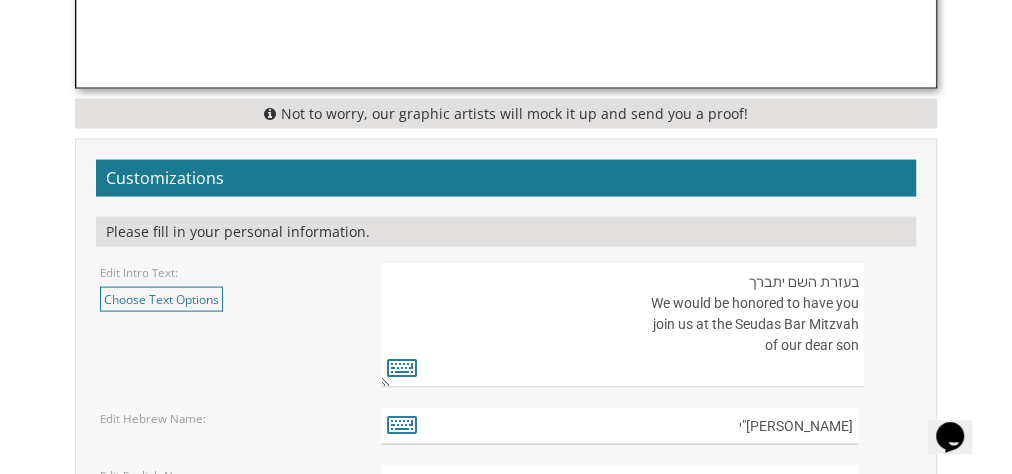 click on "בעזרת השם יתברך
We would be honored to have you
join us at the Seudas Bar Mitzvah
of our dear son" at bounding box center [622, 325] 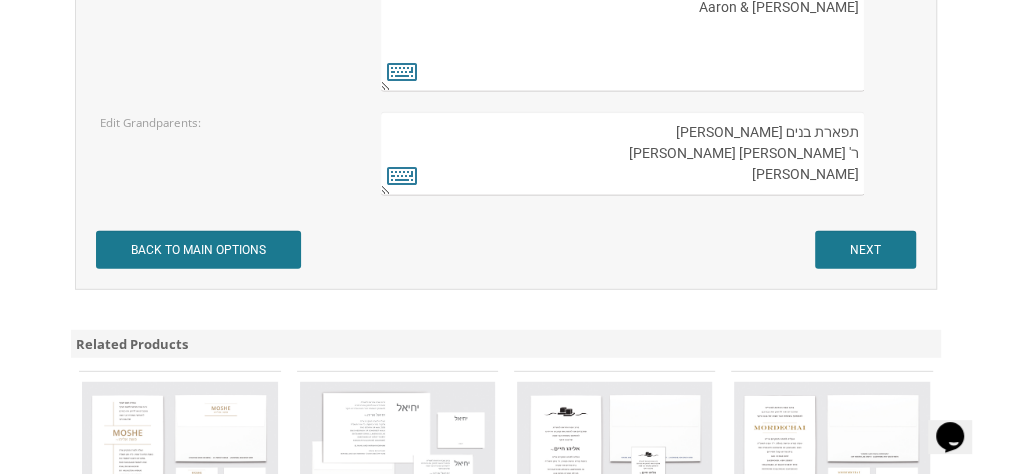 scroll, scrollTop: 2892, scrollLeft: 0, axis: vertical 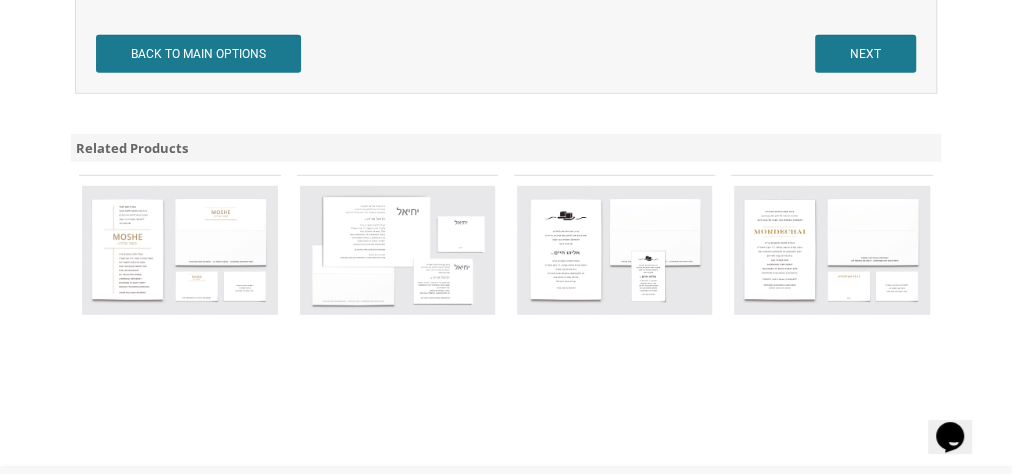 click at bounding box center (397, 250) 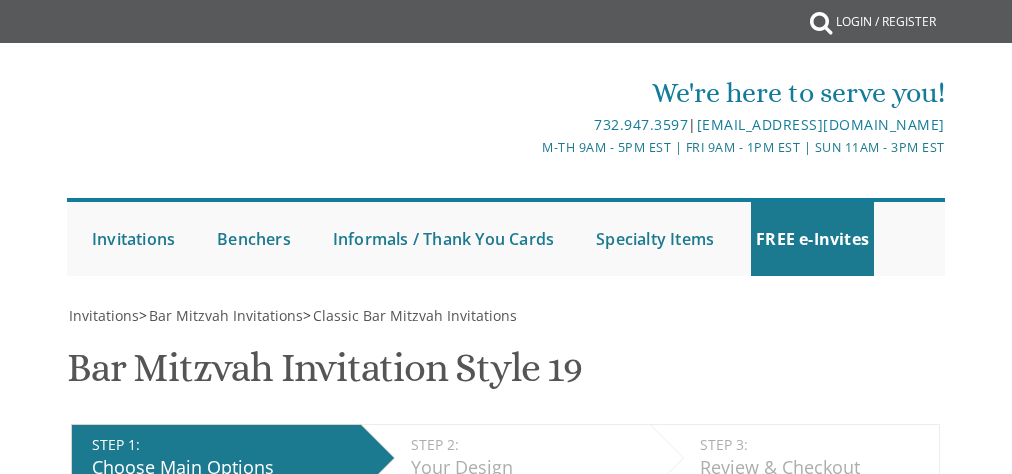 scroll, scrollTop: 0, scrollLeft: 0, axis: both 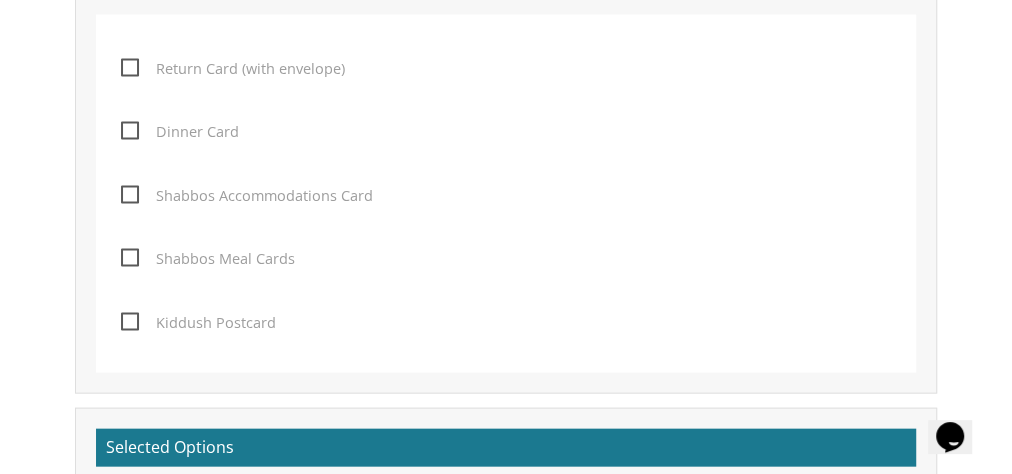 click on "Dinner Card" at bounding box center [180, 131] 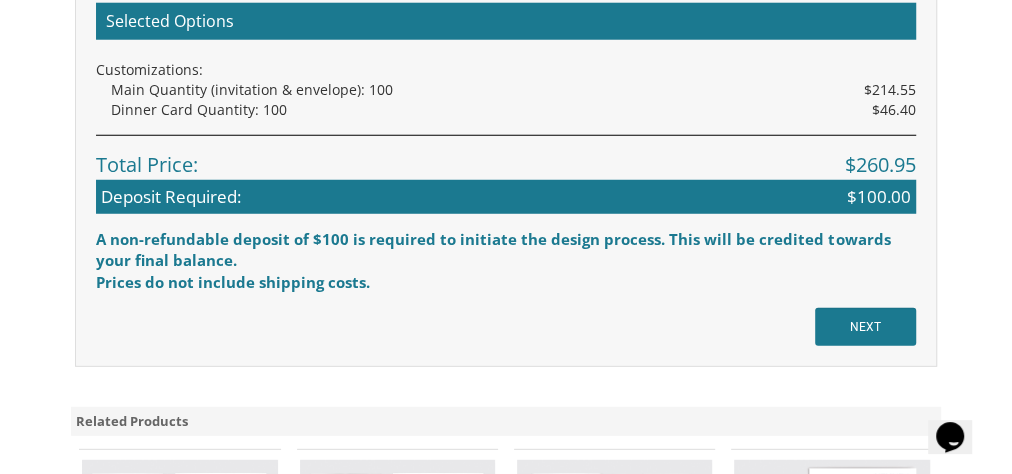 scroll, scrollTop: 2674, scrollLeft: 0, axis: vertical 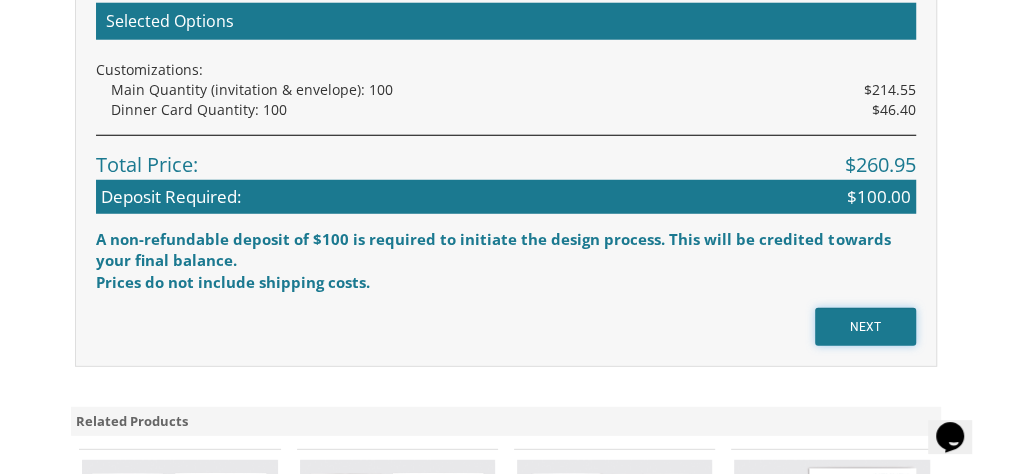 click on "NEXT" at bounding box center (865, 327) 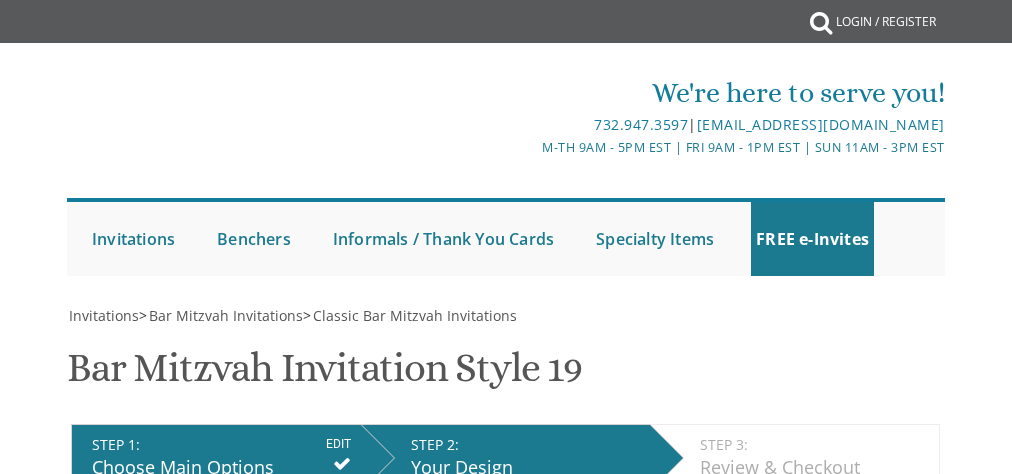 scroll, scrollTop: 0, scrollLeft: 0, axis: both 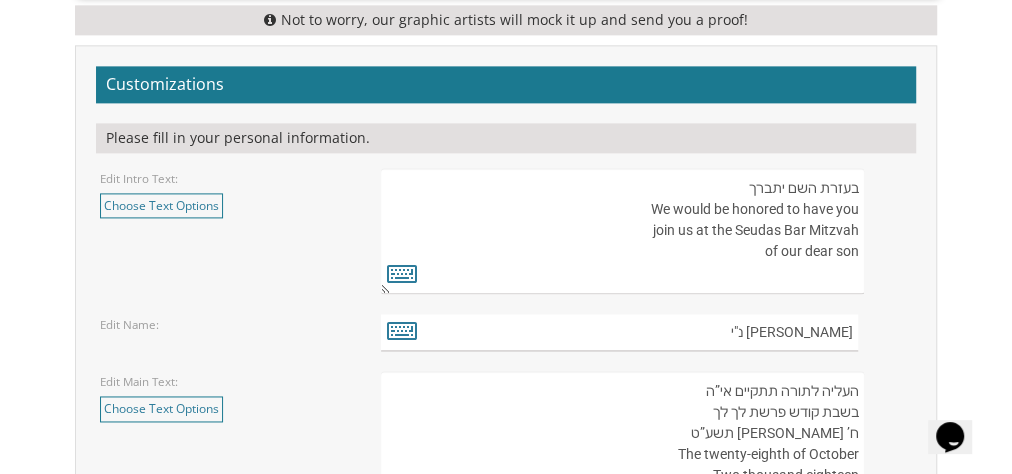 click on "בעזרת השם יתברך
We would be honored to have you
join us at the Seudas Bar Mitzvah
of our dear son" at bounding box center (622, 231) 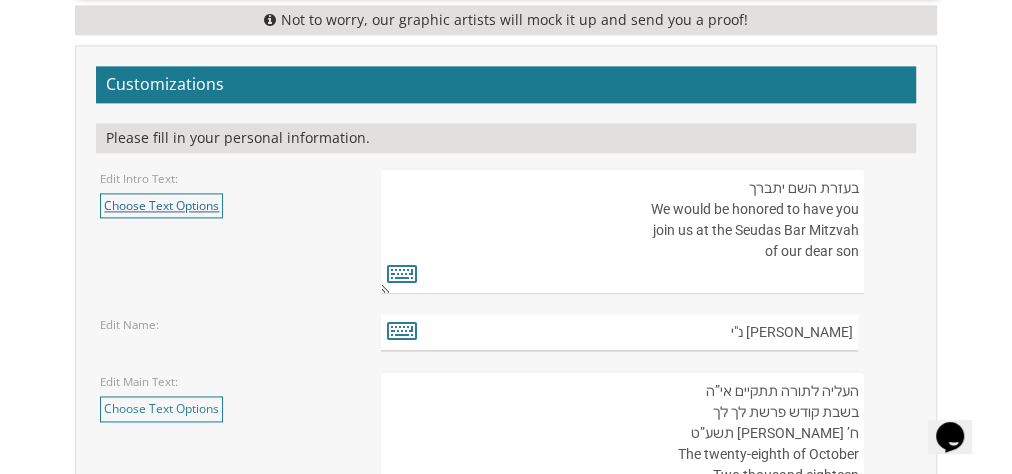 click on "Choose Text Options" at bounding box center [161, 205] 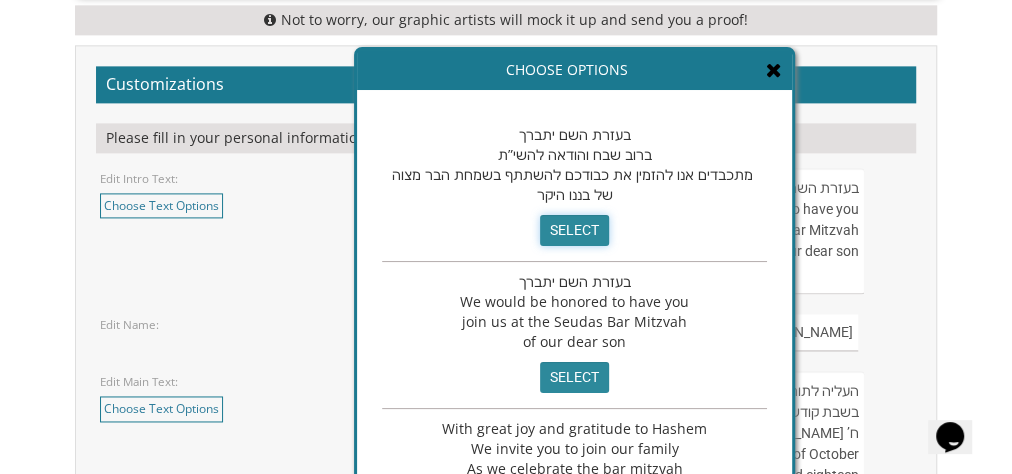 click on "select" at bounding box center (574, 230) 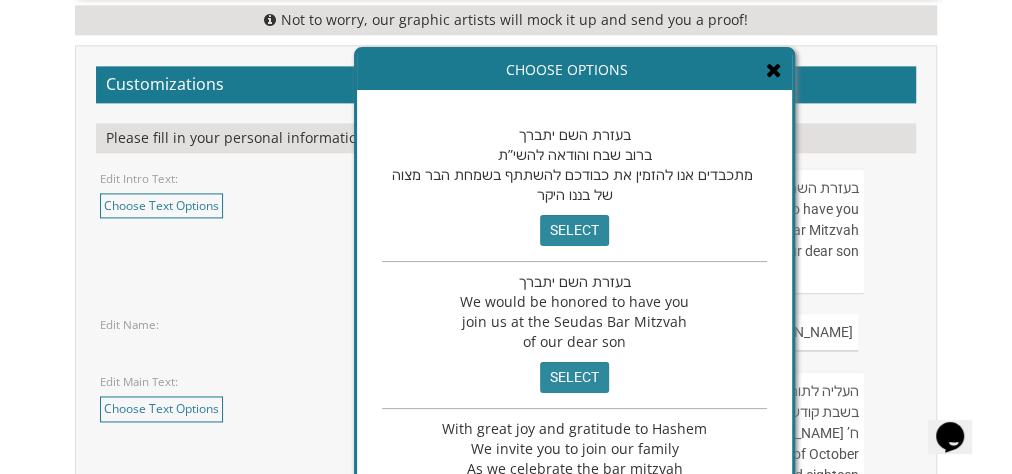 type on "בעזרת השם יתברך
ברוב שבח והודאה להשי”ת
מתכבדים אנו להזמין את כבודכם להשתתף בשמחת הבר מצוה
של בננו היקר" 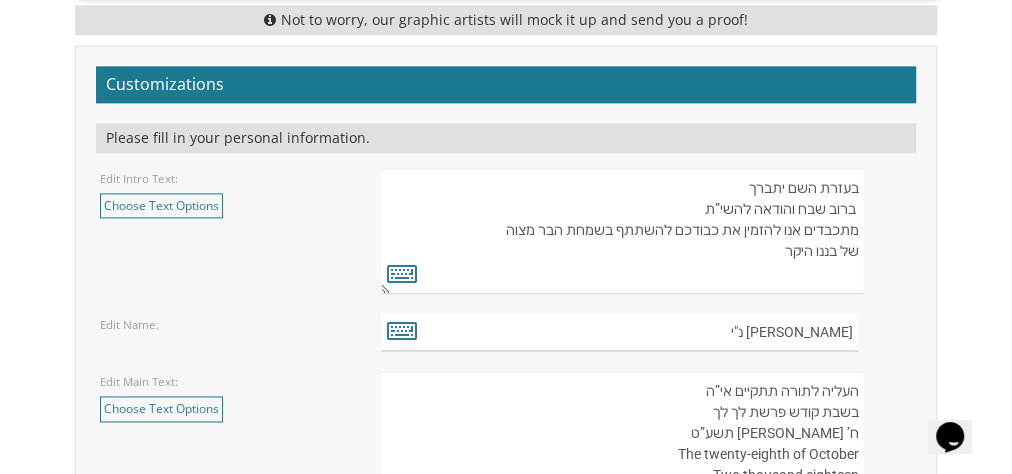 click on "בעזרת השם יתברך
We would be honored to have you
join us at the Seudas Bar Mitzvah
of our dear son" at bounding box center (622, 231) 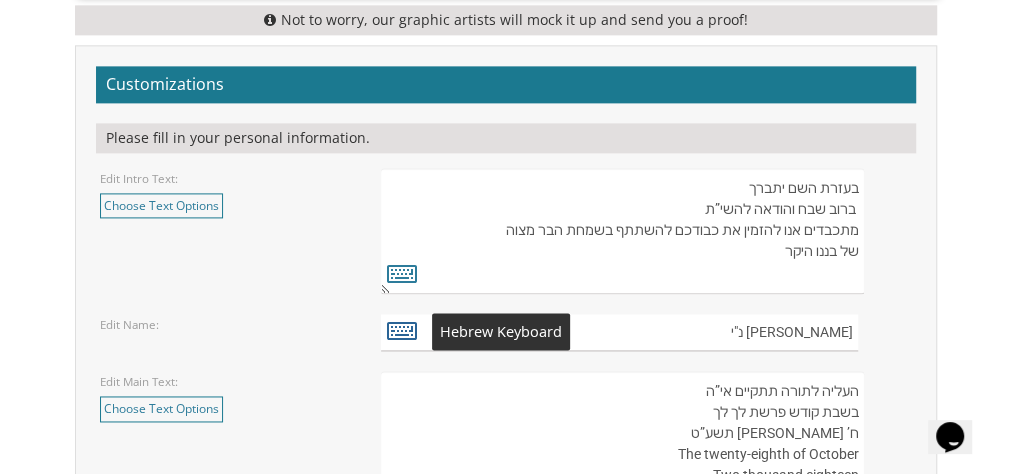 click at bounding box center [402, 330] 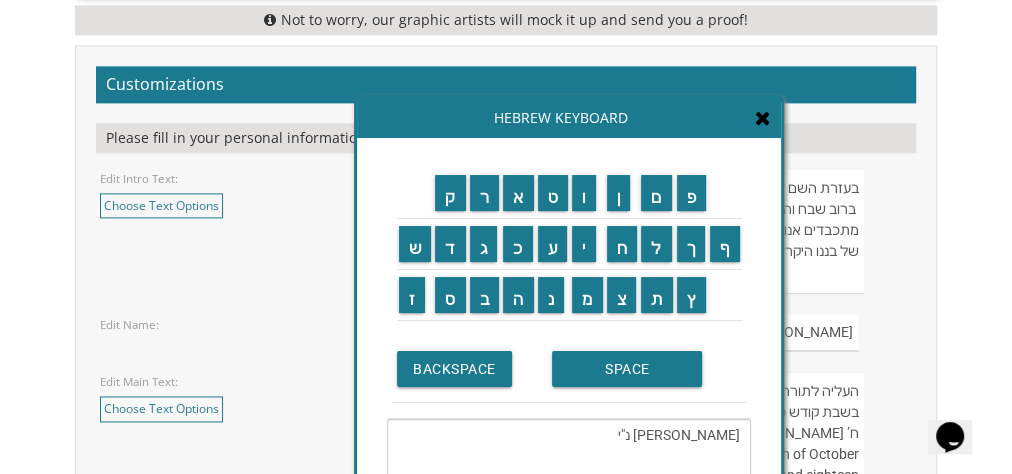 click on "יחיאל אריה נ"י" at bounding box center [569, 488] 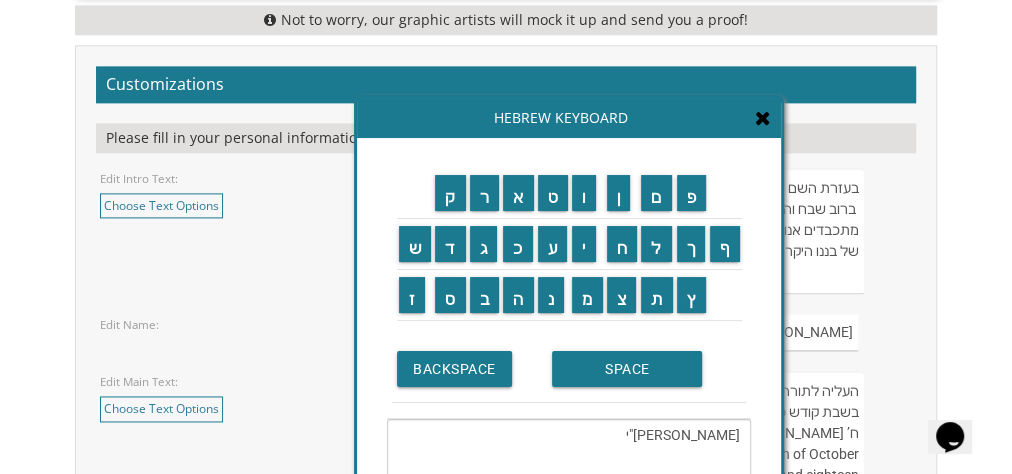 click on "אריה נ"י" at bounding box center [569, 488] 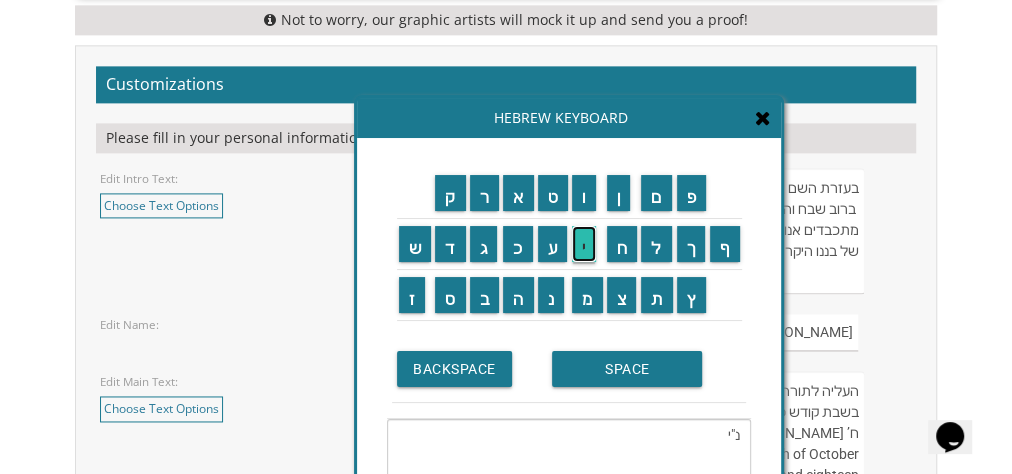 click on "י" at bounding box center (584, 244) 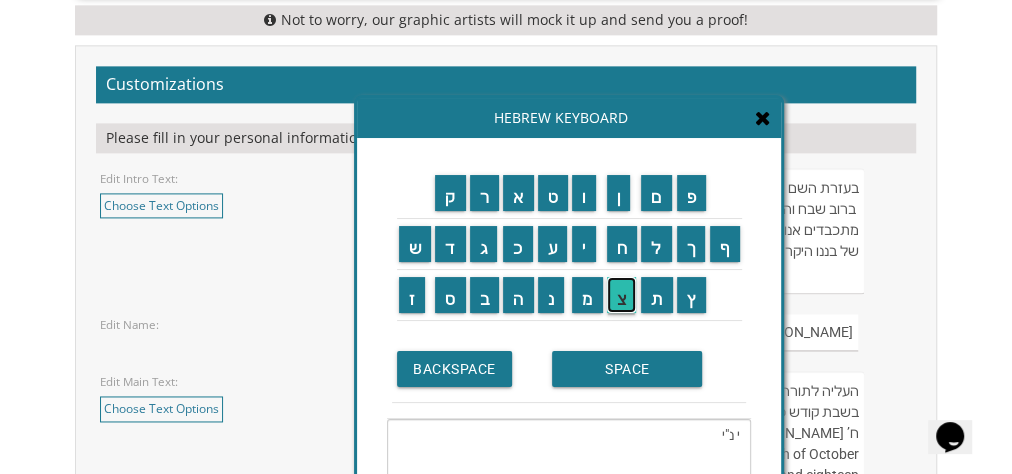 click on "צ" at bounding box center [622, 295] 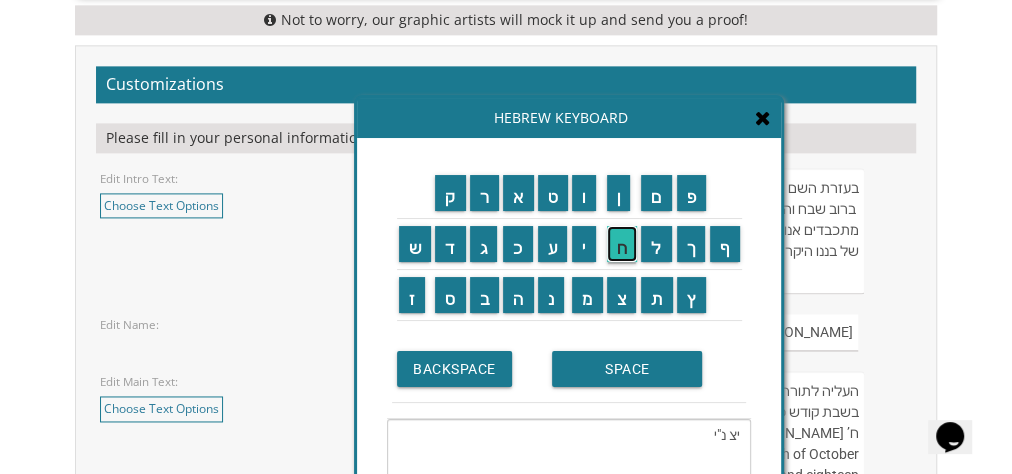click on "ח" at bounding box center [622, 244] 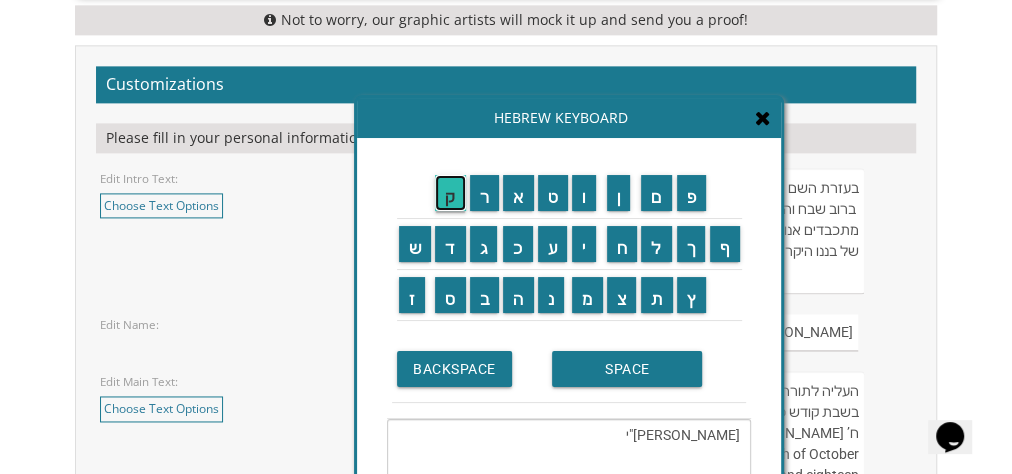 click on "ק" at bounding box center (450, 193) 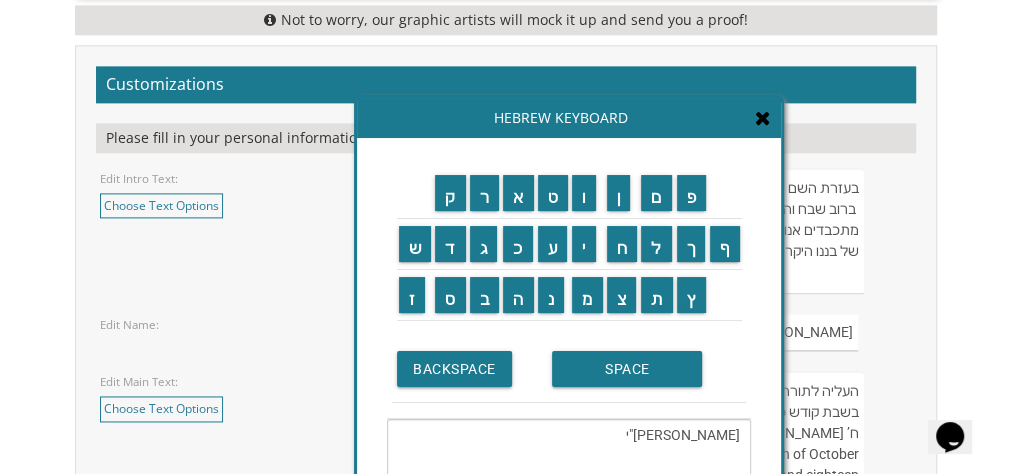 click on "יצחק נ"י" at bounding box center (569, 488) 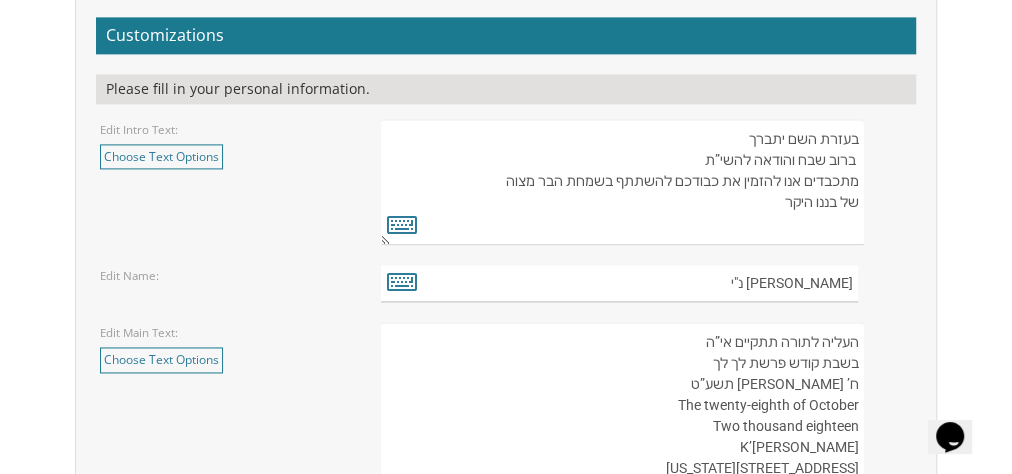 scroll, scrollTop: 1387, scrollLeft: 0, axis: vertical 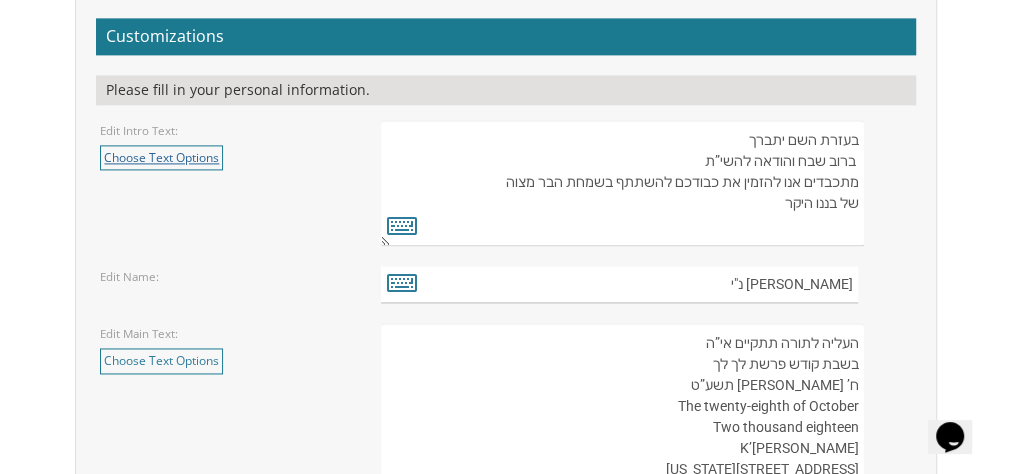click on "Choose Text Options" at bounding box center [161, 157] 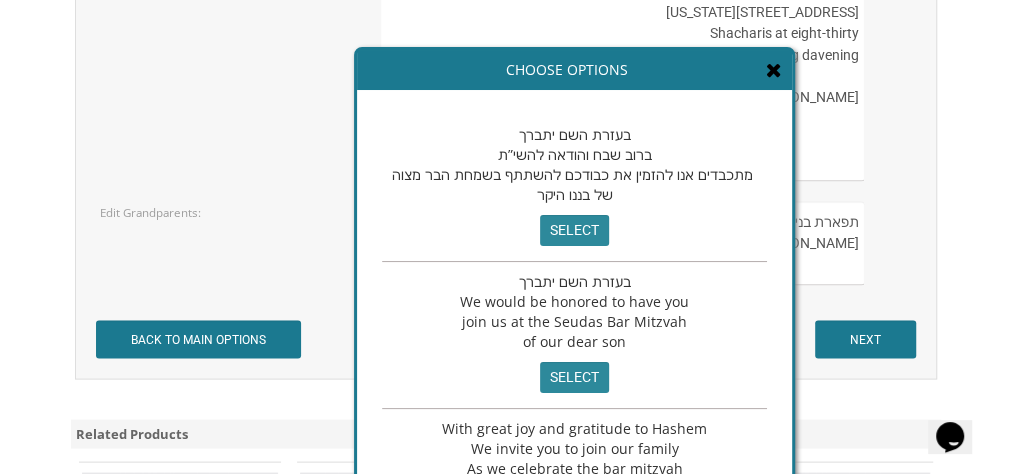scroll, scrollTop: 1921, scrollLeft: 0, axis: vertical 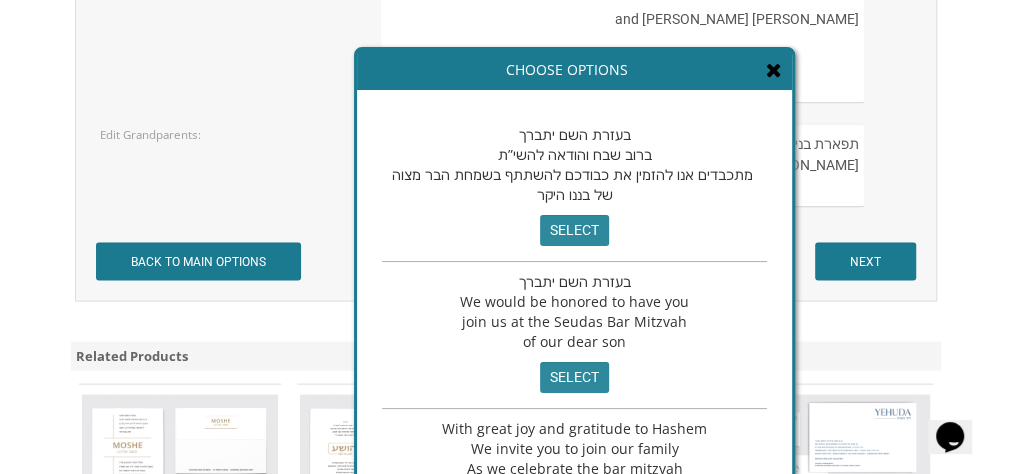 click at bounding box center (774, 70) 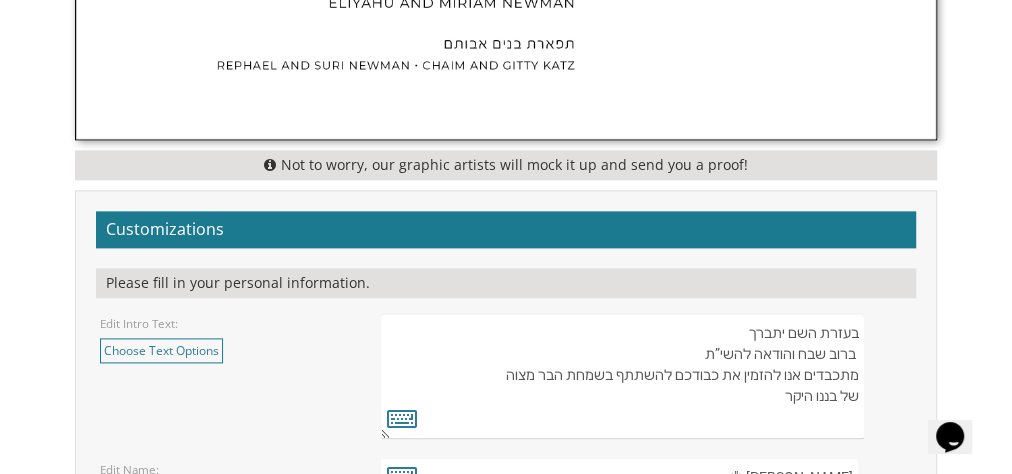 scroll, scrollTop: 1188, scrollLeft: 0, axis: vertical 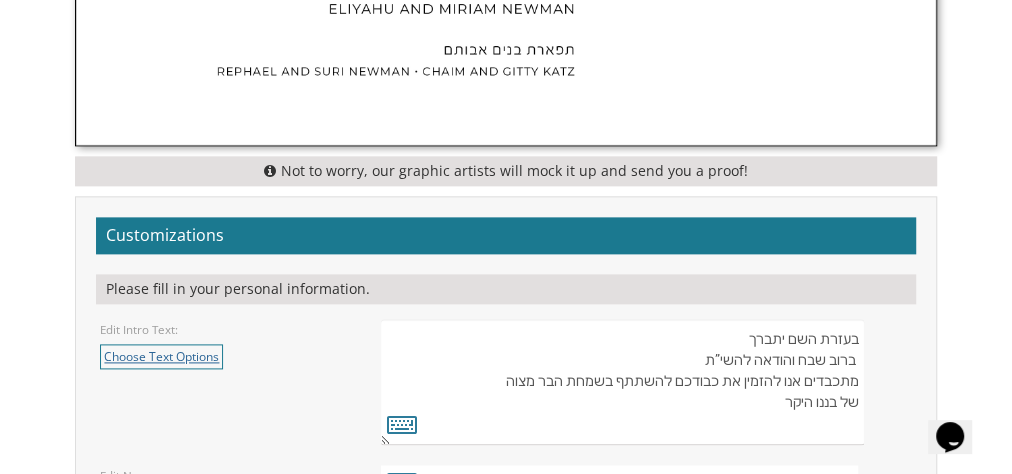 click on "Choose Text Options" at bounding box center (161, 356) 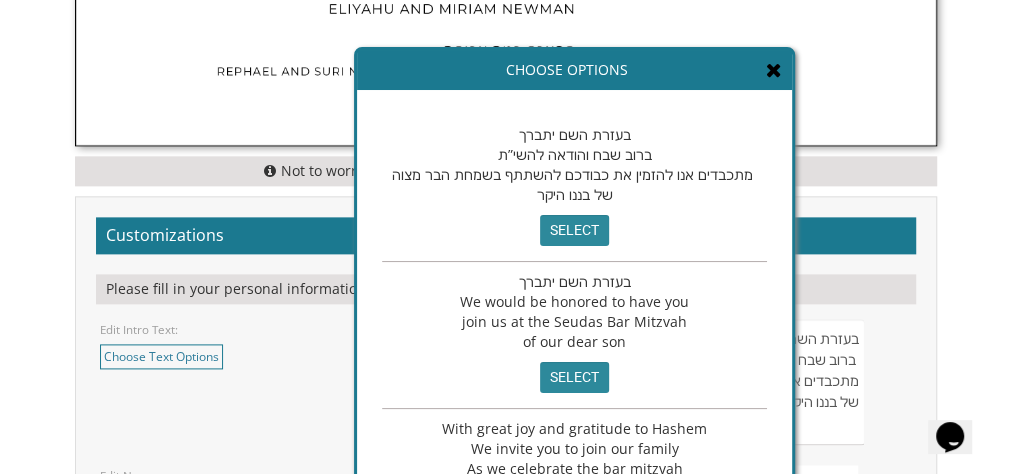 scroll, scrollTop: 1409, scrollLeft: 0, axis: vertical 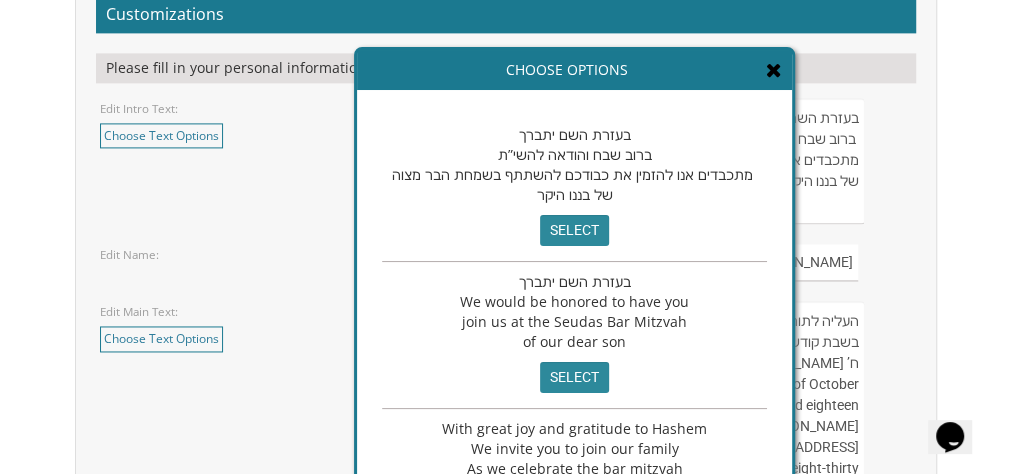 click at bounding box center (774, 70) 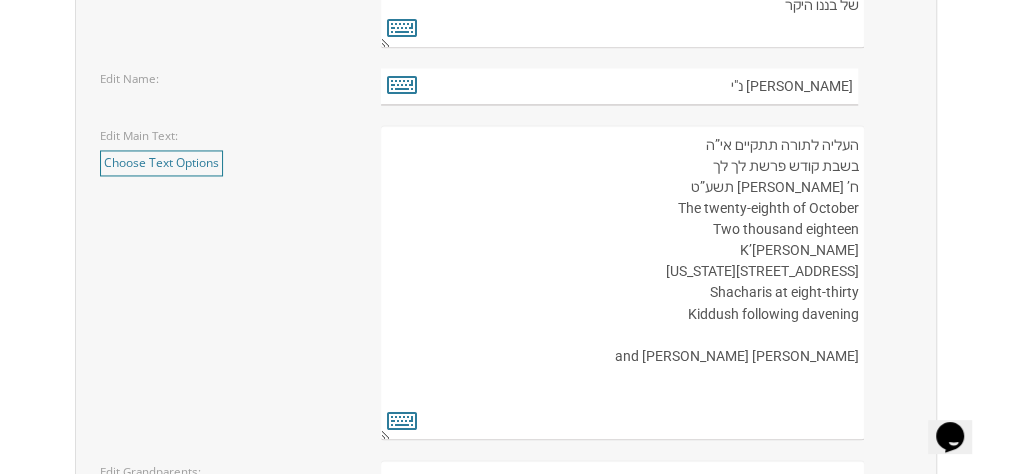 scroll, scrollTop: 1588, scrollLeft: 0, axis: vertical 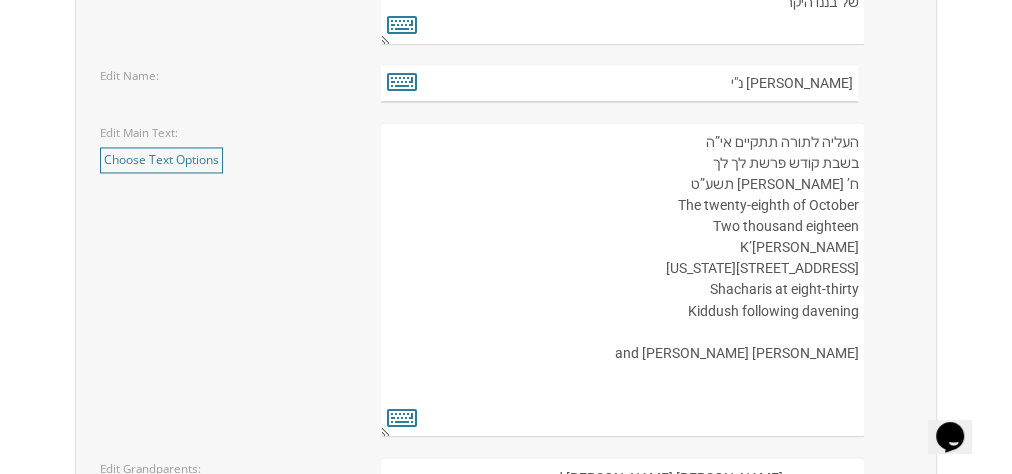 click on "העליה לתורה תתקיים אי”ה
בשבת קודש פרשת לך לך
ח’ חשון תשע”ט
The twenty-eighth of October
Two thousand eighteen
K’hal Rayim Ahuvim
175 Sunset Road
Lakewood, New Jersey
Shacharis at eight-thirty
Kiddush following davening
Chaim and Shani Kohn" at bounding box center [622, 279] 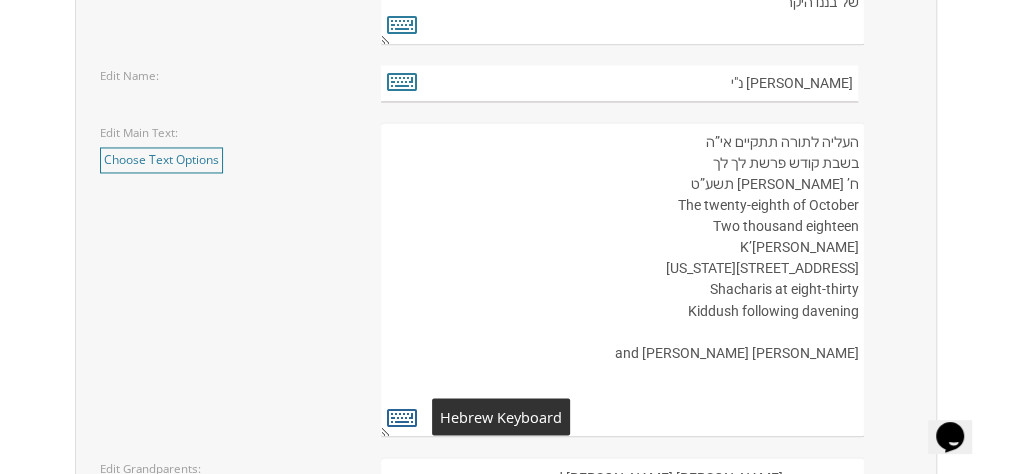 click at bounding box center (402, 416) 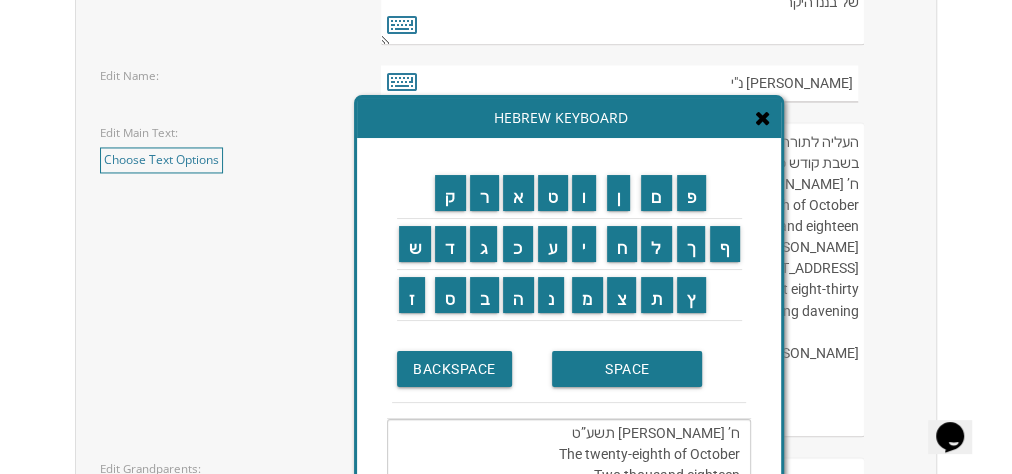 scroll, scrollTop: 44, scrollLeft: 0, axis: vertical 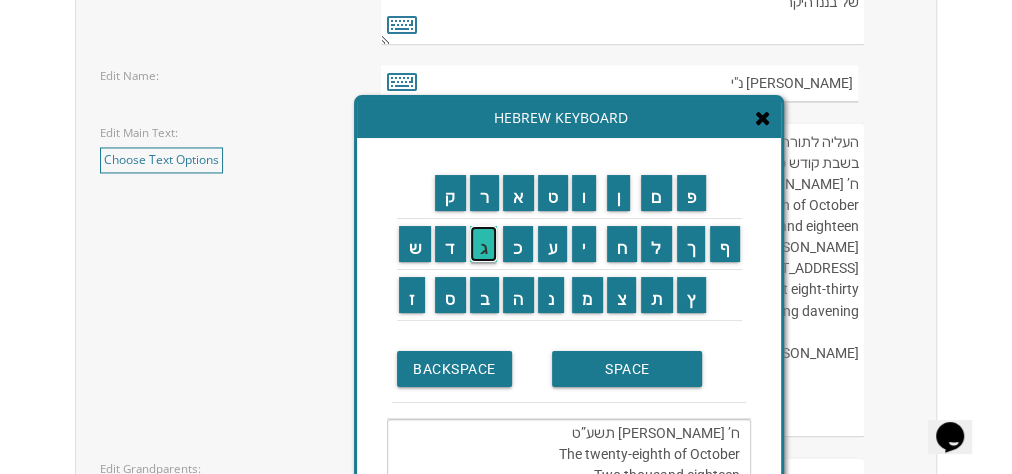 click on "ג" at bounding box center (484, 244) 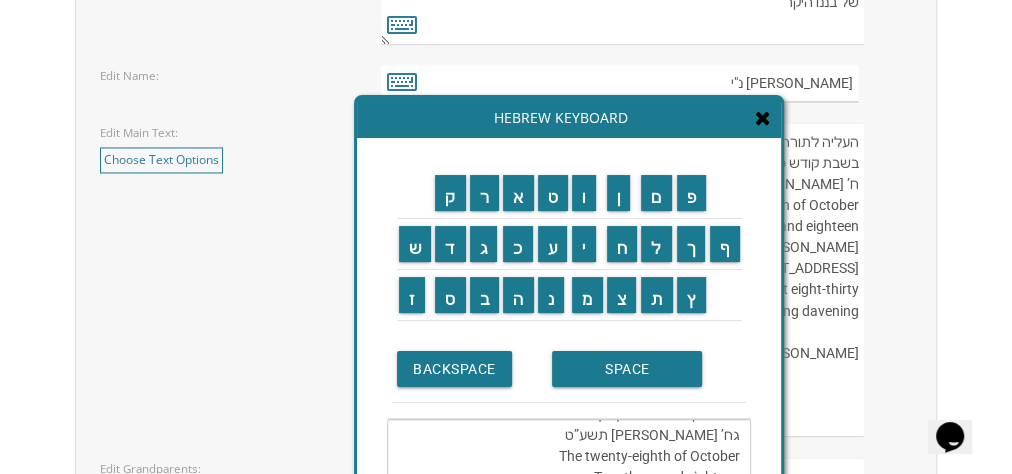 scroll, scrollTop: 40, scrollLeft: 0, axis: vertical 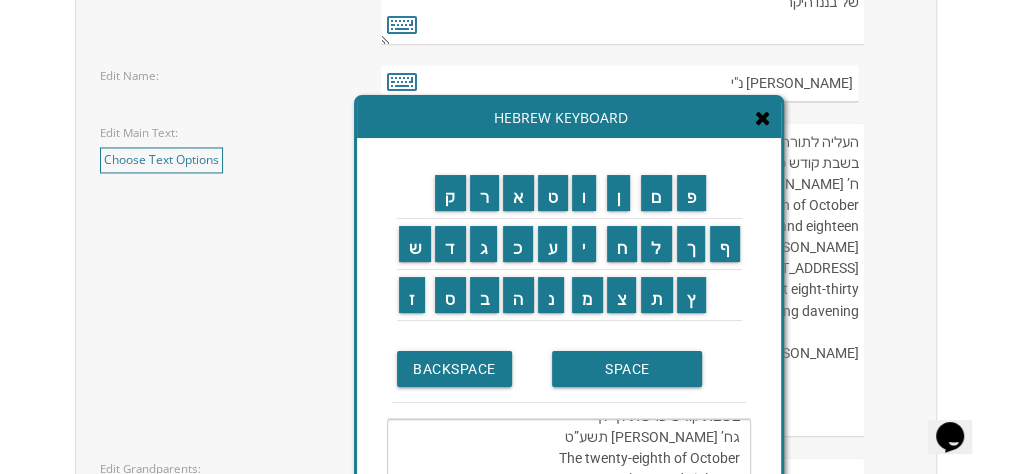 click on "העליה לתורה תתקיים אי”ה
בשבת קודש פרשת לך לך
גח’ חשון תשע”ט
The twenty-eighth of October
Two thousand eighteen
K’hal Rayim Ahuvim
175 Sunset Road
Lakewood, New Jersey
Shacharis at eight-thirty
Kiddush following davening
Chaim and Shani Kohn" at bounding box center (569, 488) 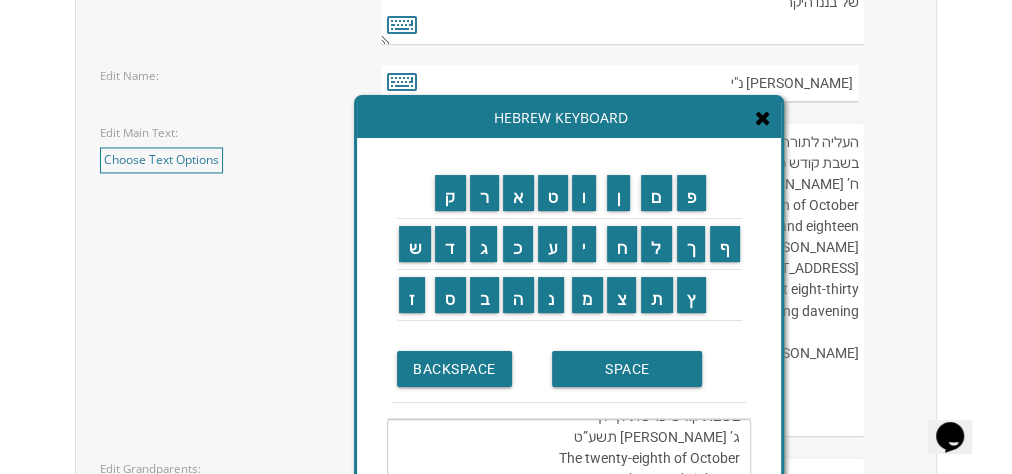 click on "העליה לתורה תתקיים אי”ה
בשבת קודש פרשת לך לך
ג’ חשון תשע”ט
The twenty-eighth of October
Two thousand eighteen
K’hal Rayim Ahuvim
175 Sunset Road
Lakewood, New Jersey
Shacharis at eight-thirty
Kiddush following davening
Chaim and Shani Kohn" at bounding box center [569, 488] 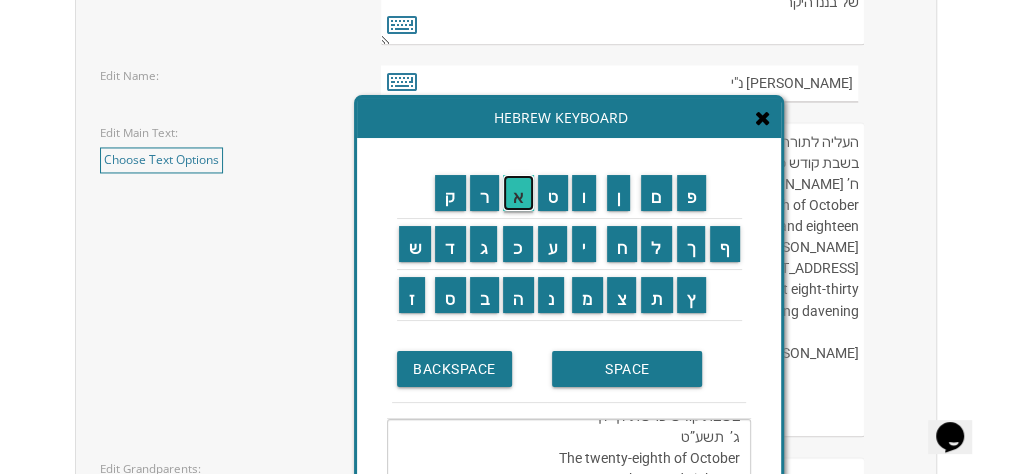 click on "א" at bounding box center (518, 193) 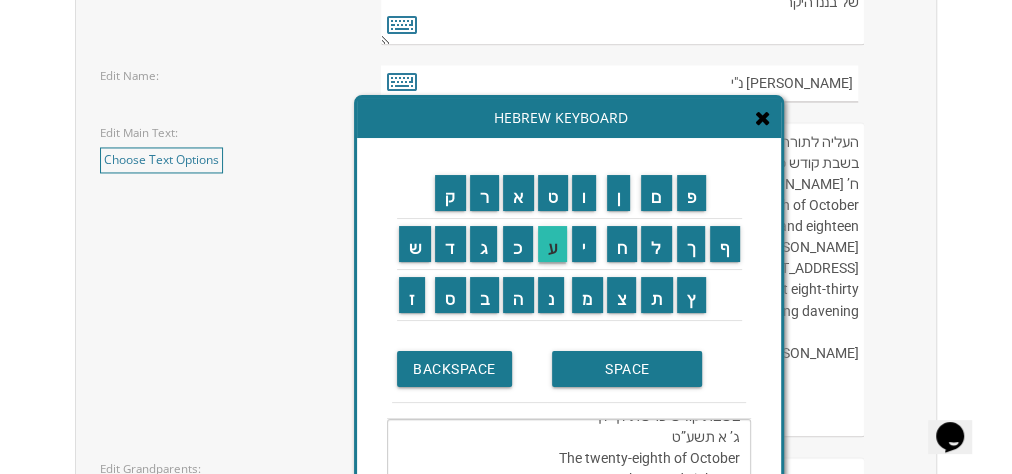 scroll, scrollTop: 168, scrollLeft: 0, axis: vertical 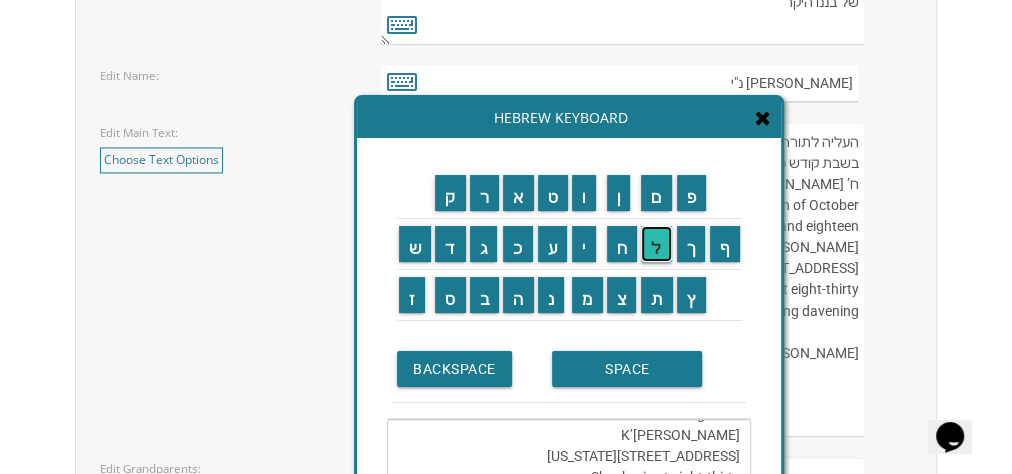 click on "ל" at bounding box center [656, 244] 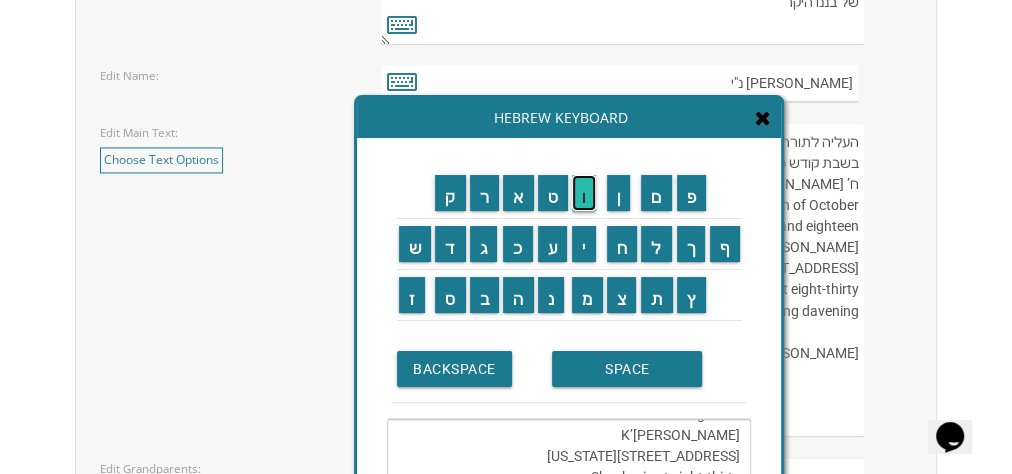 click on "ו" at bounding box center (584, 193) 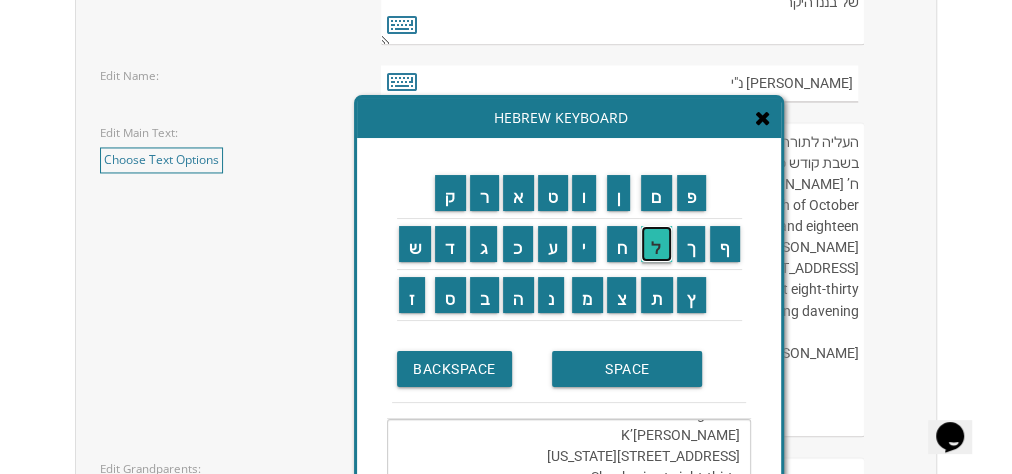 click on "ל" at bounding box center (656, 244) 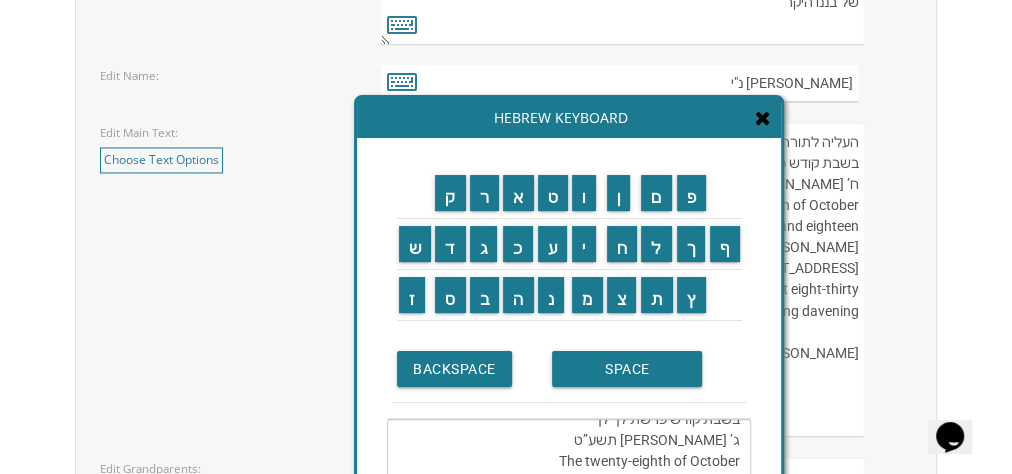 scroll, scrollTop: 36, scrollLeft: 0, axis: vertical 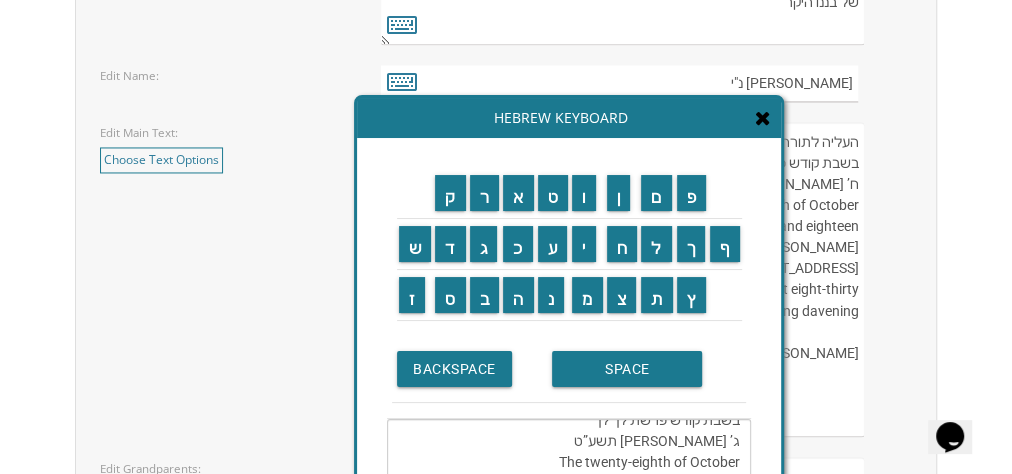 click on "העליה לתורה תתקיים אי”ה
בשבת קודש פרשת לך לך
ג’ אלול תשע”ט
The twenty-eighth of October
Two thousand eighteen
K’hal Rayim Ahuvim
175 Sunset Road
Lakewood, New Jersey
Shacharis at eight-thirty
Kiddush following davening
Chaim and Shani Kohn" at bounding box center (569, 488) 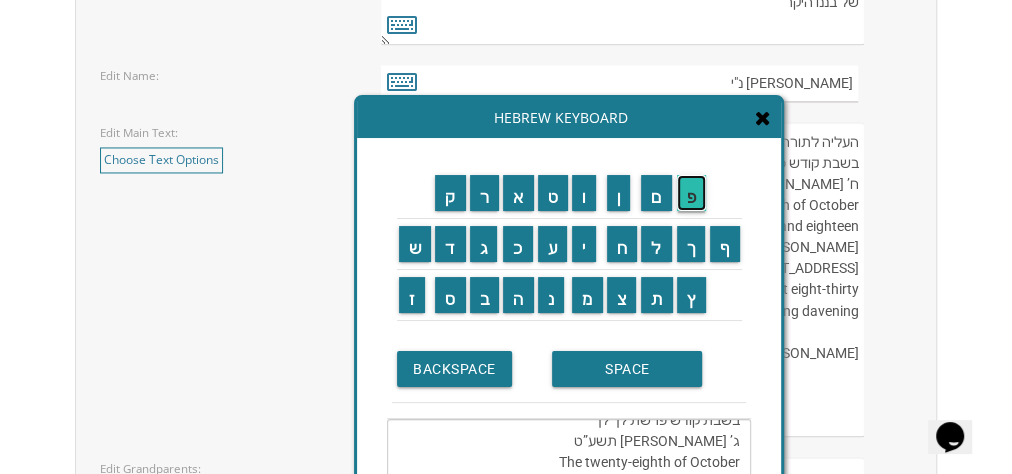 click on "פ" at bounding box center [692, 193] 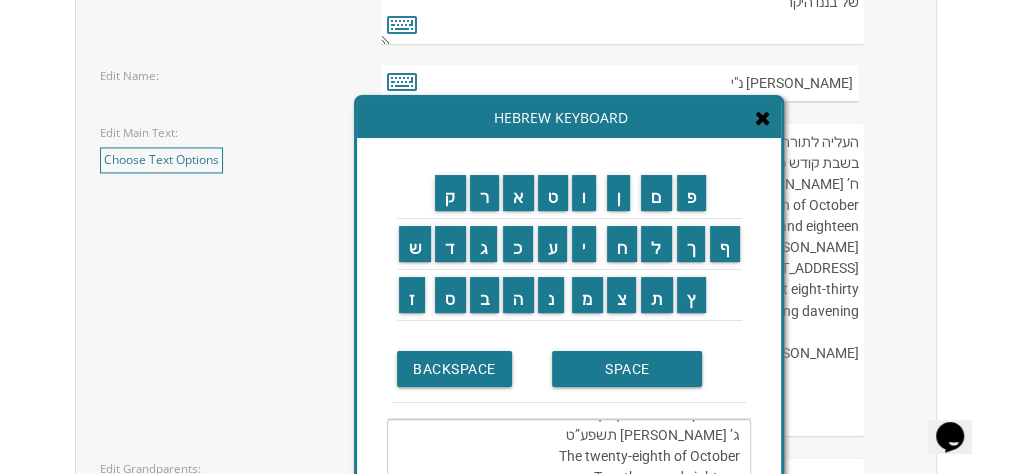 scroll, scrollTop: 38, scrollLeft: 0, axis: vertical 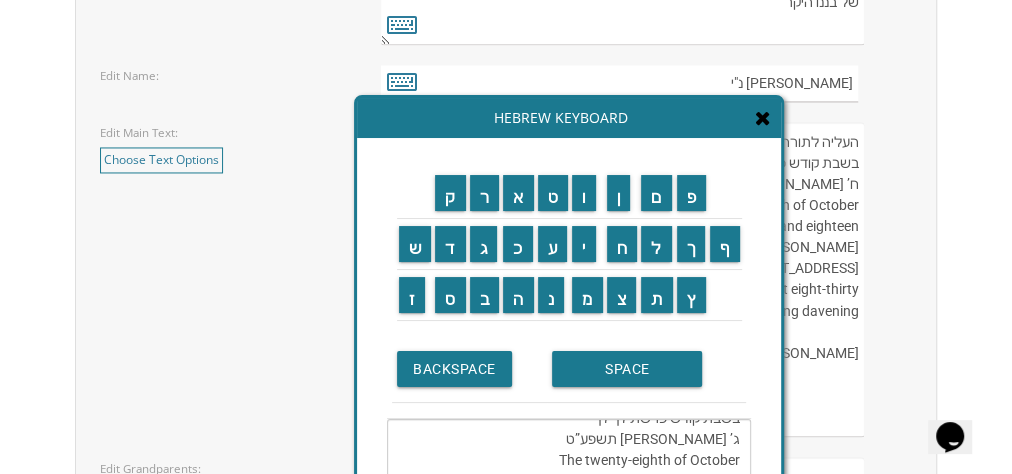 click on "העליה לתורה תתקיים אי”ה
בשבת קודש פרשת לך לך
ג’ אלול תשפע”ט
The twenty-eighth of October
Two thousand eighteen
K’hal Rayim Ahuvim
175 Sunset Road
Lakewood, New Jersey
Shacharis at eight-thirty
Kiddush following davening
Chaim and Shani Kohn" at bounding box center (569, 488) 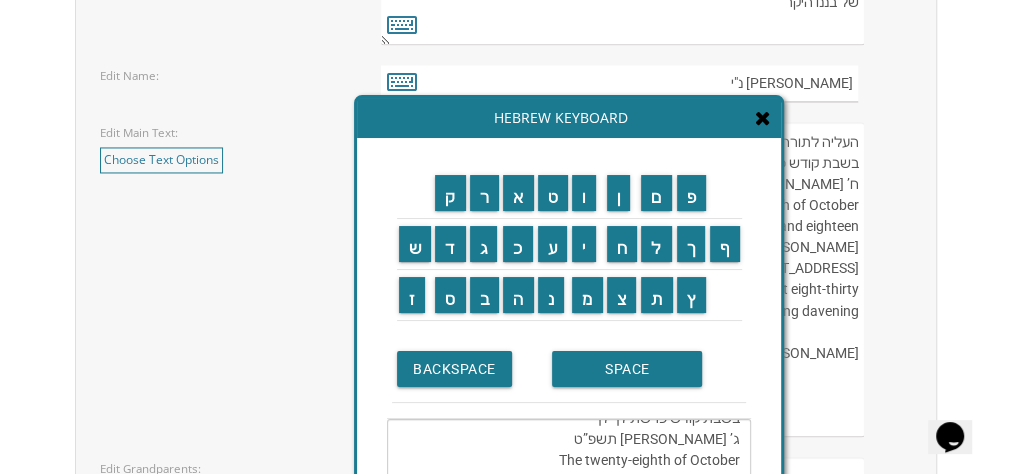 click on "העליה לתורה תתקיים אי”ה
בשבת קודש פרשת לך לך
ג’ אלול תשפ”ט
The twenty-eighth of October
Two thousand eighteen
K’hal Rayim Ahuvim
175 Sunset Road
Lakewood, New Jersey
Shacharis at eight-thirty
Kiddush following davening
Chaim and Shani Kohn" at bounding box center (569, 488) 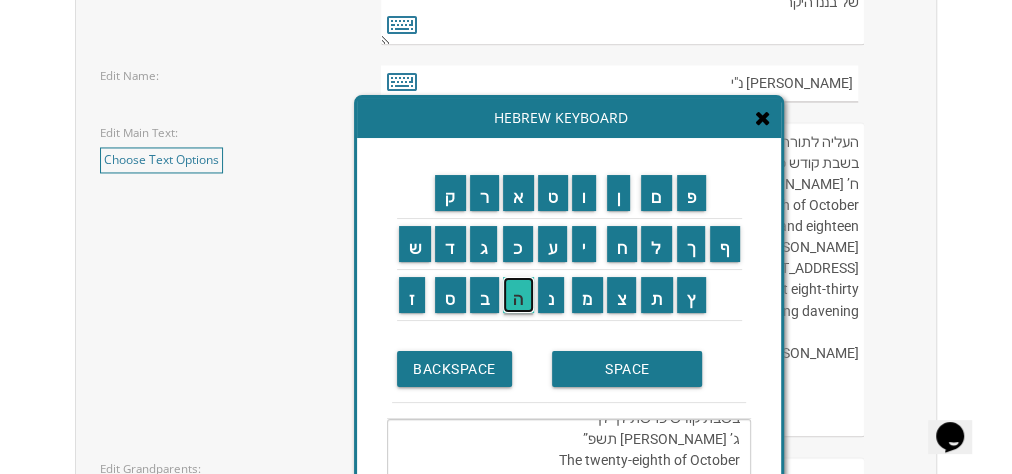 click on "ה" at bounding box center (518, 295) 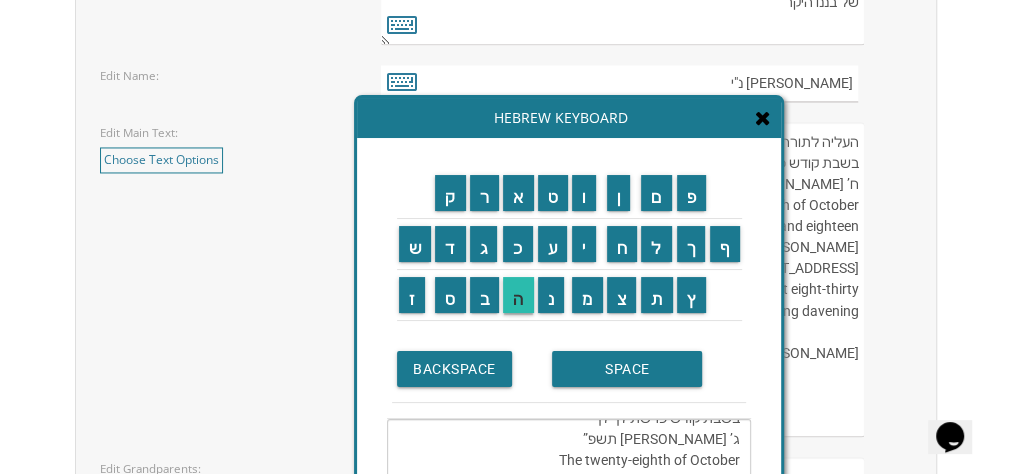 type on "העליה לתורה תתקיים אי”ה
בשבת קודש פרשת לך לך
ג’ אלול תשפ”ה
The twenty-eighth of October
Two thousand eighteen
K’hal Rayim Ahuvim
175 Sunset Road
Lakewood, New Jersey
Shacharis at eight-thirty
Kiddush following davening
Chaim and Shani Kohn" 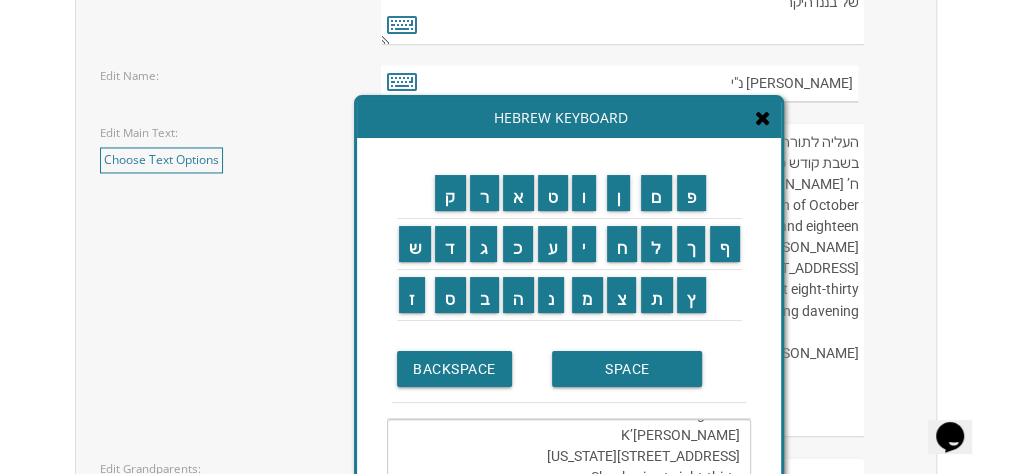 scroll, scrollTop: 98, scrollLeft: 0, axis: vertical 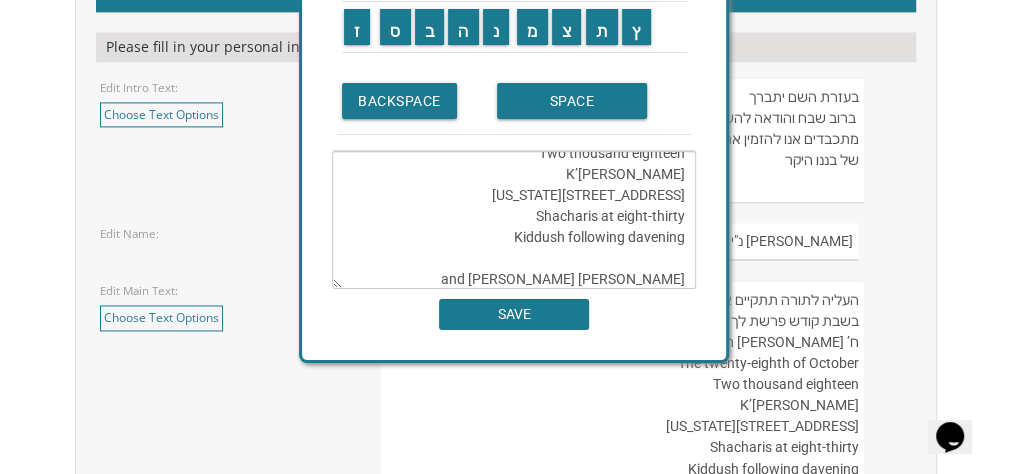 drag, startPoint x: 624, startPoint y: 120, endPoint x: 569, endPoint y: -10, distance: 141.15594 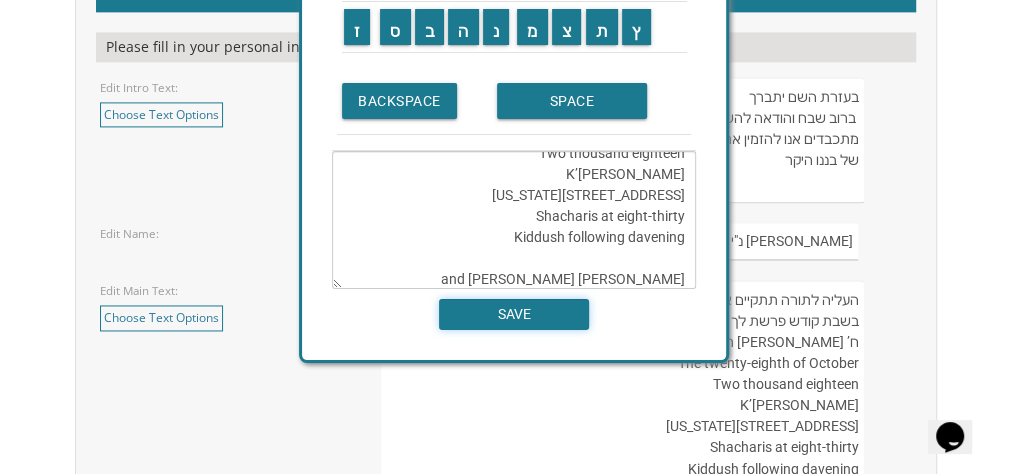 click on "SAVE" at bounding box center [514, 314] 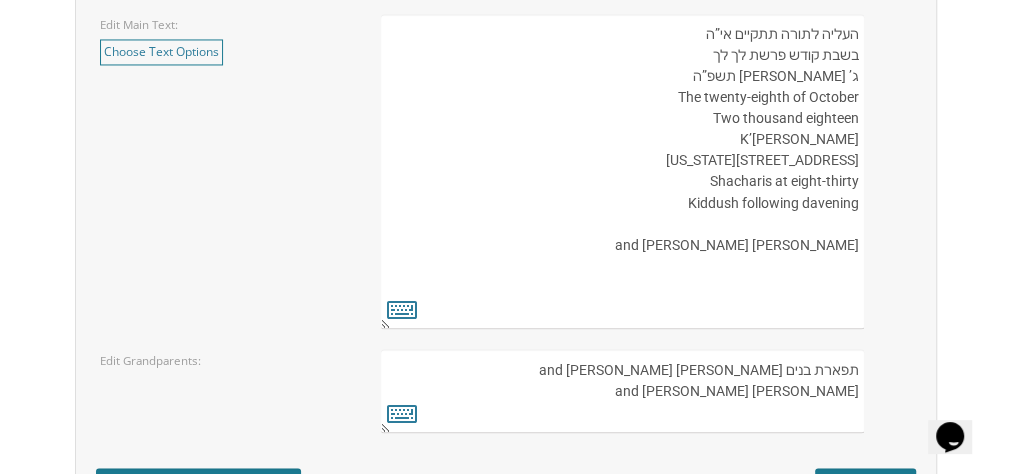 scroll, scrollTop: 1695, scrollLeft: 0, axis: vertical 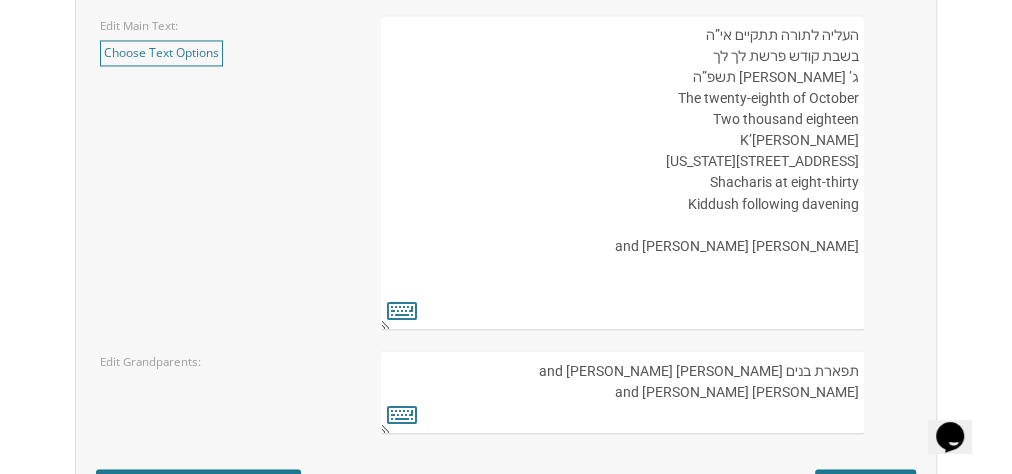 click on "העליה לתורה תתקיים אי”ה
בשבת קודש פרשת לך לך
ח’ חשון תשע”ט
The twenty-eighth of October
Two thousand eighteen
K’hal Rayim Ahuvim
175 Sunset Road
Lakewood, New Jersey
Shacharis at eight-thirty
Kiddush following davening
Chaim and Shani Kohn" at bounding box center (622, 172) 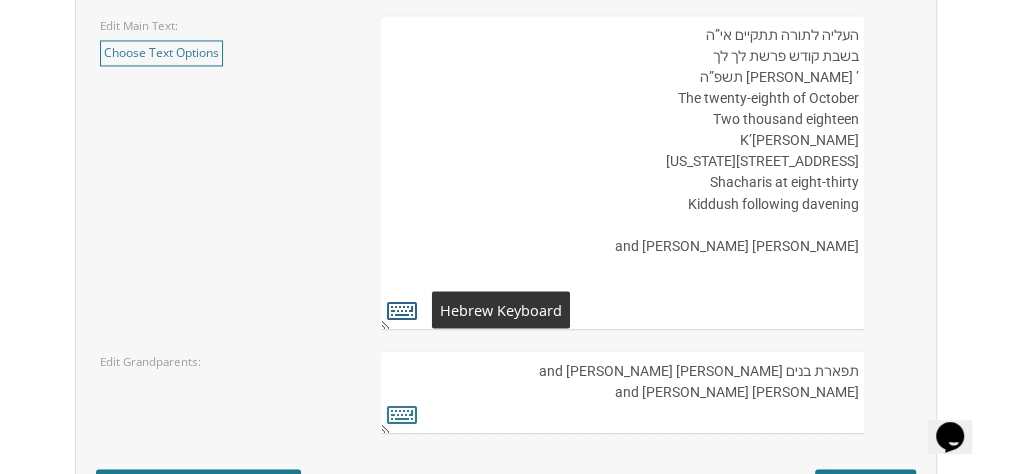 type on "העליה לתורה תתקיים אי”ה
בשבת קודש פרשת לך לך
’ אלול תשפ”ה
The twenty-eighth of October
Two thousand eighteen
K’hal Rayim Ahuvim
175 Sunset Road
Lakewood, New Jersey
Shacharis at eight-thirty
Kiddush following davening
Chaim and Shani Kohn" 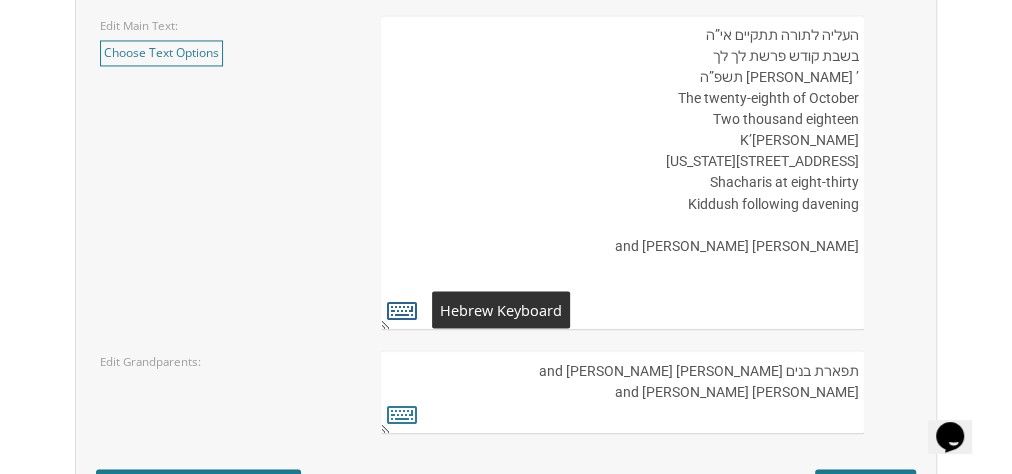 click at bounding box center (402, 309) 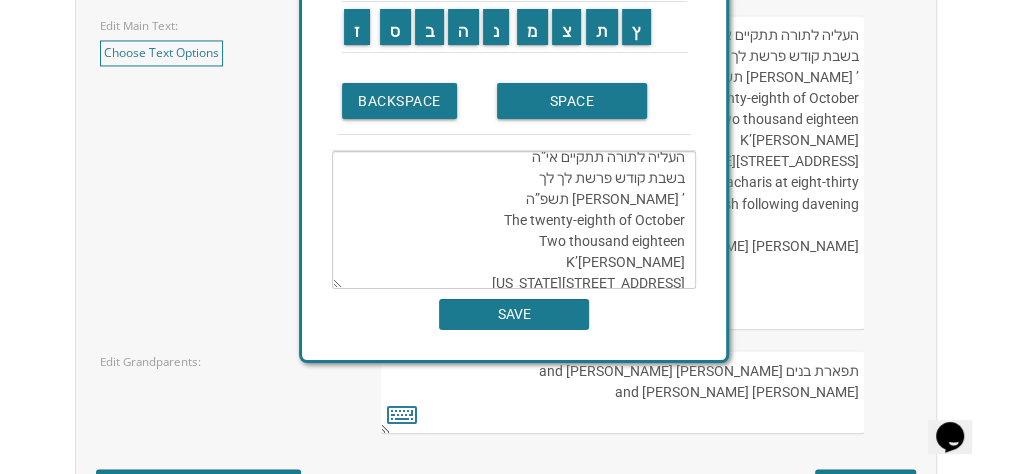 scroll, scrollTop: 0, scrollLeft: 0, axis: both 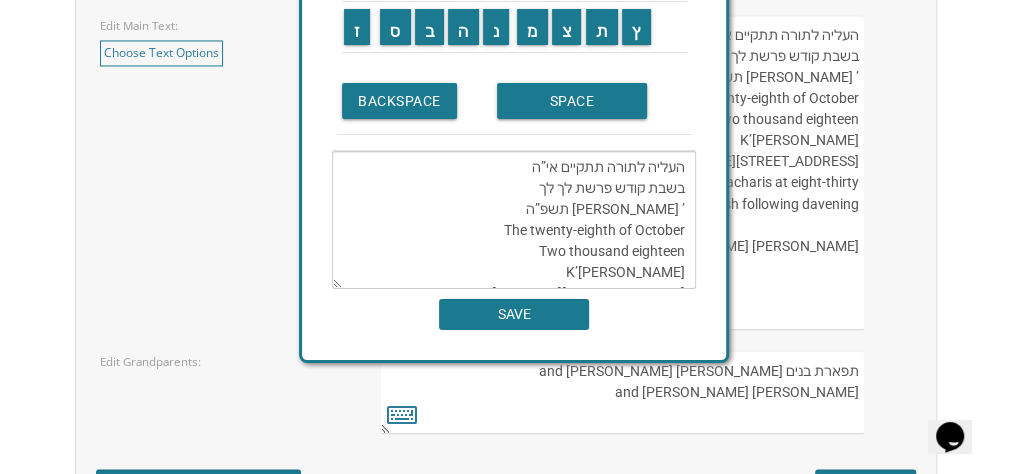click on "העליה לתורה תתקיים אי”ה
בשבת קודש פרשת לך לך
’ אלול תשפ”ה
The twenty-eighth of October
Two thousand eighteen
K’hal Rayim Ahuvim
175 Sunset Road
Lakewood, New Jersey
Shacharis at eight-thirty
Kiddush following davening
Chaim and Shani Kohn" at bounding box center [514, 220] 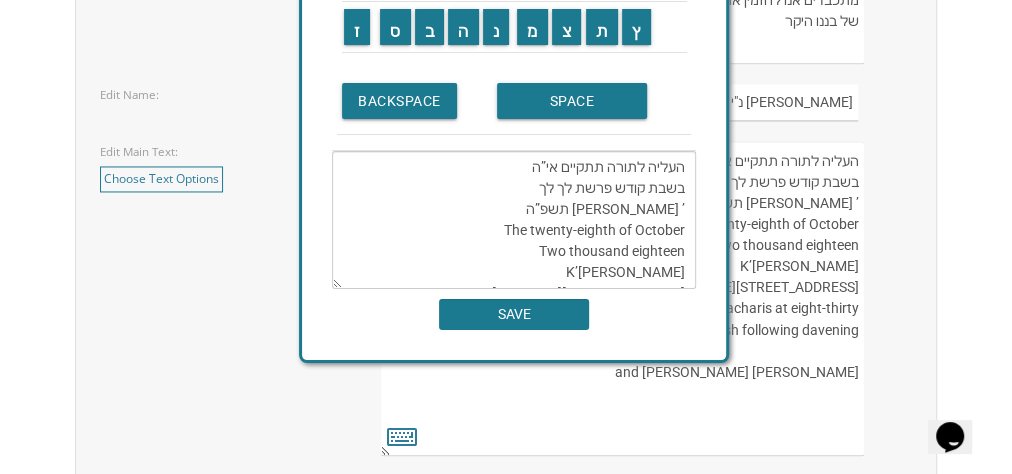 scroll, scrollTop: 1567, scrollLeft: 0, axis: vertical 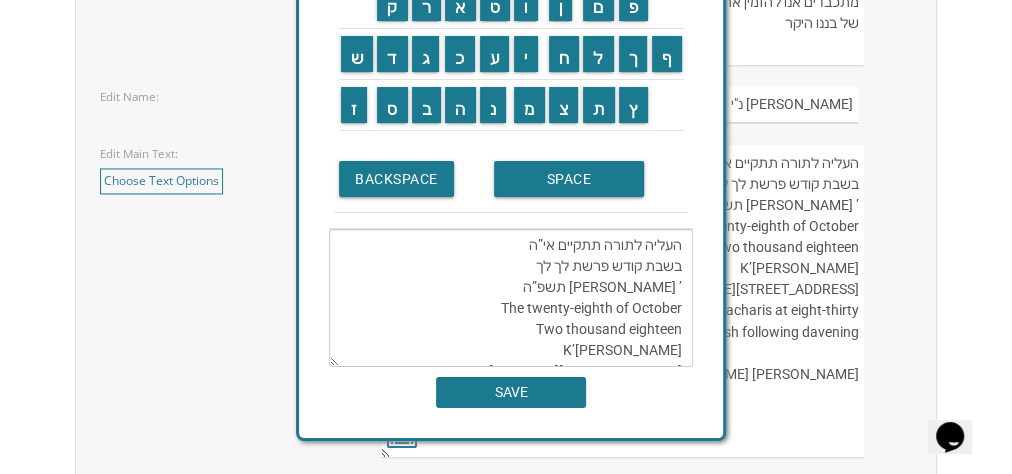 drag, startPoint x: 680, startPoint y: 36, endPoint x: 677, endPoint y: 113, distance: 77.05842 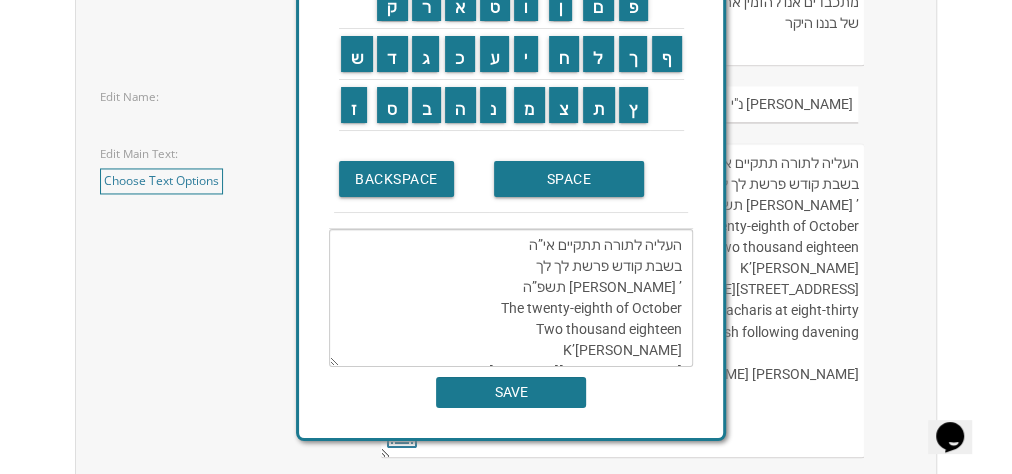 click at bounding box center (667, 104) 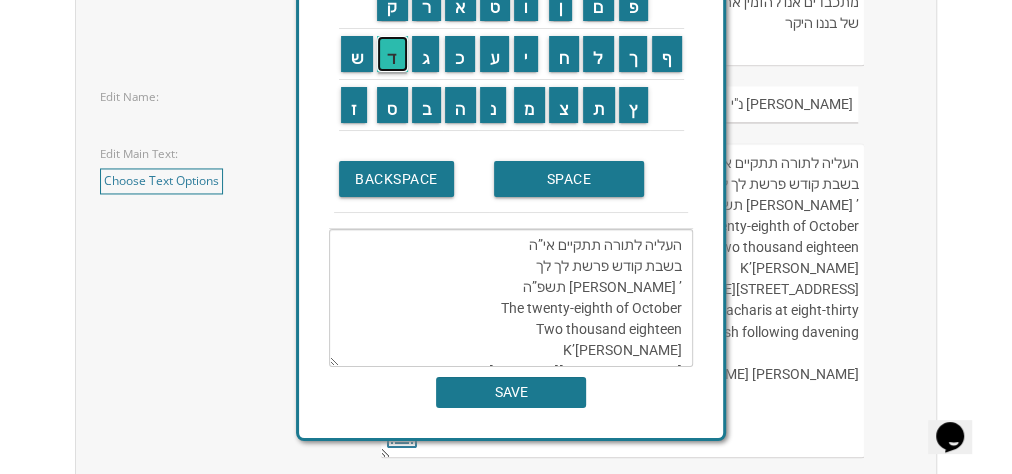 click on "ד" at bounding box center [392, 54] 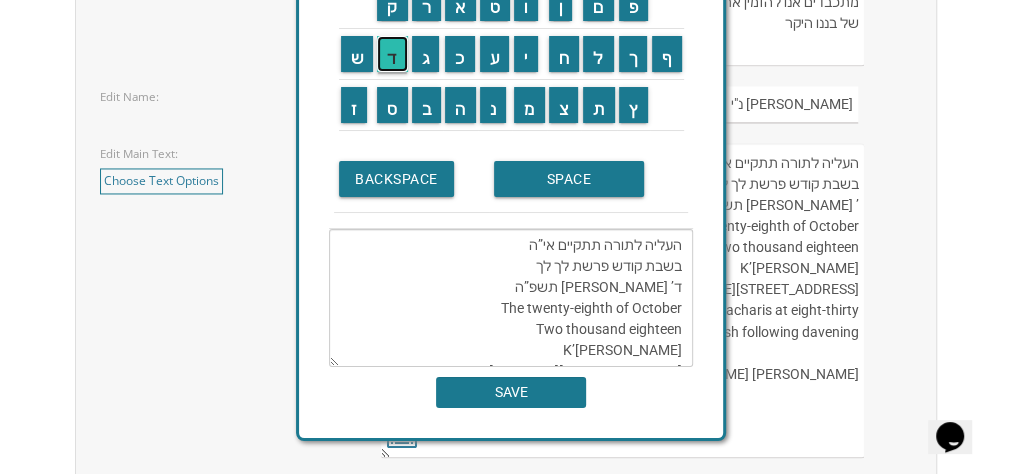 scroll, scrollTop: 168, scrollLeft: 0, axis: vertical 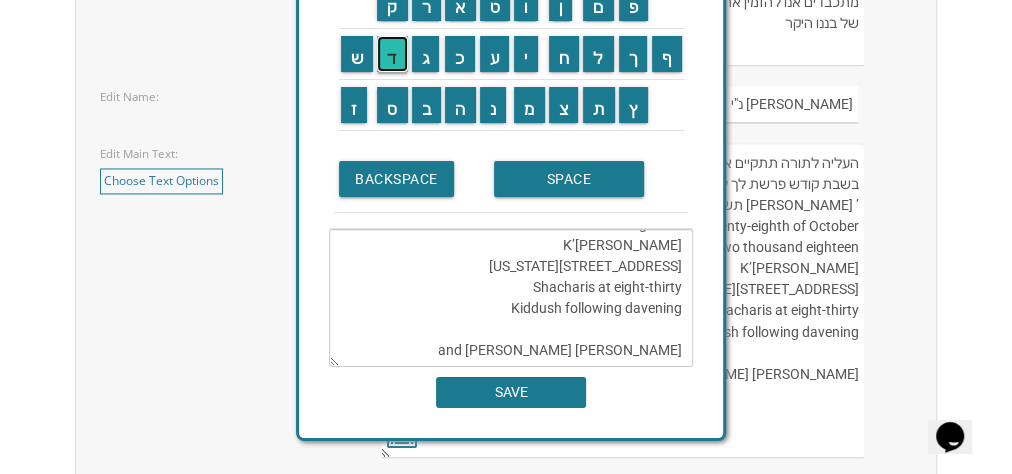 click on "ד" at bounding box center [392, 54] 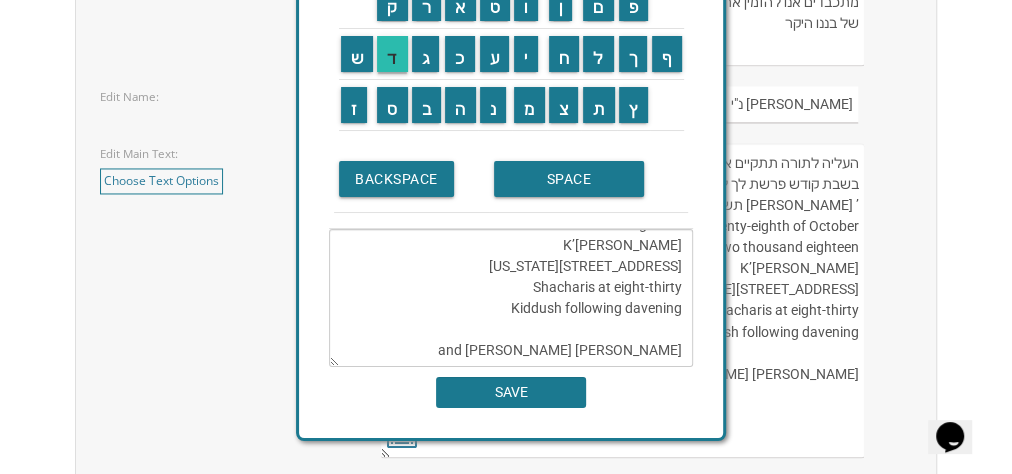 type on "העליה לתורה תתקיים אי”ה
בשבת קודש פרשת לך לך
דד’ אלול תשפ”ה
The twenty-eighth of October
Two thousand eighteen
K’hal Rayim Ahuvim
175 Sunset Road
Lakewood, New Jersey
Shacharis at eight-thirty
Kiddush following davening
Chaim and Shani Kohn" 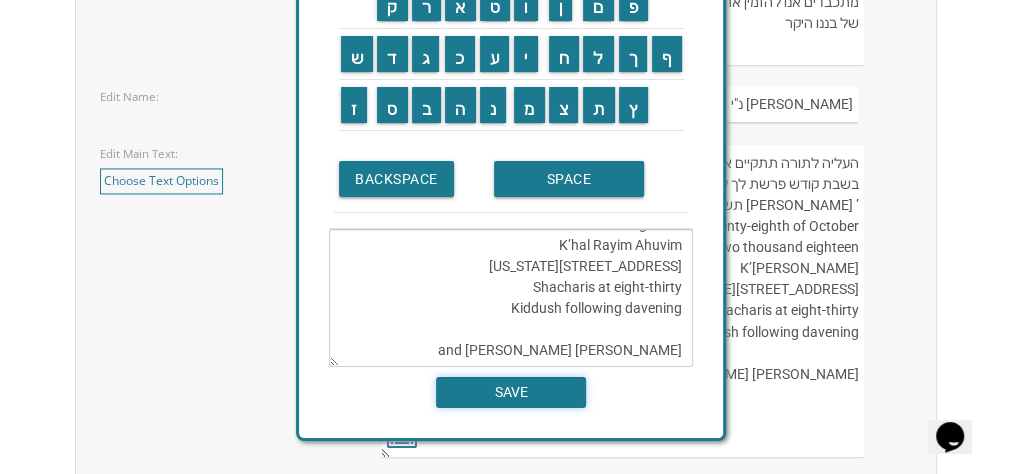 click on "SAVE" at bounding box center (511, 392) 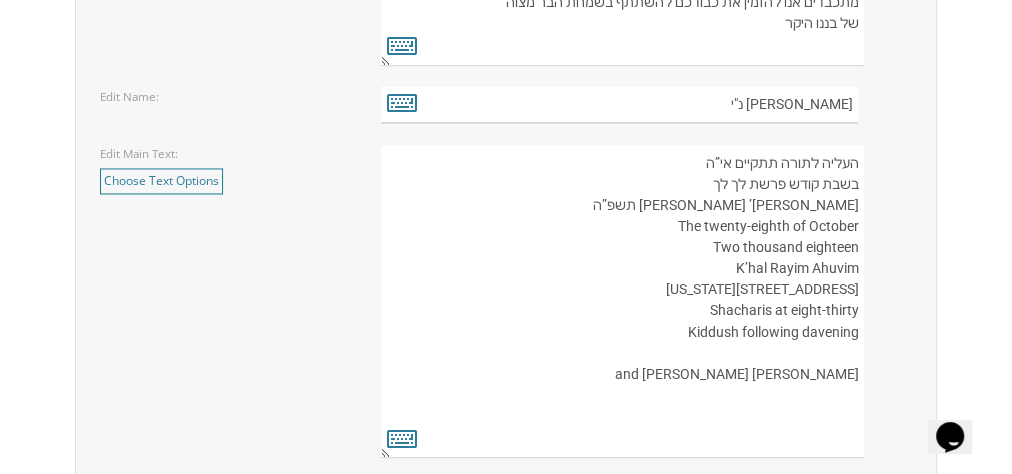 click on "העליה לתורה תתקיים אי”ה
בשבת קודש פרשת לך לך
ח’ חשון תשע”ט
The twenty-eighth of October
Two thousand eighteen
K’hal Rayim Ahuvim
175 Sunset Road
Lakewood, New Jersey
Shacharis at eight-thirty
Kiddush following davening
Chaim and Shani Kohn" at bounding box center (622, 300) 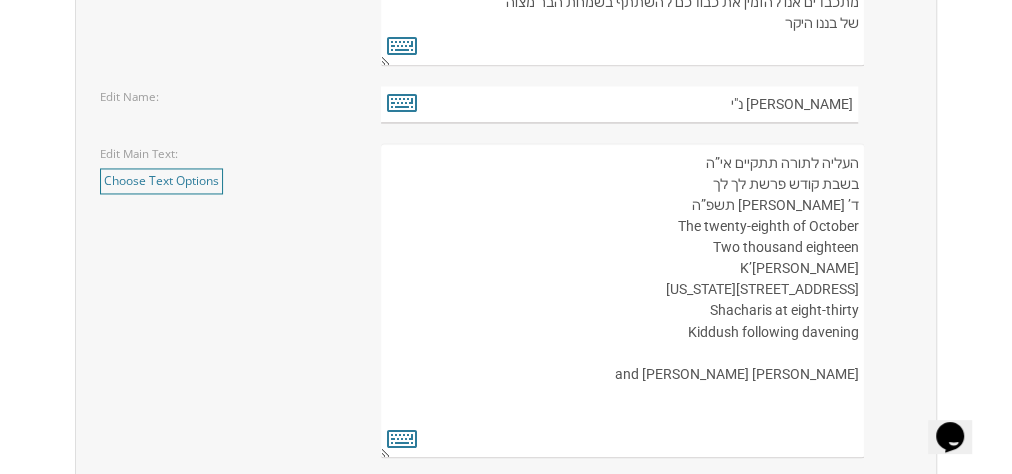 drag, startPoint x: 857, startPoint y: 202, endPoint x: 768, endPoint y: 206, distance: 89.08984 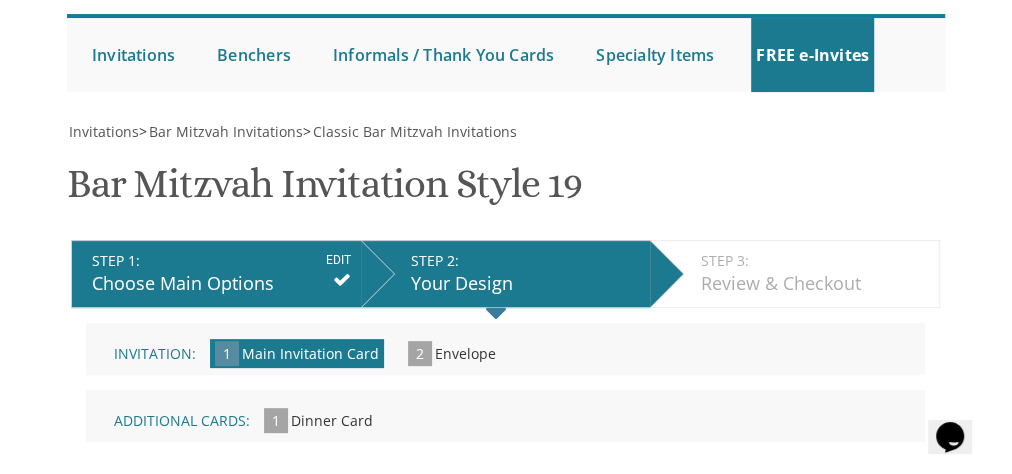 scroll, scrollTop: 183, scrollLeft: 0, axis: vertical 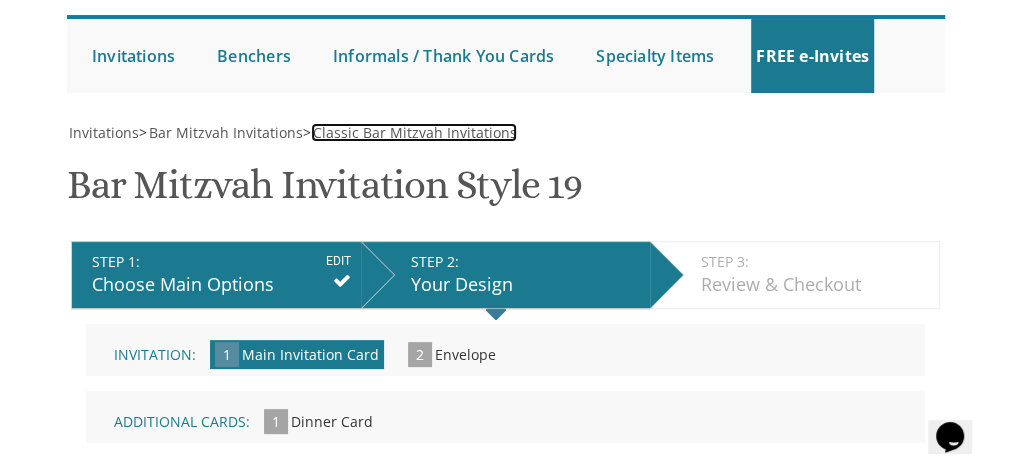 click on "Classic Bar Mitzvah Invitations" at bounding box center (415, 132) 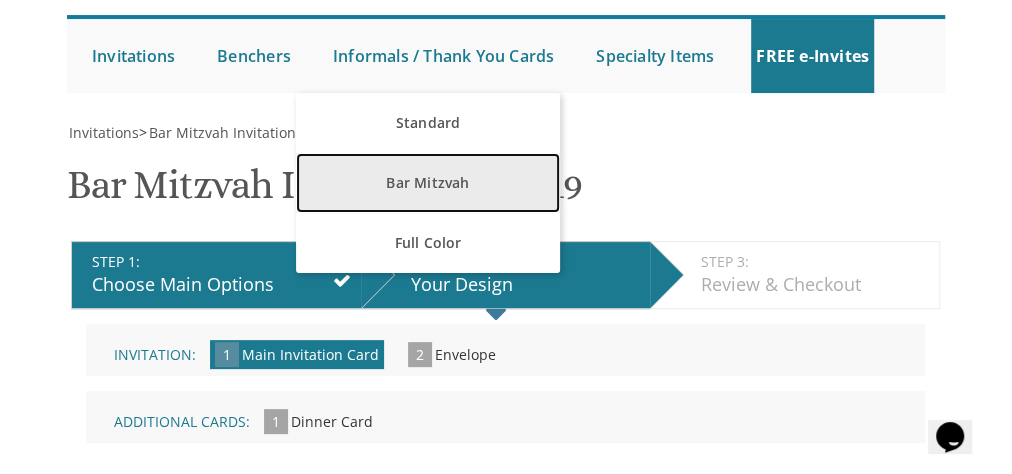 click on "Bar Mitzvah" at bounding box center (427, 183) 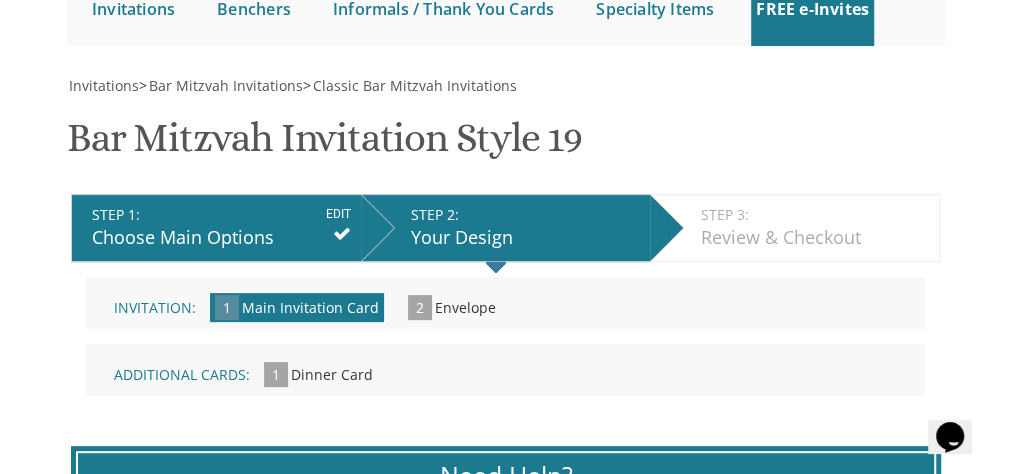 scroll, scrollTop: 0, scrollLeft: 0, axis: both 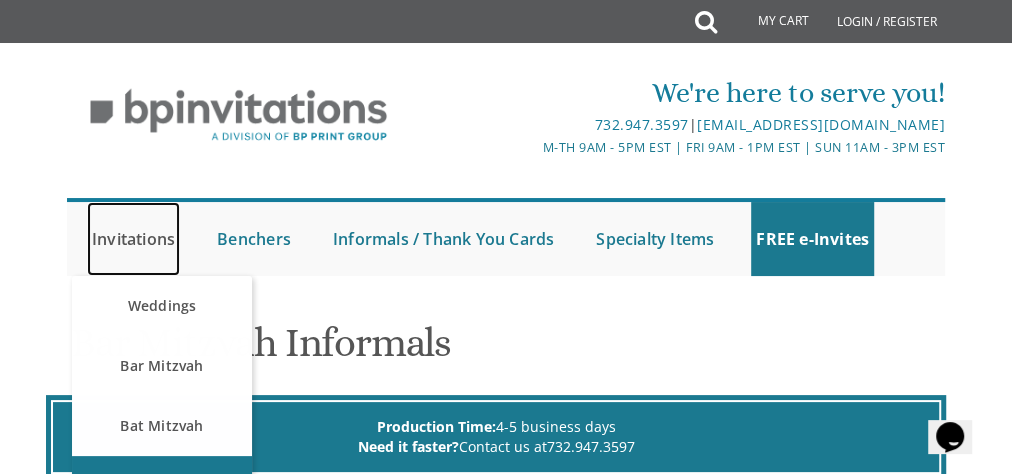 click on "Invitations" at bounding box center [133, 239] 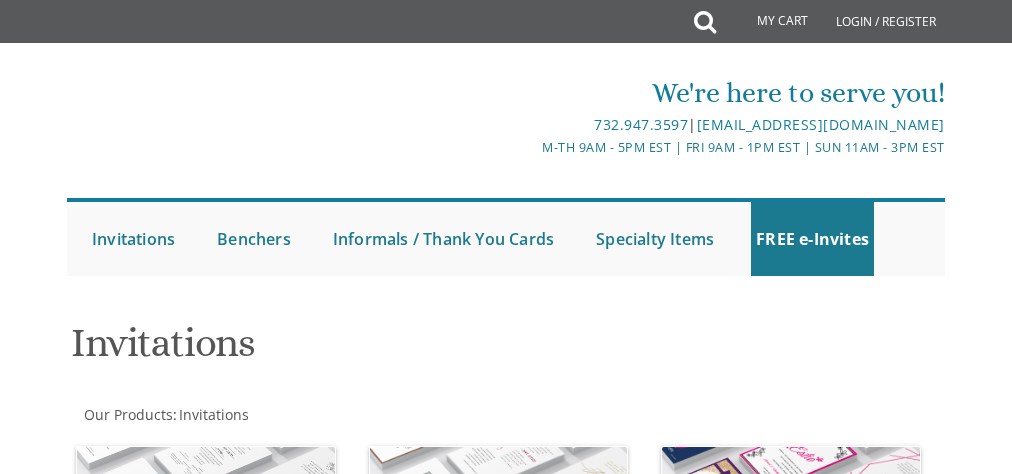 scroll, scrollTop: 0, scrollLeft: 0, axis: both 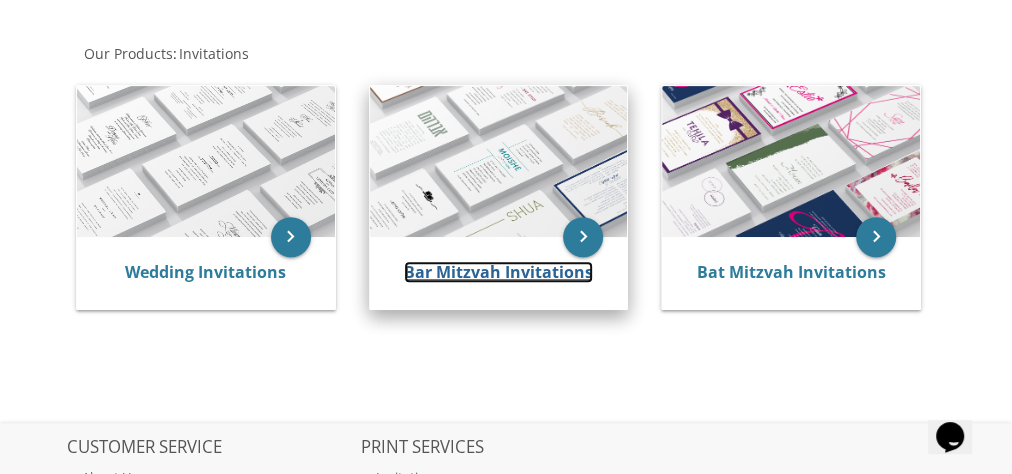 click on "Bar Mitzvah Invitations" at bounding box center (498, 272) 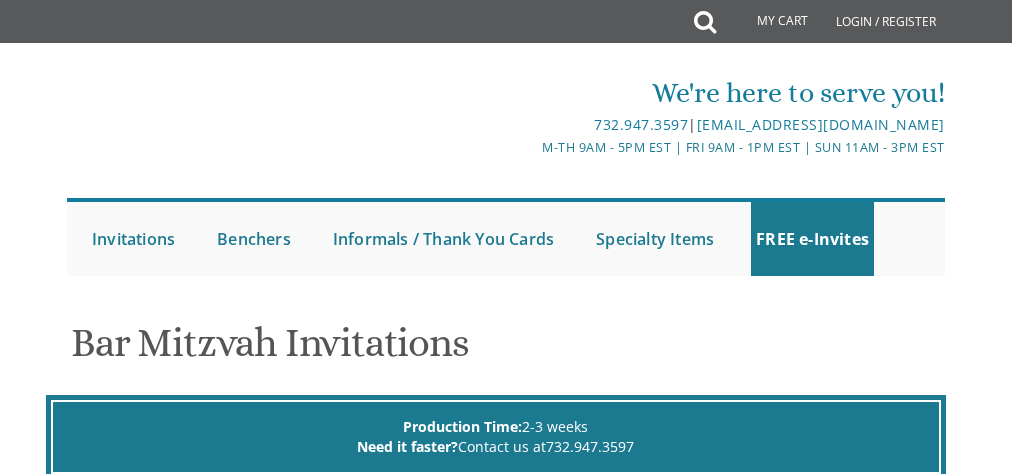 scroll, scrollTop: 0, scrollLeft: 0, axis: both 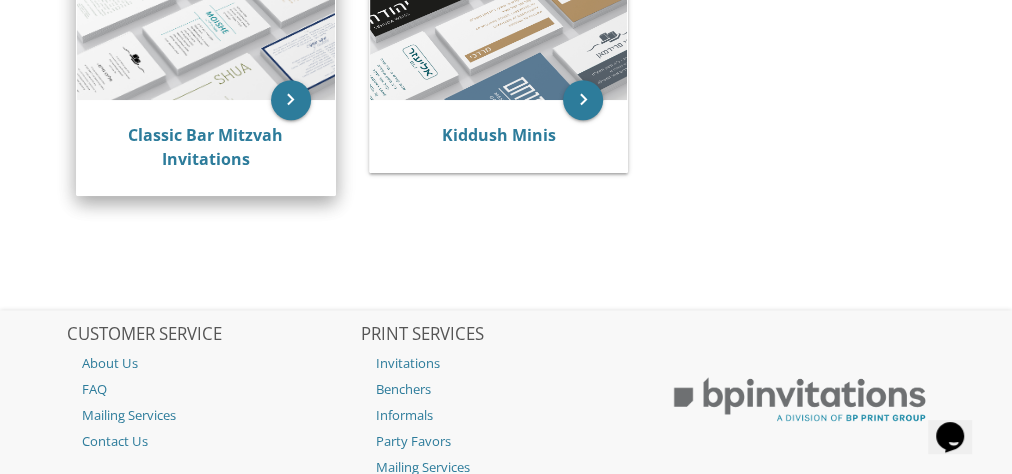 click on "Classic Bar Mitzvah Invitations" at bounding box center [206, 148] 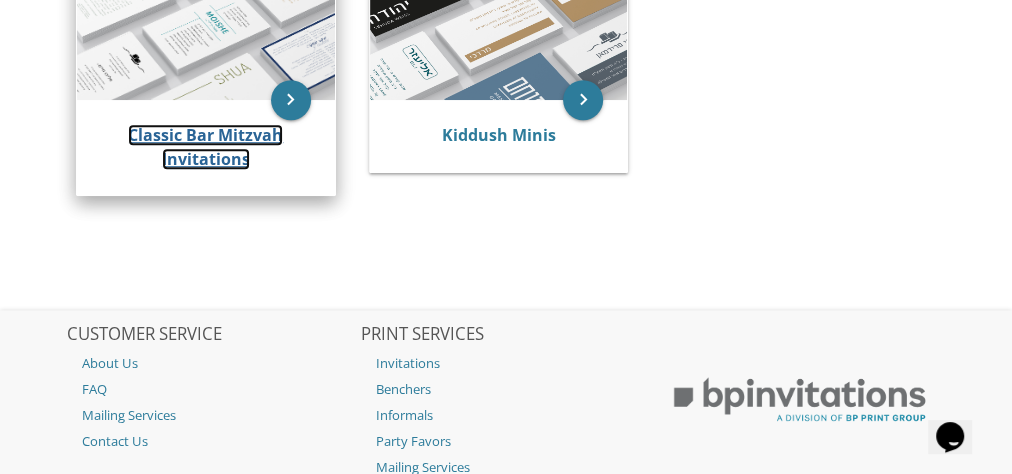 click on "Classic Bar Mitzvah Invitations" at bounding box center [205, 147] 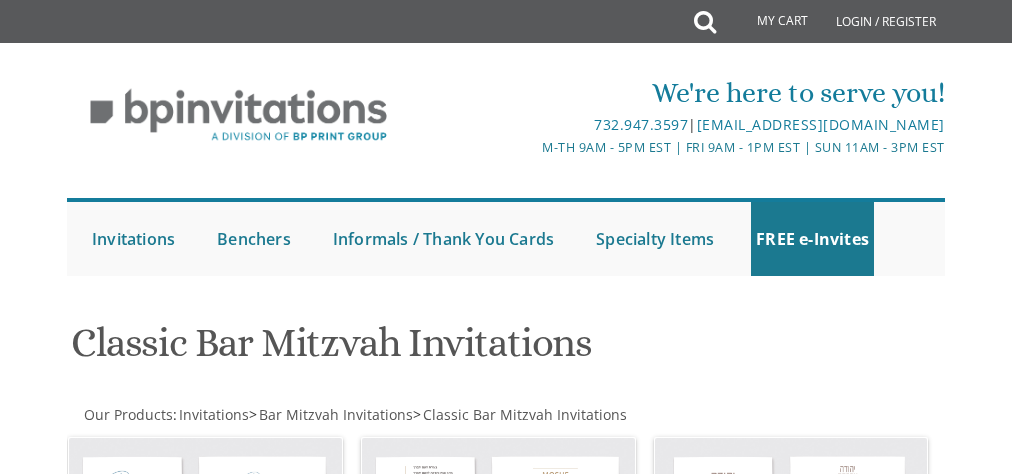 scroll, scrollTop: 0, scrollLeft: 0, axis: both 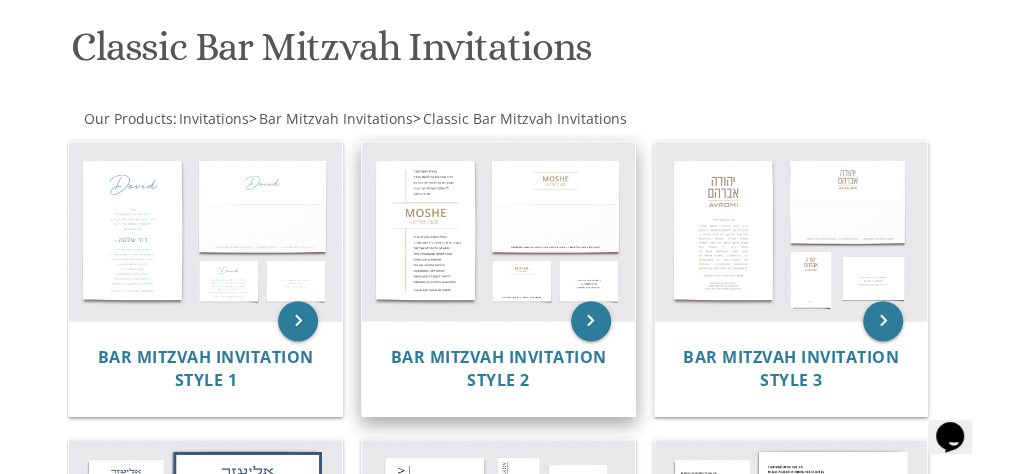 click at bounding box center [498, 231] 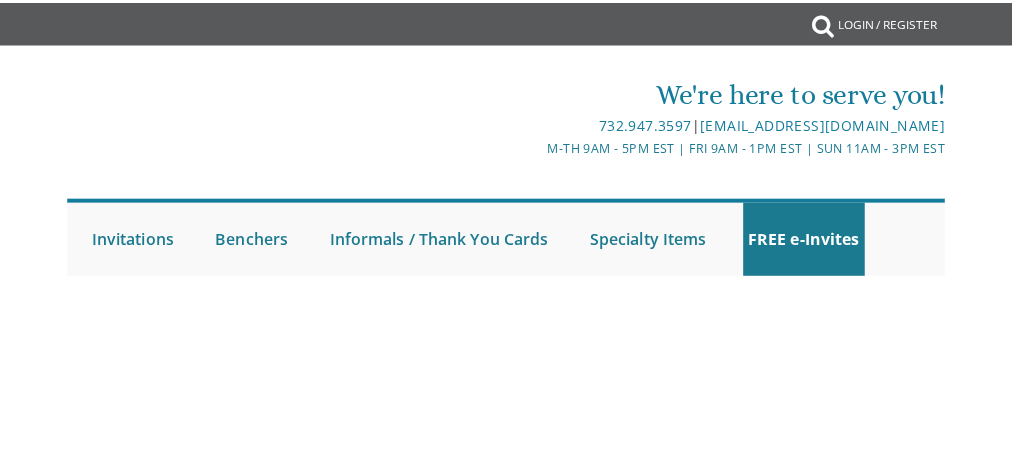 scroll, scrollTop: 0, scrollLeft: 0, axis: both 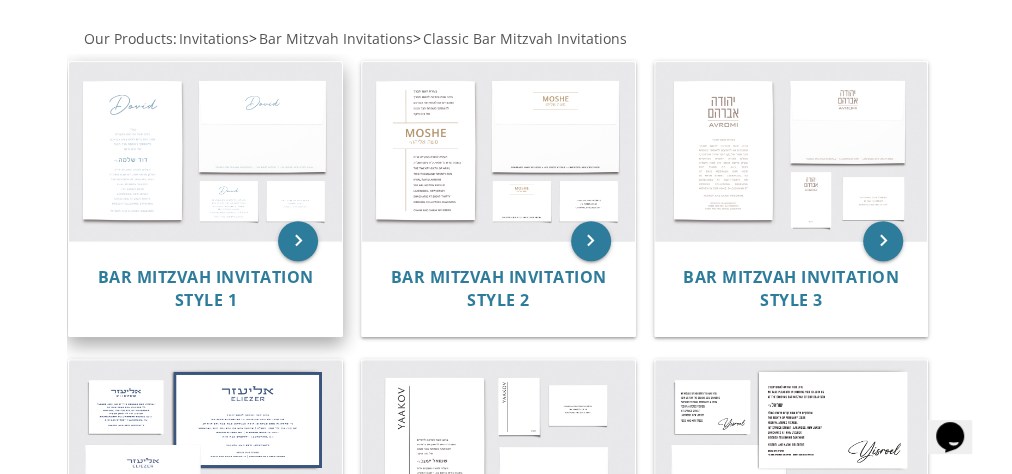 click at bounding box center [205, 151] 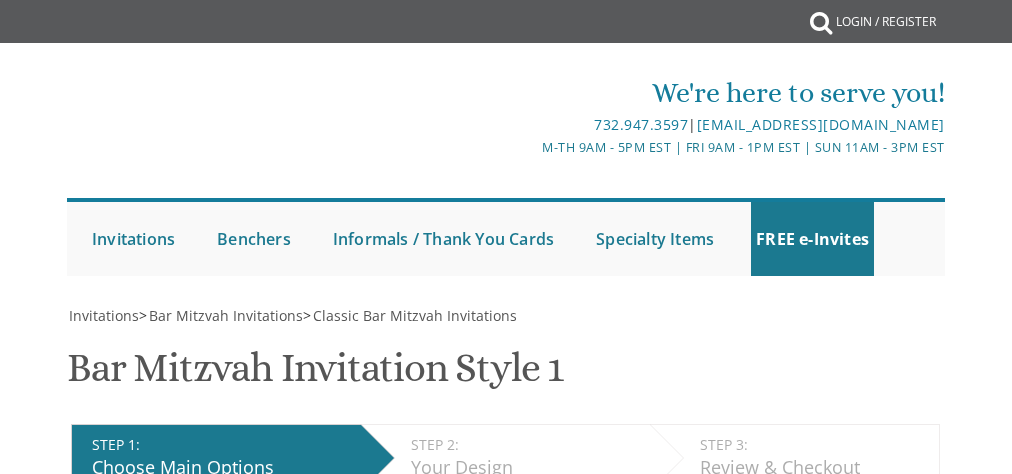 scroll, scrollTop: 0, scrollLeft: 0, axis: both 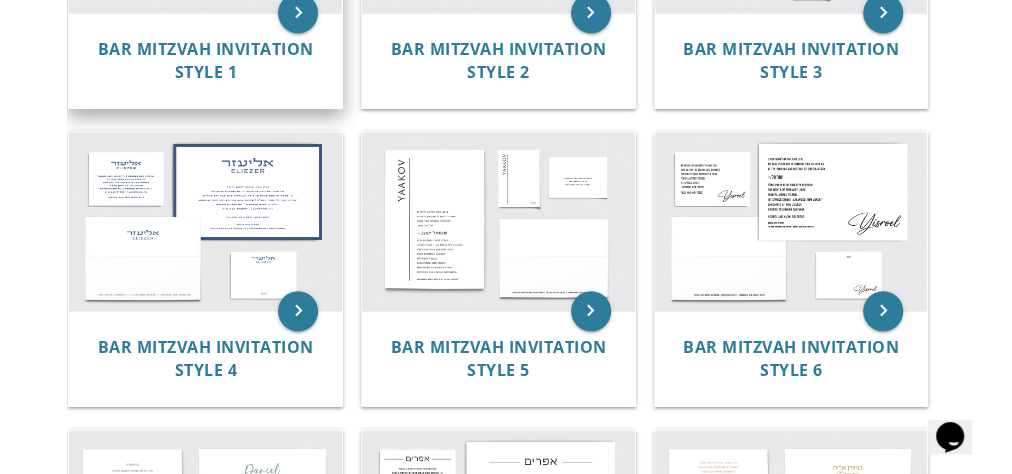 click at bounding box center (205, 221) 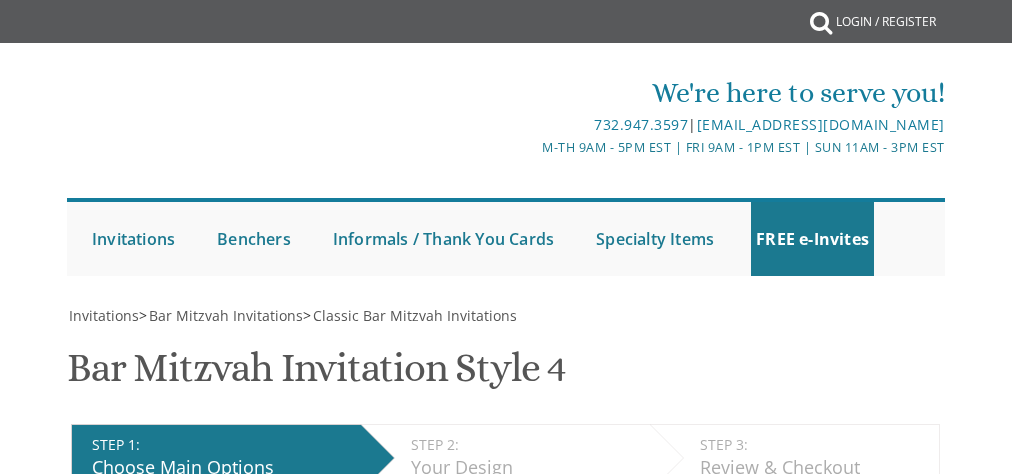 scroll, scrollTop: 0, scrollLeft: 0, axis: both 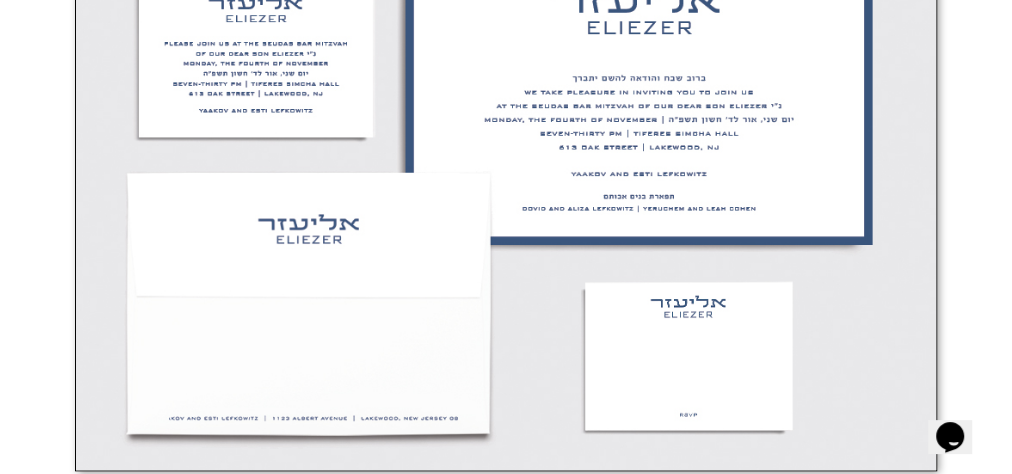 click at bounding box center (505, 187) 